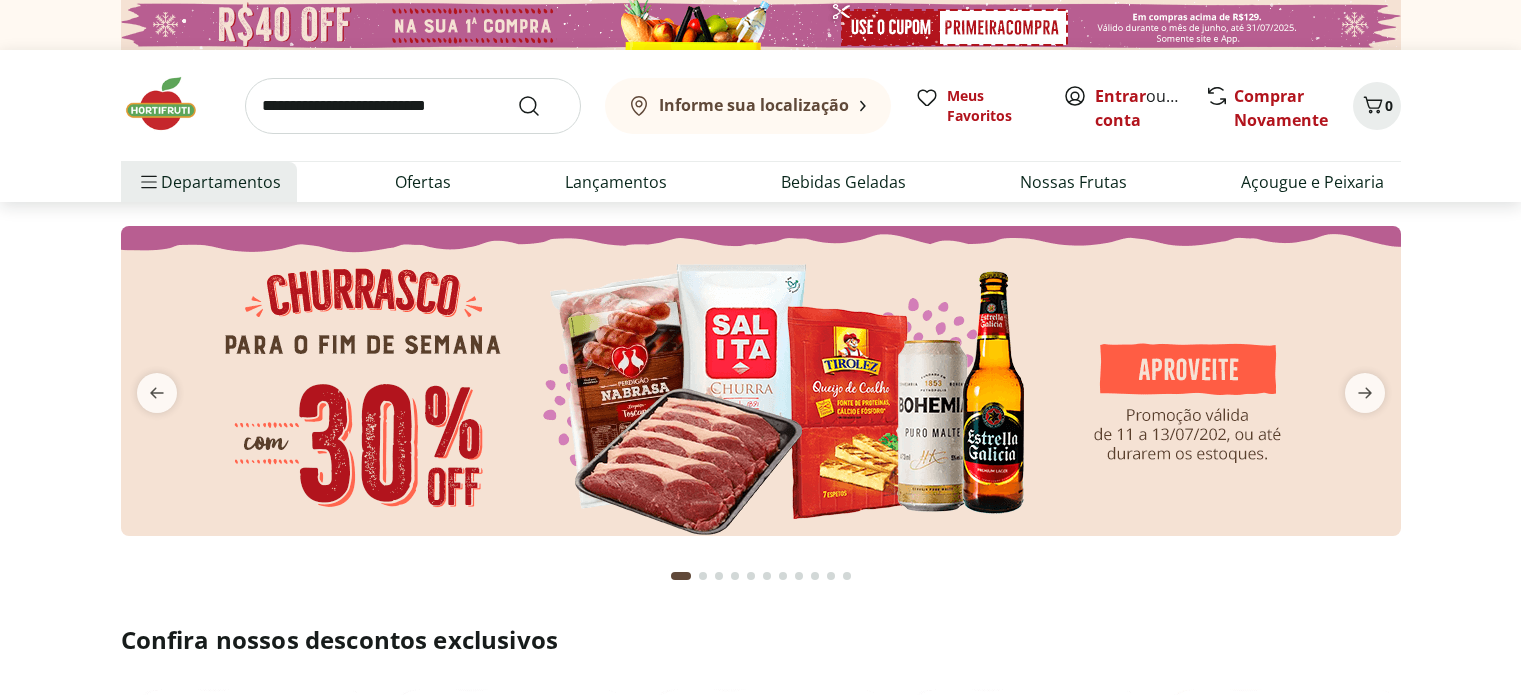 scroll, scrollTop: 0, scrollLeft: 0, axis: both 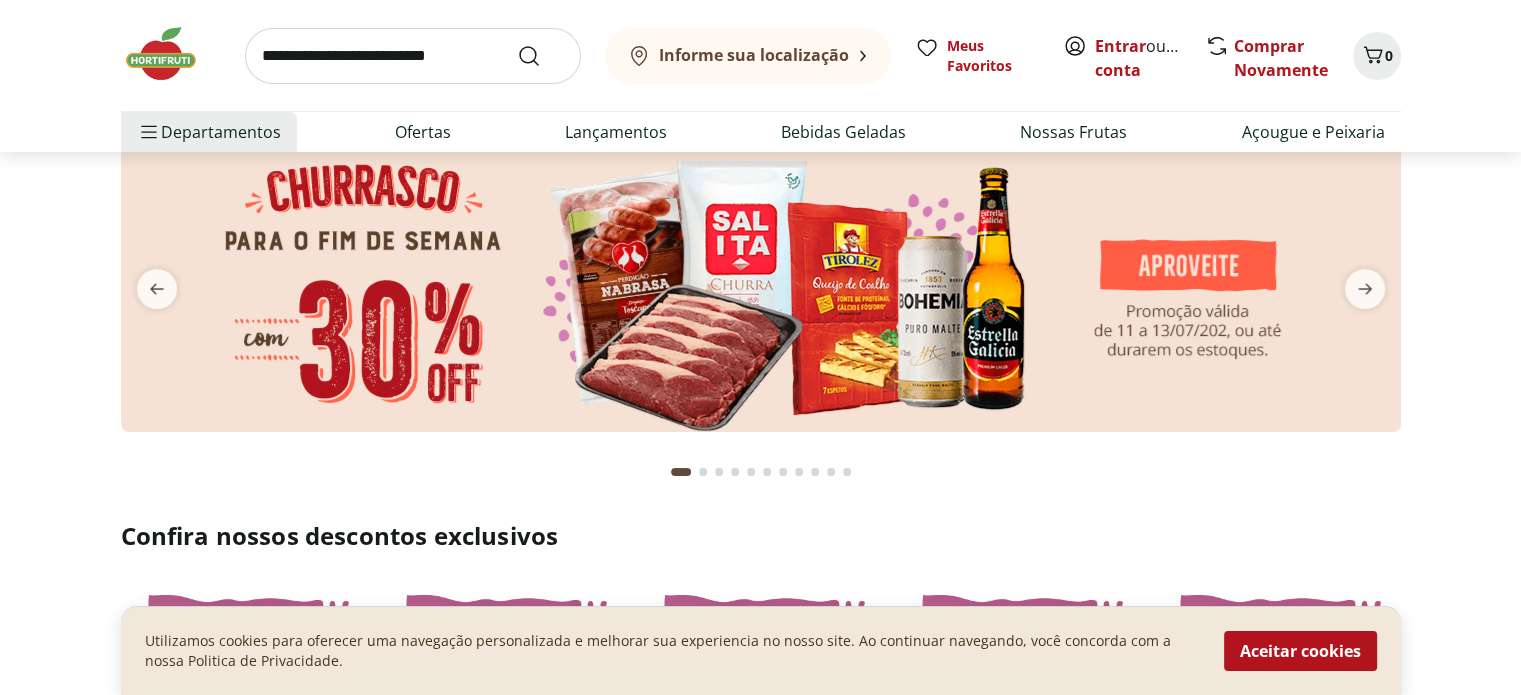 click on "Informe sua localização" at bounding box center (748, 56) 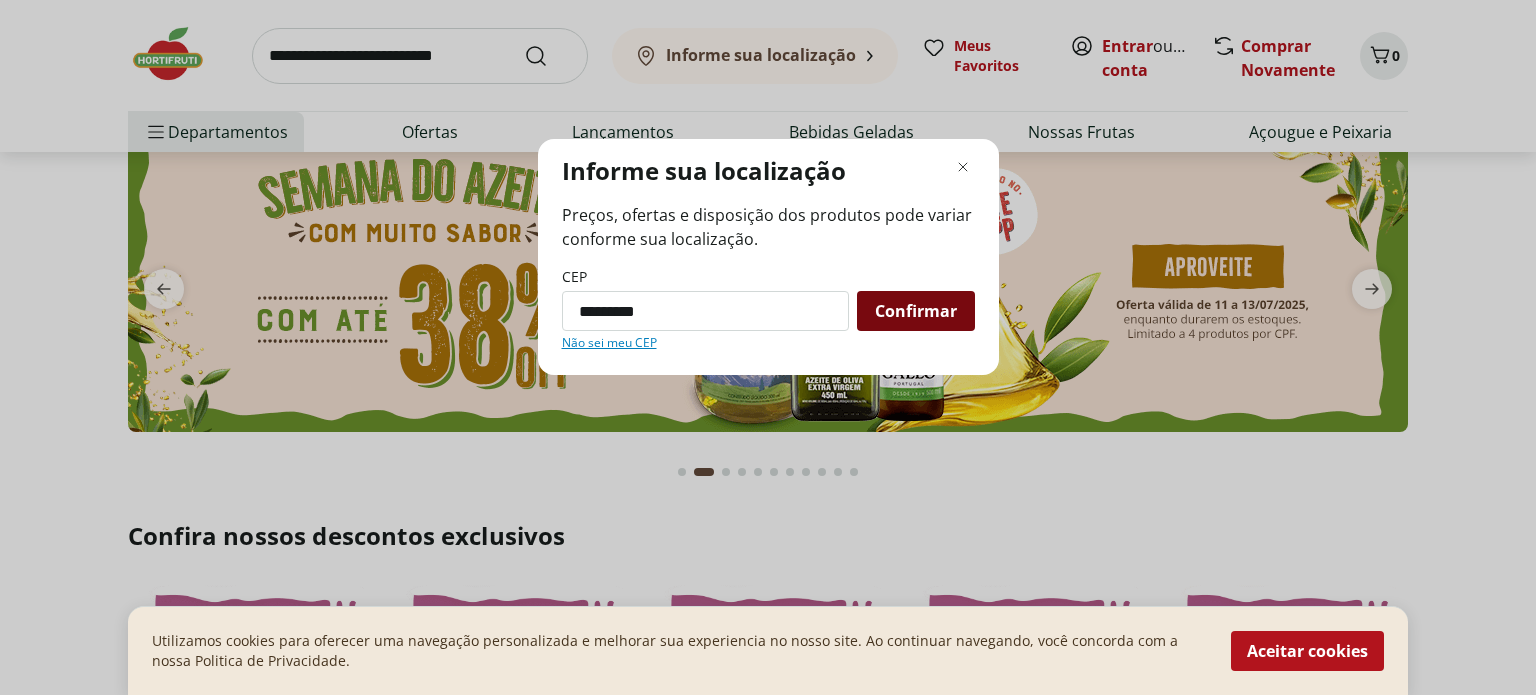type on "*********" 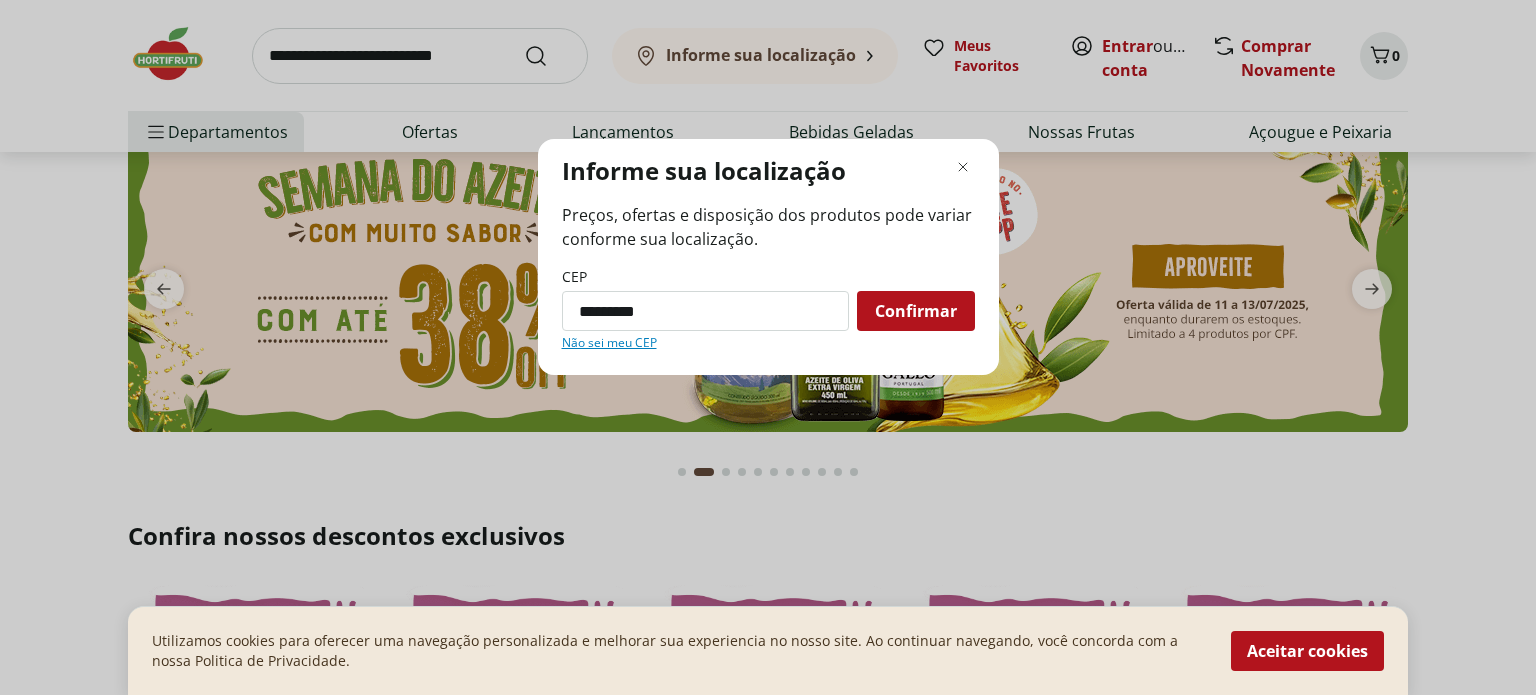 click on "Confirmar" at bounding box center [916, 311] 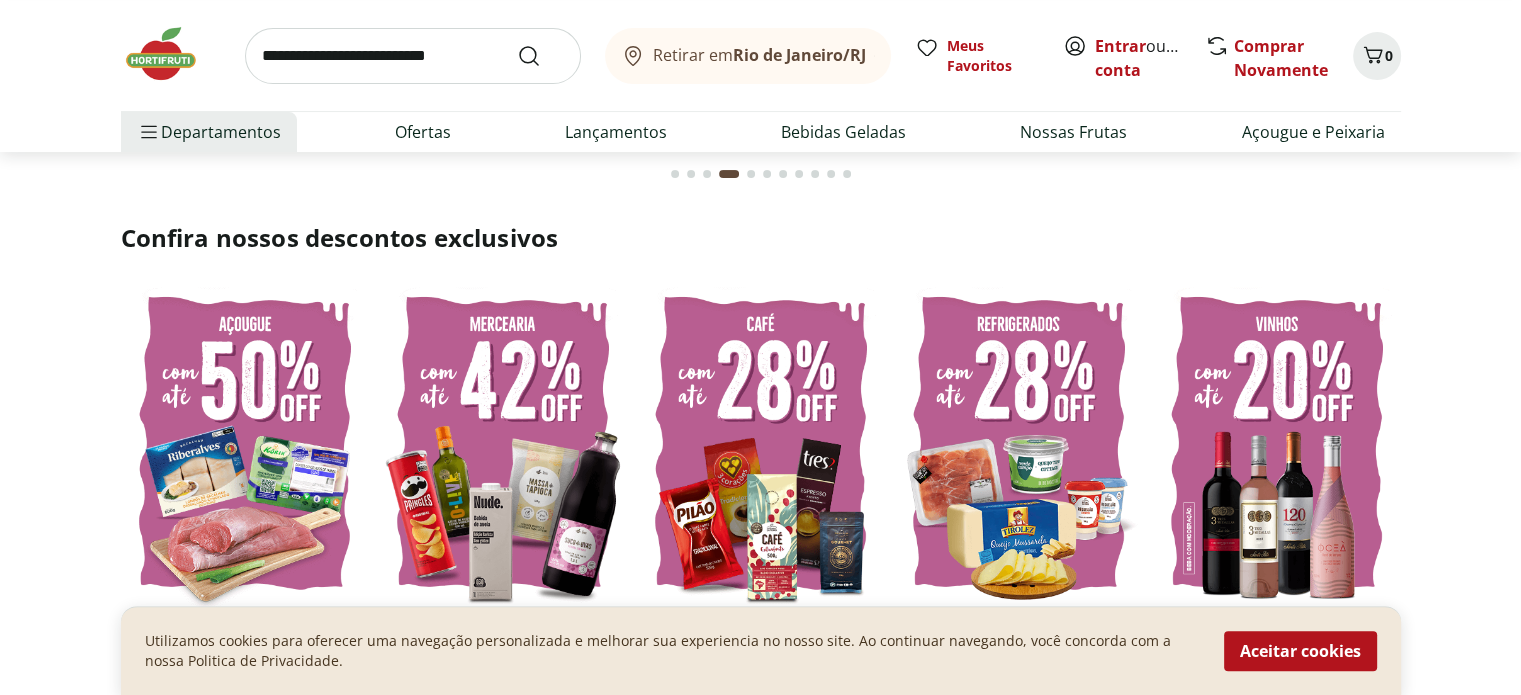 scroll, scrollTop: 0, scrollLeft: 0, axis: both 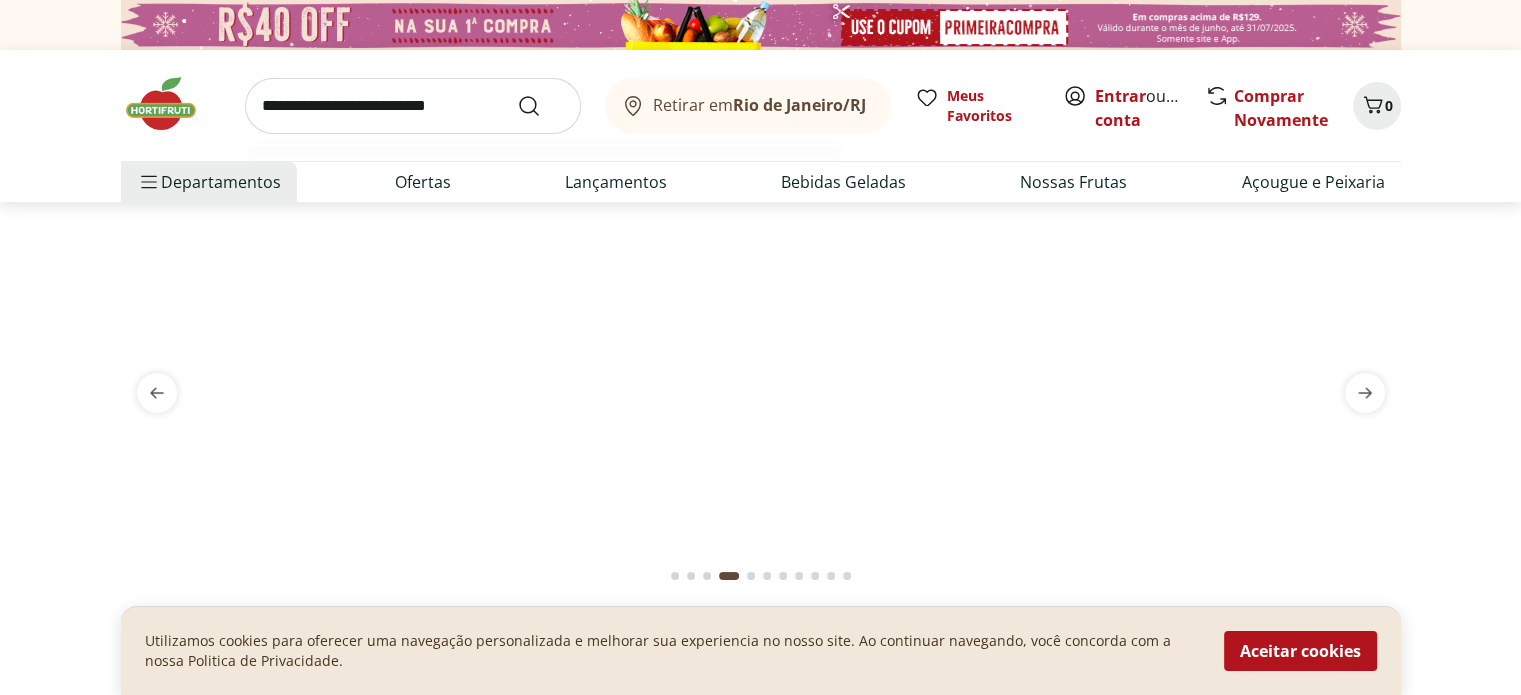 click at bounding box center [413, 106] 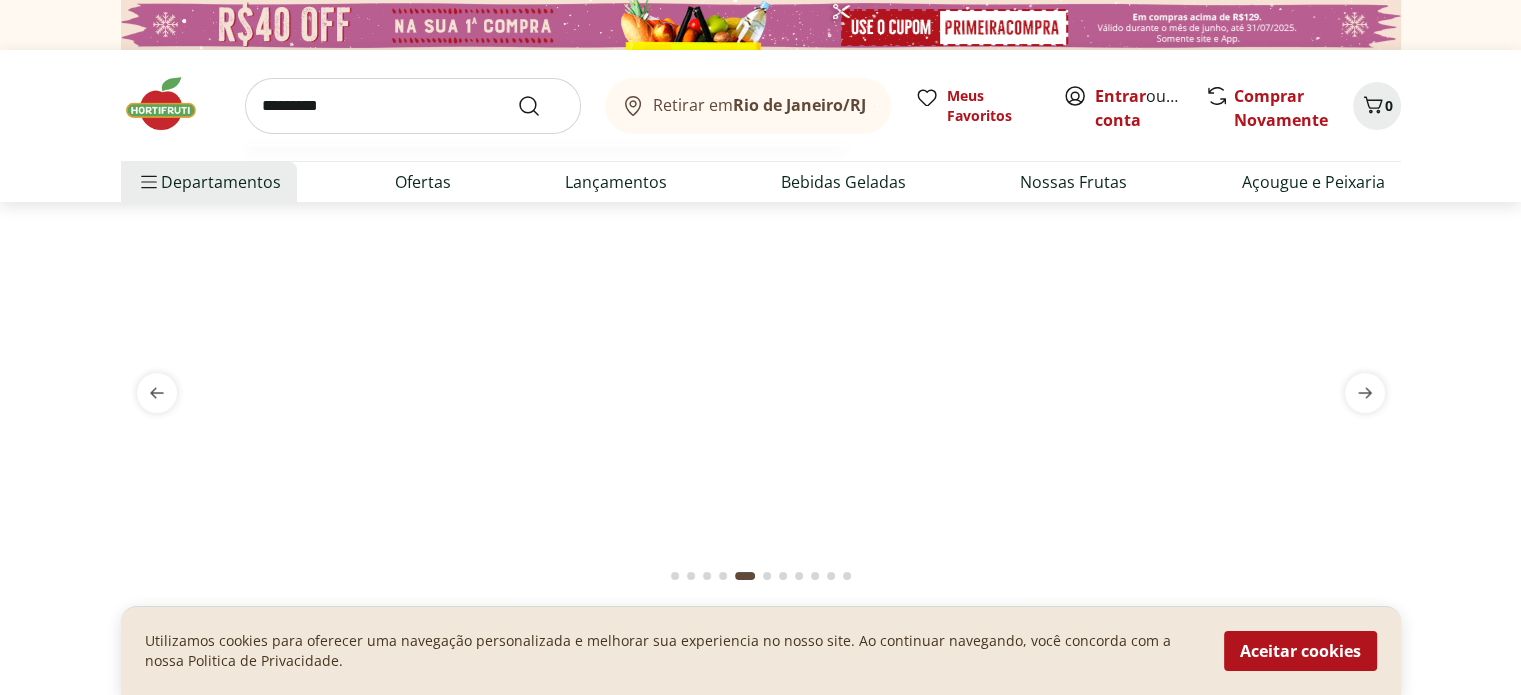 type on "*********" 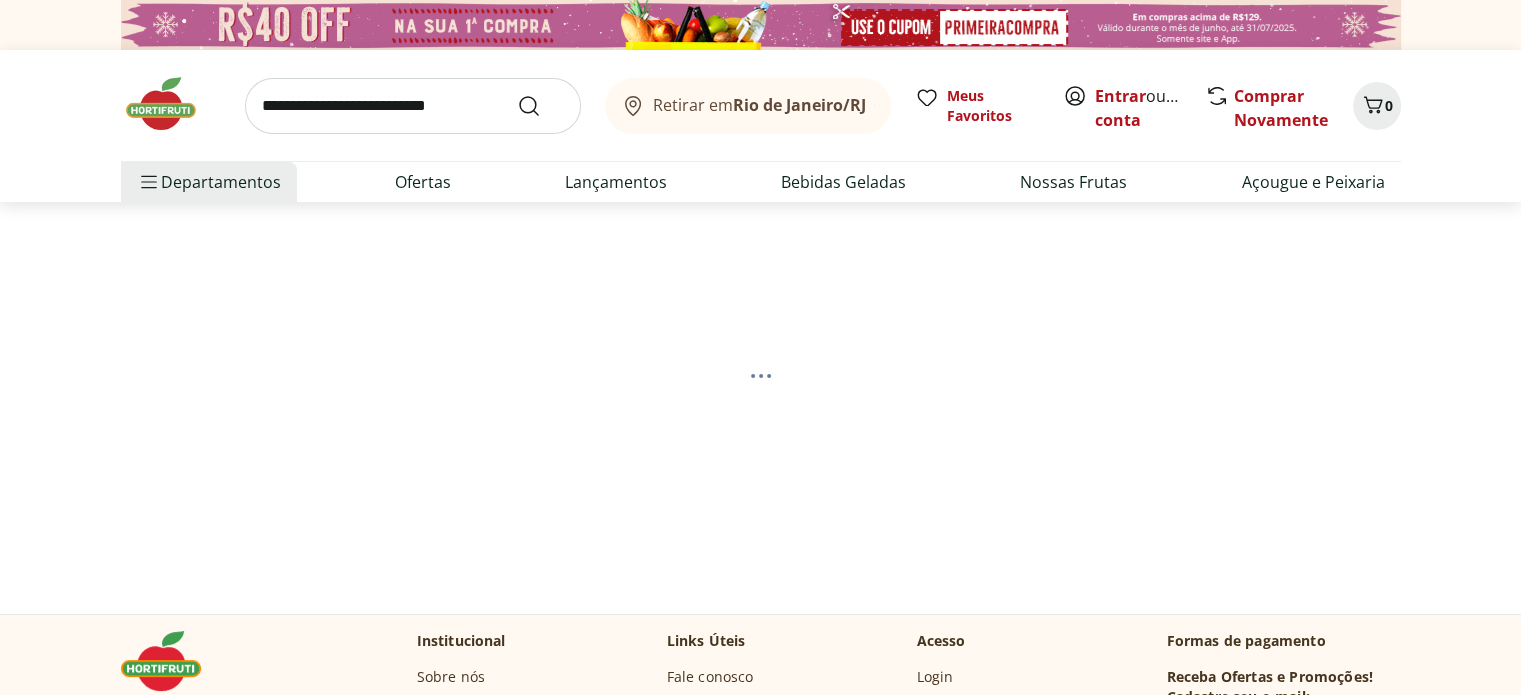 select on "**********" 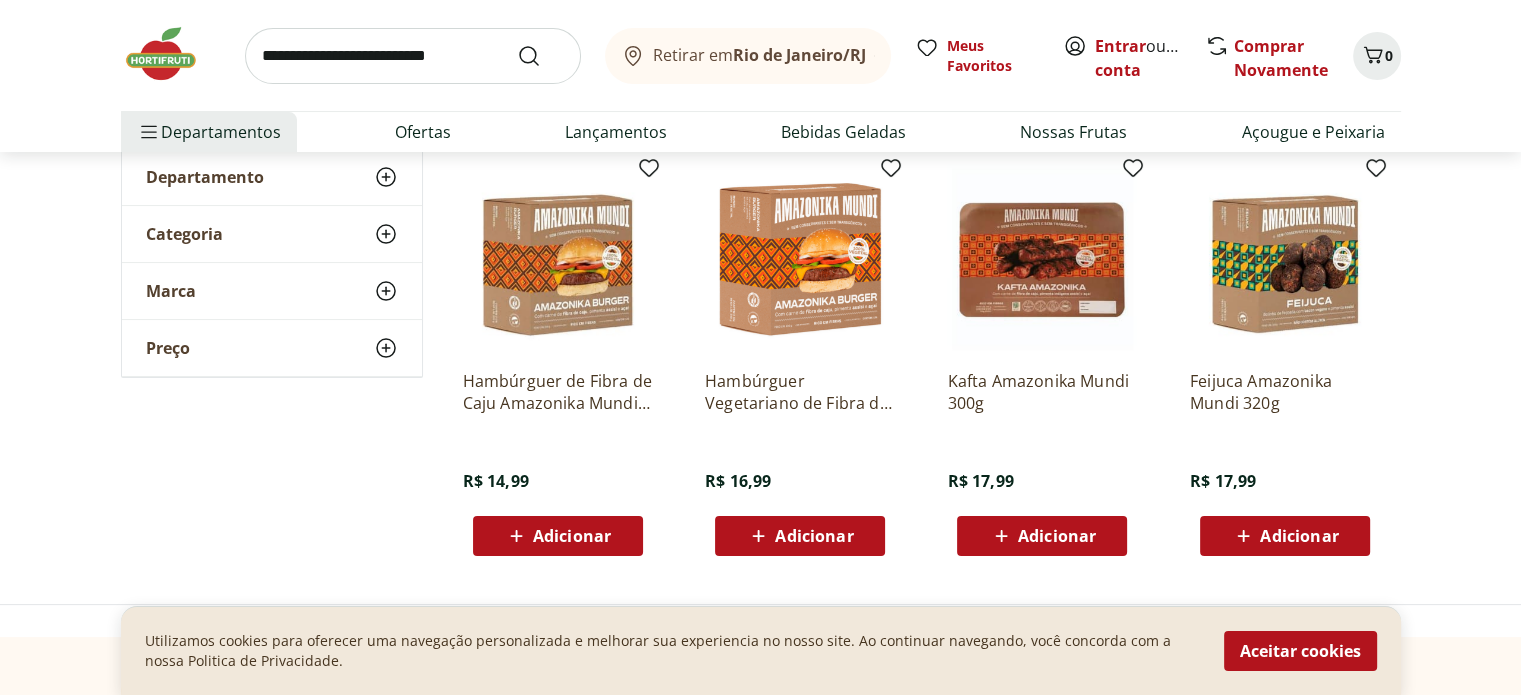 scroll, scrollTop: 264, scrollLeft: 0, axis: vertical 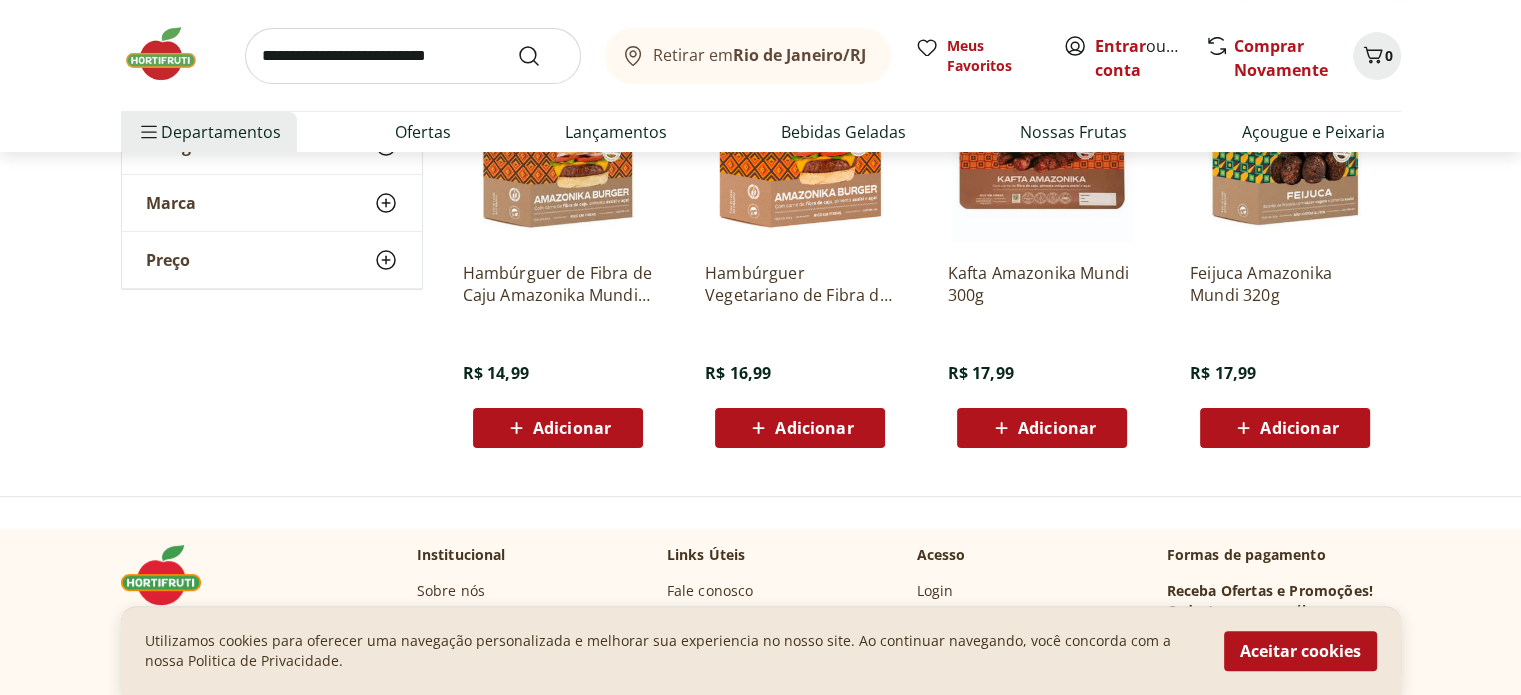 click on "Adicionar" at bounding box center [558, 428] 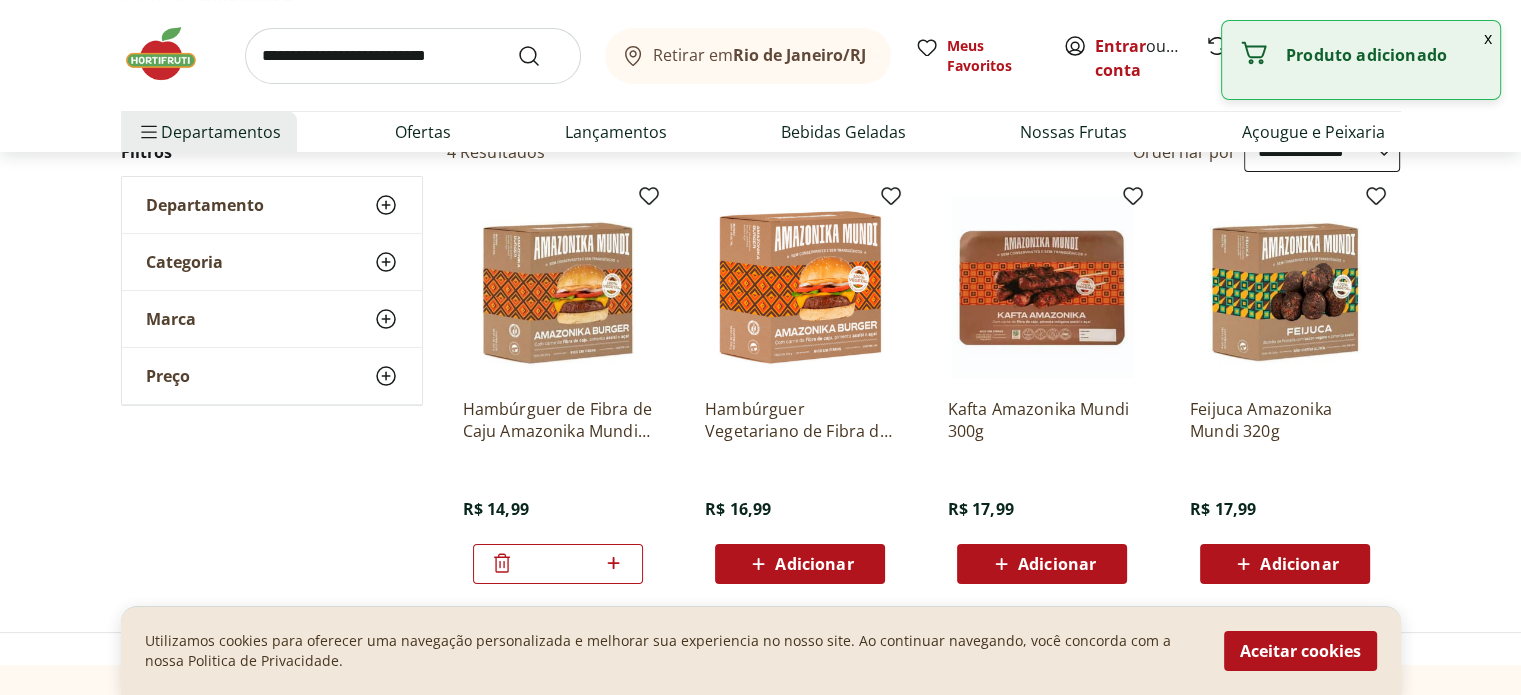 scroll, scrollTop: 230, scrollLeft: 0, axis: vertical 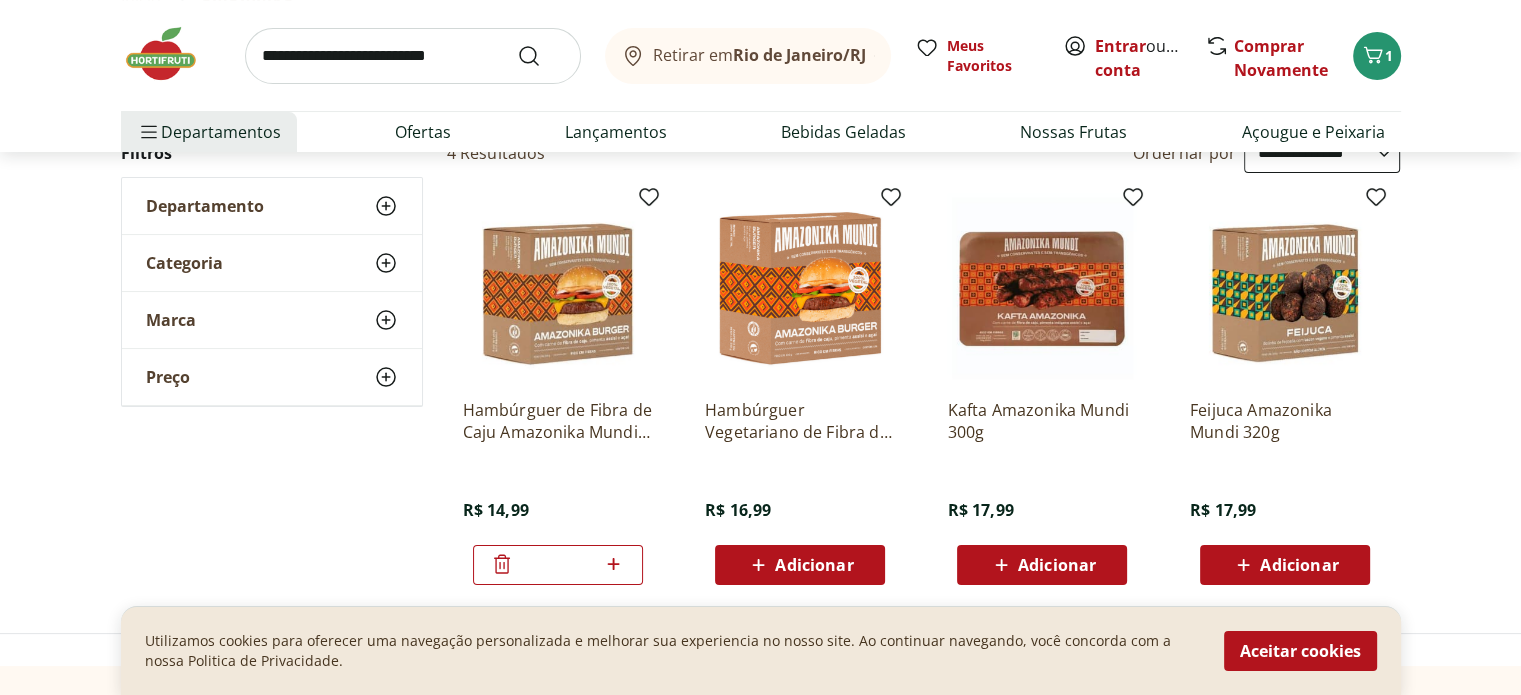 click on "Kafta Amazonika Mundi 300g R$ 17,99 Adicionar" at bounding box center (1042, 389) 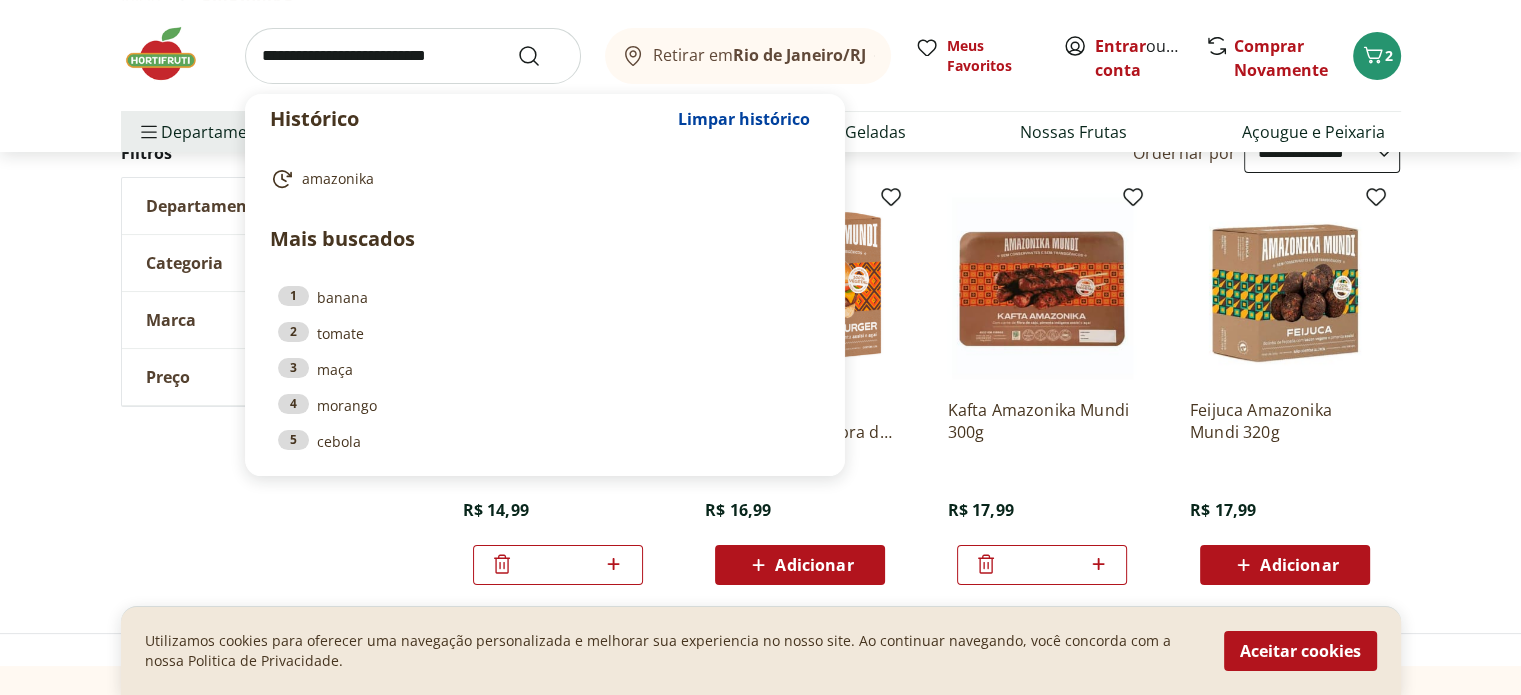 click at bounding box center (413, 56) 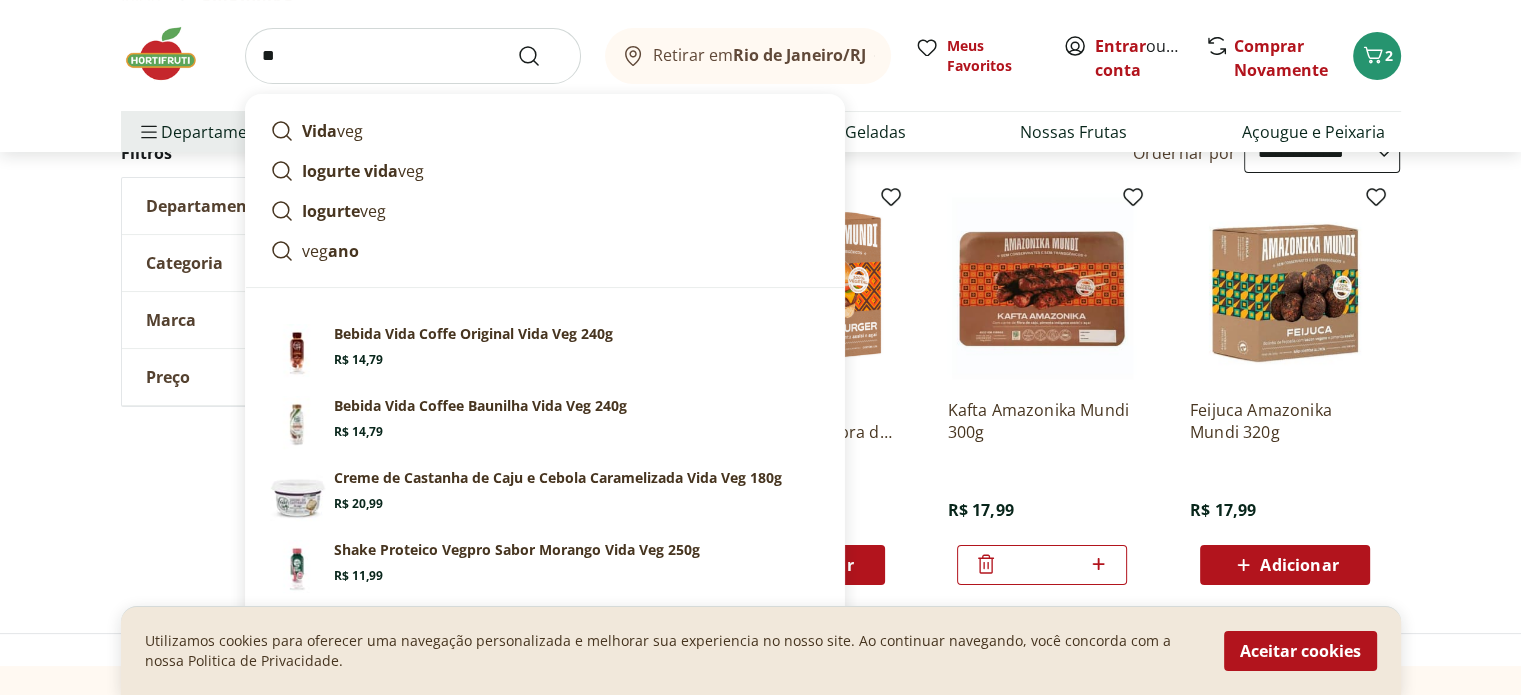 type on "*" 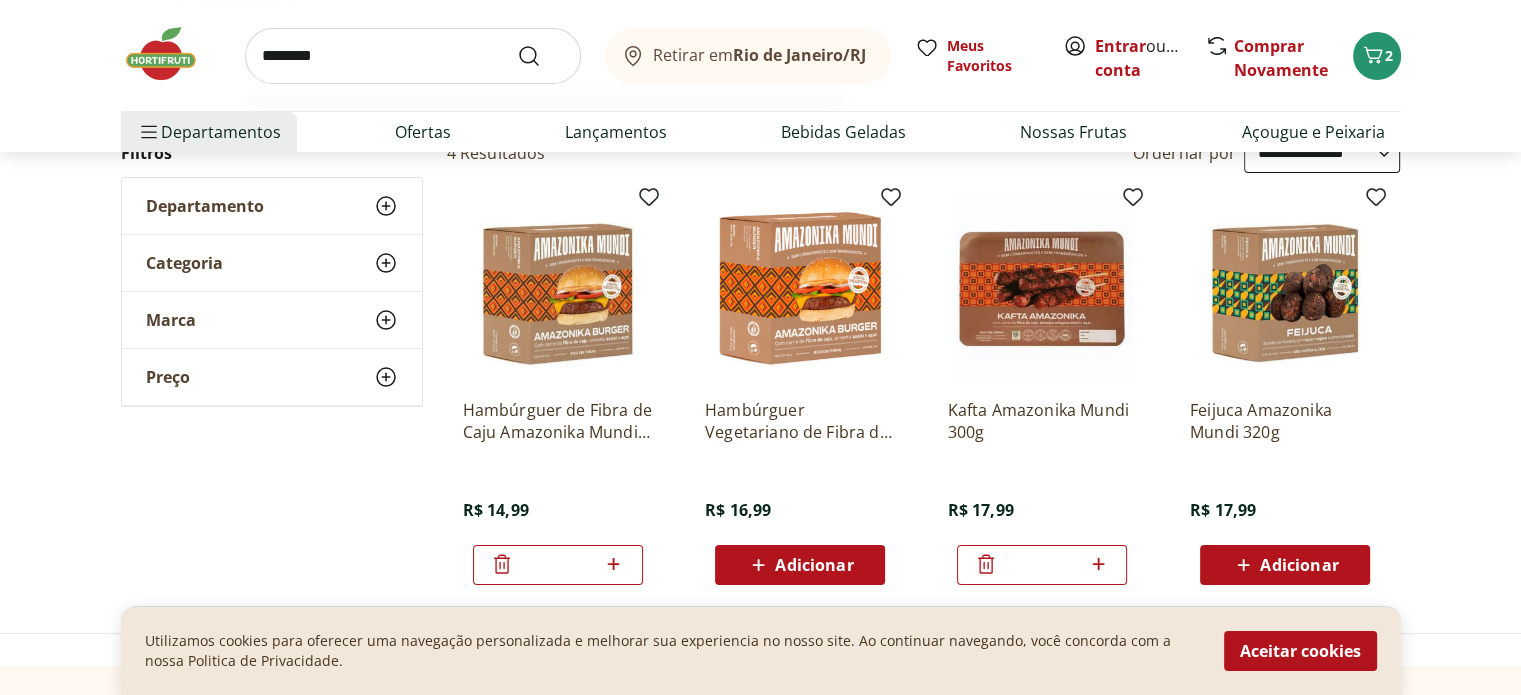 type on "********" 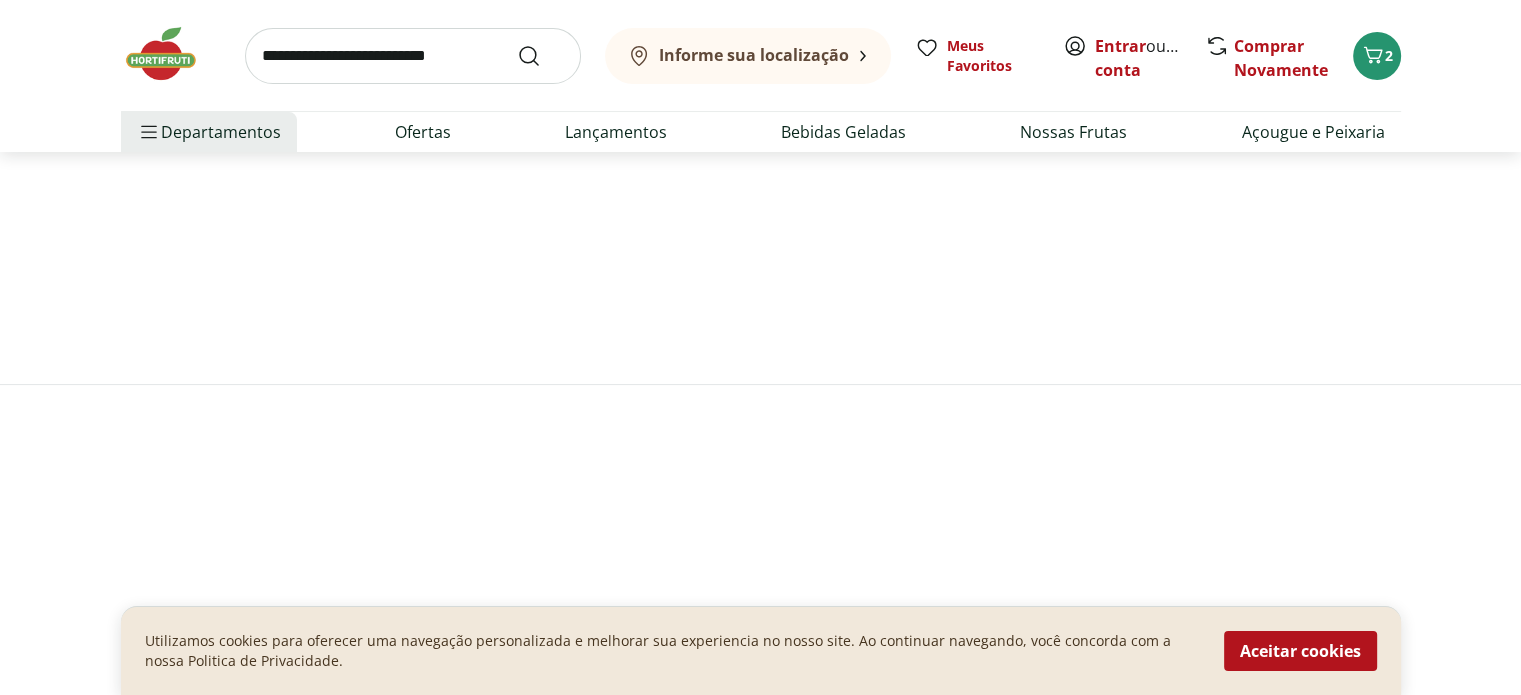 scroll, scrollTop: 0, scrollLeft: 0, axis: both 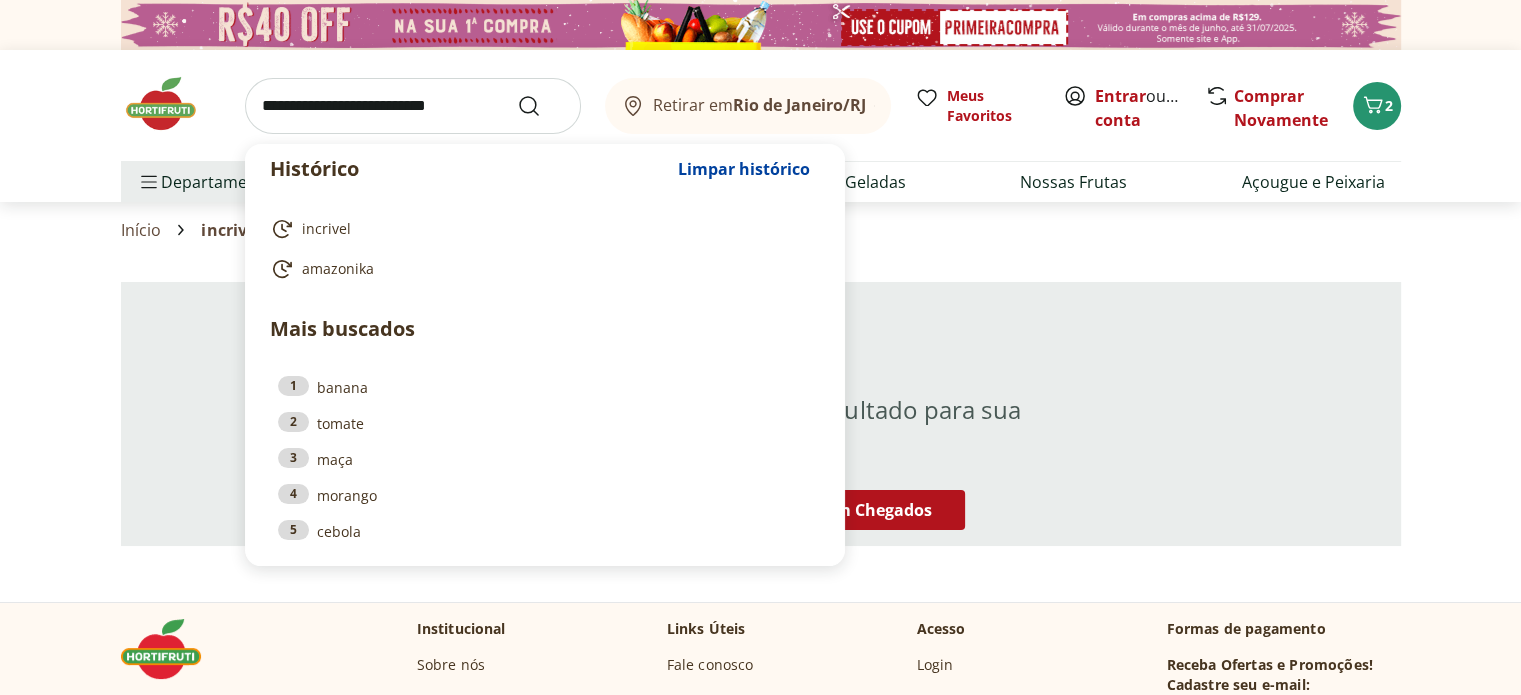 click at bounding box center (413, 106) 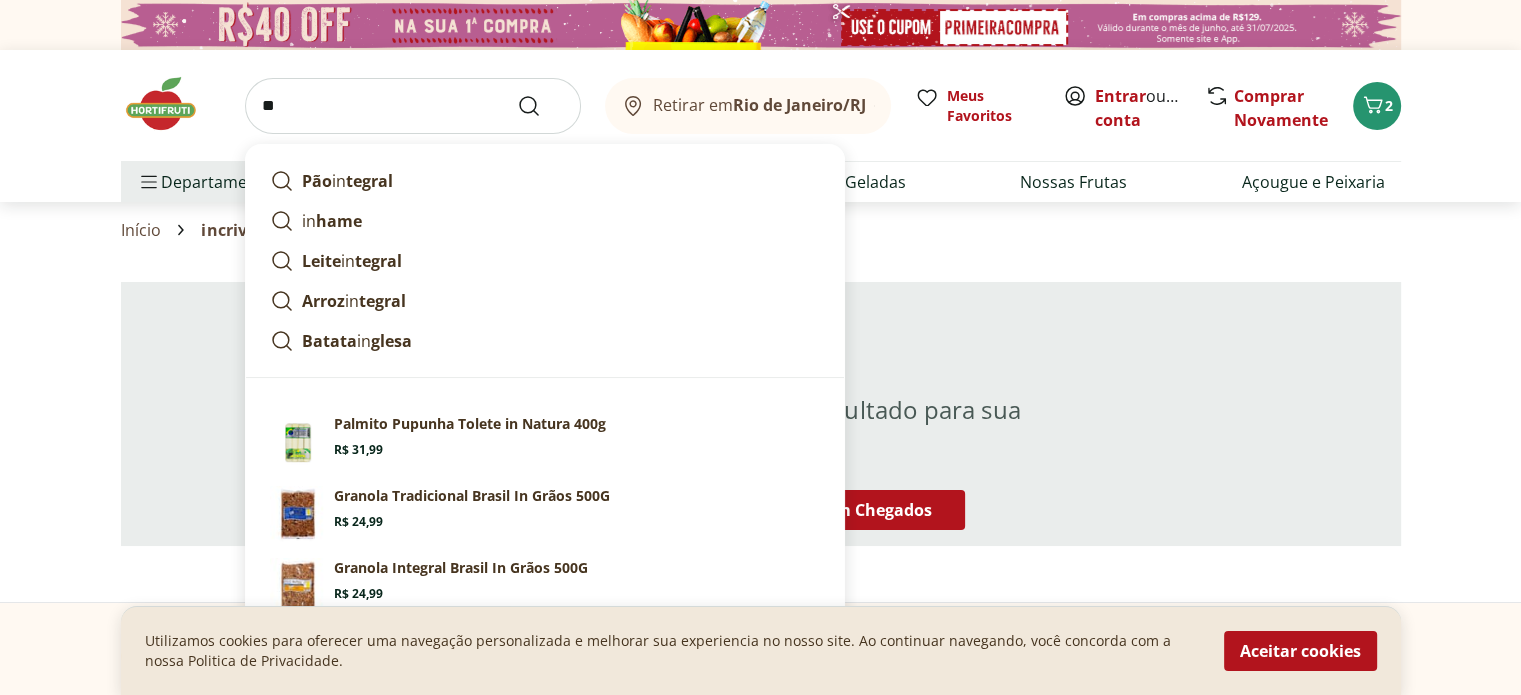 type on "*" 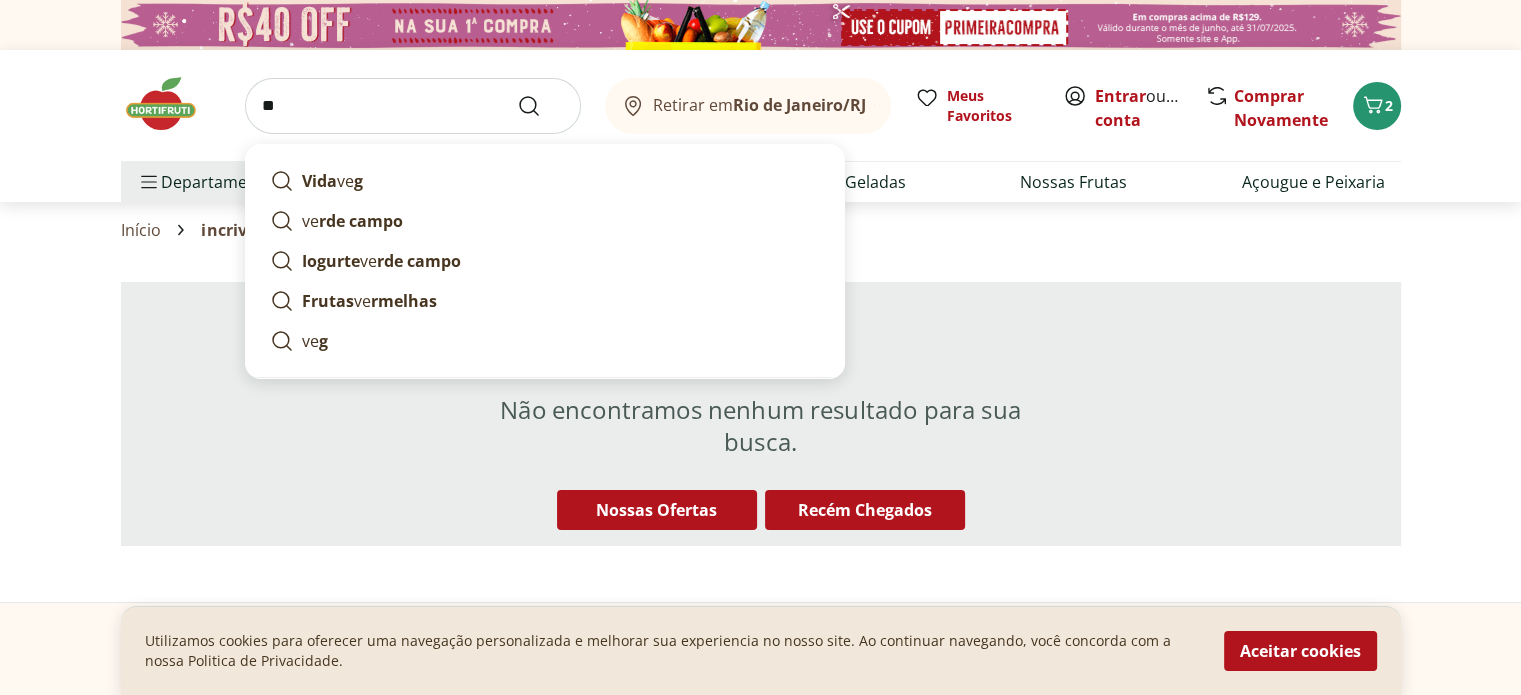 type on "***" 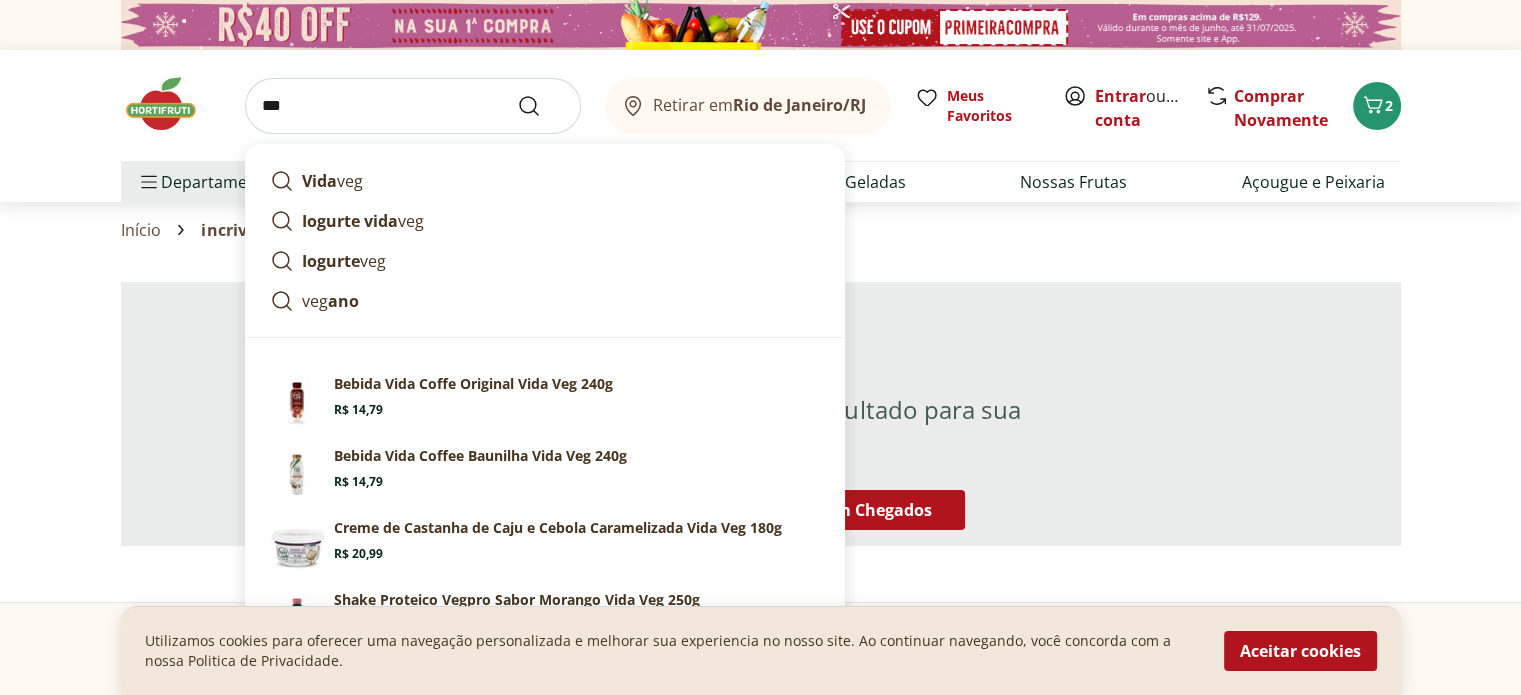 click at bounding box center (541, 106) 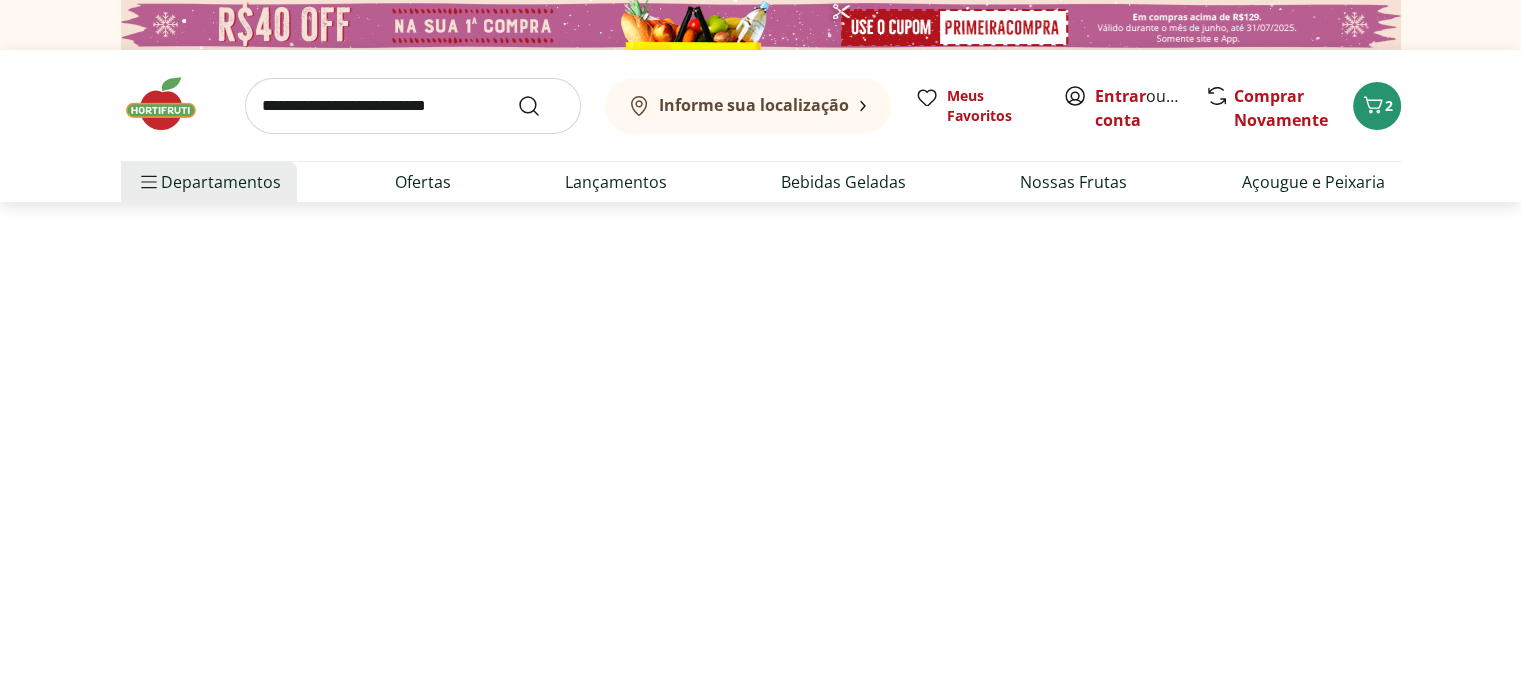 select on "**********" 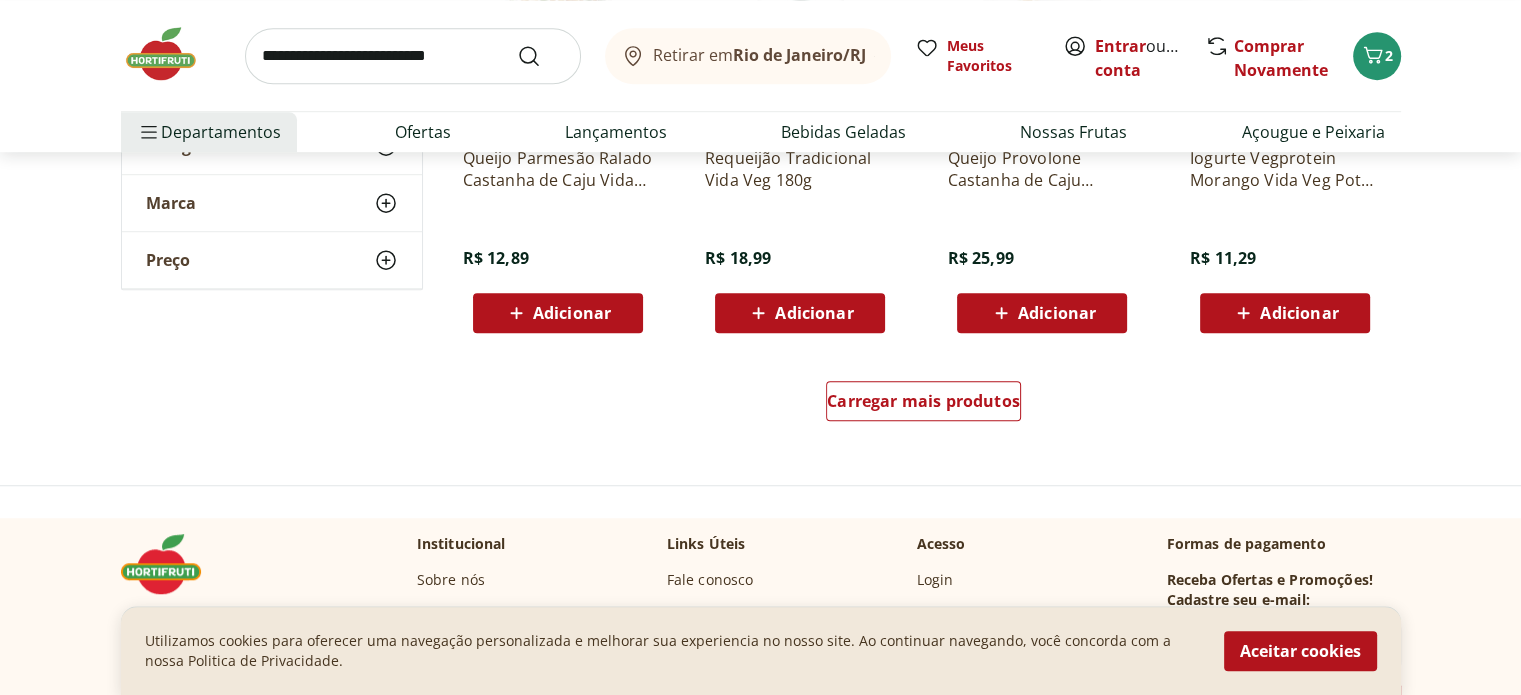 scroll, scrollTop: 1364, scrollLeft: 0, axis: vertical 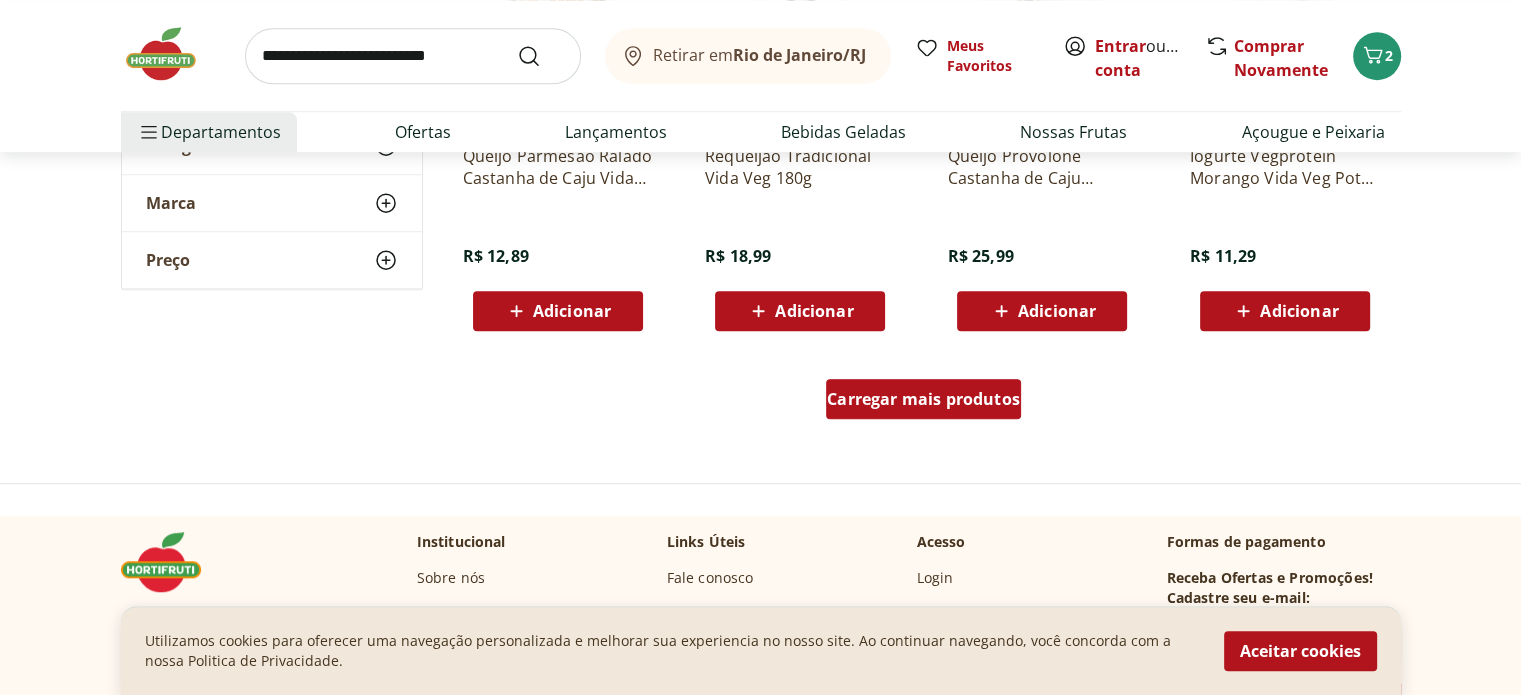 click on "Carregar mais produtos" at bounding box center (923, 399) 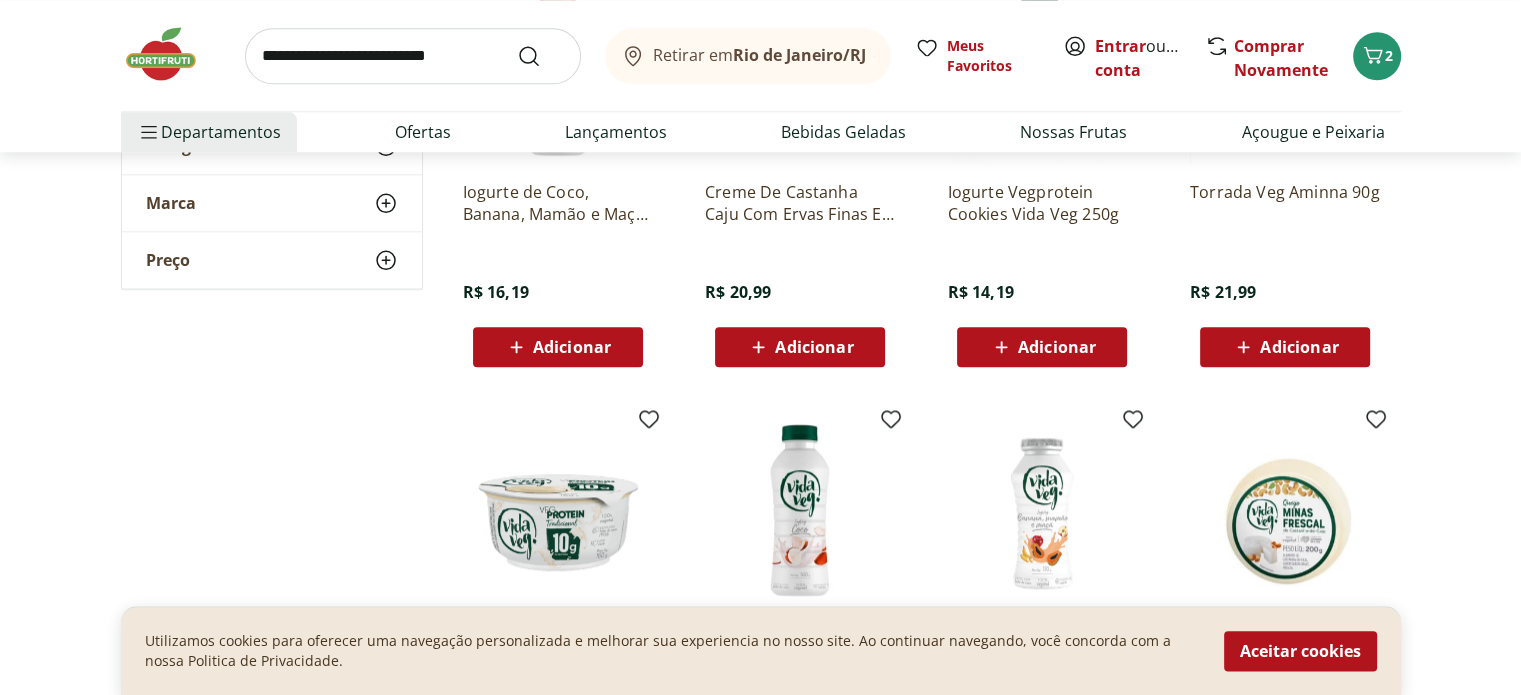 scroll, scrollTop: 2372, scrollLeft: 0, axis: vertical 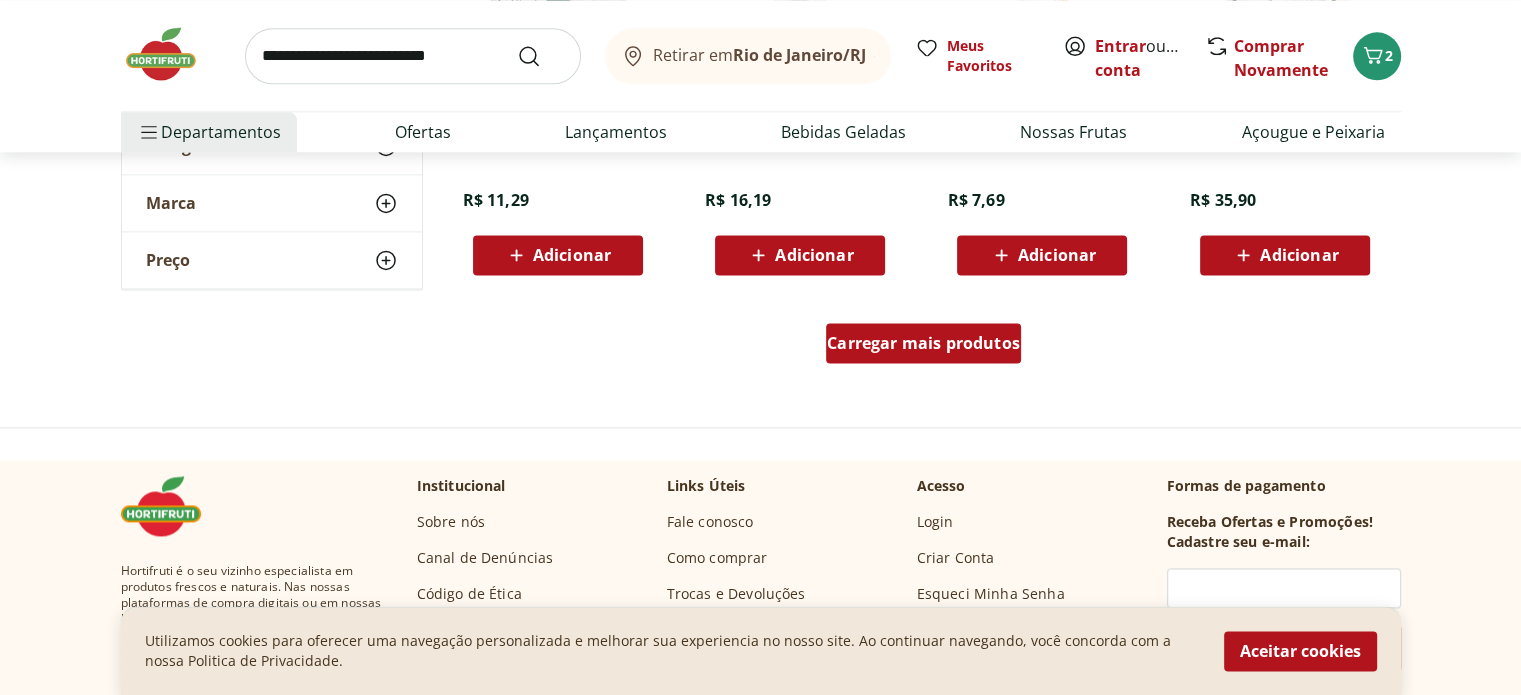 click on "Carregar mais produtos" at bounding box center (923, 347) 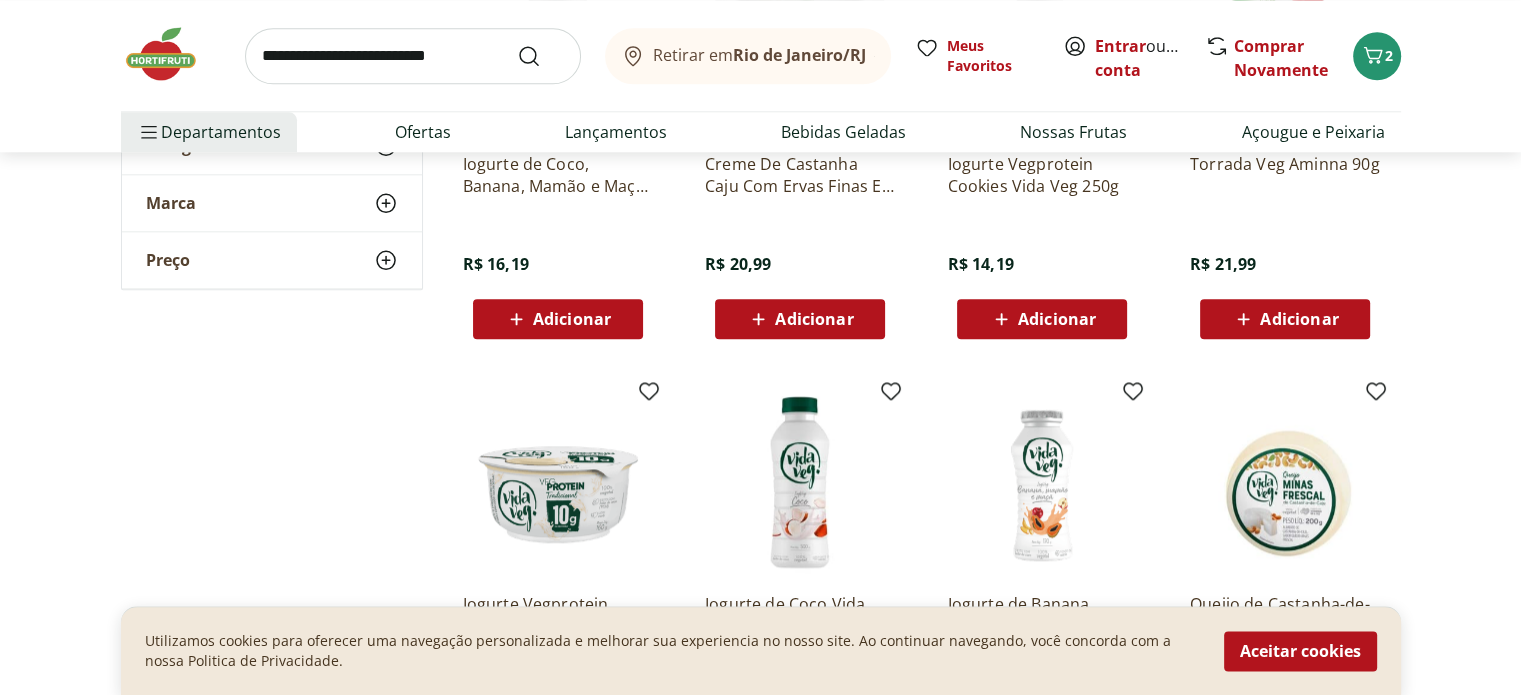 scroll, scrollTop: 2402, scrollLeft: 0, axis: vertical 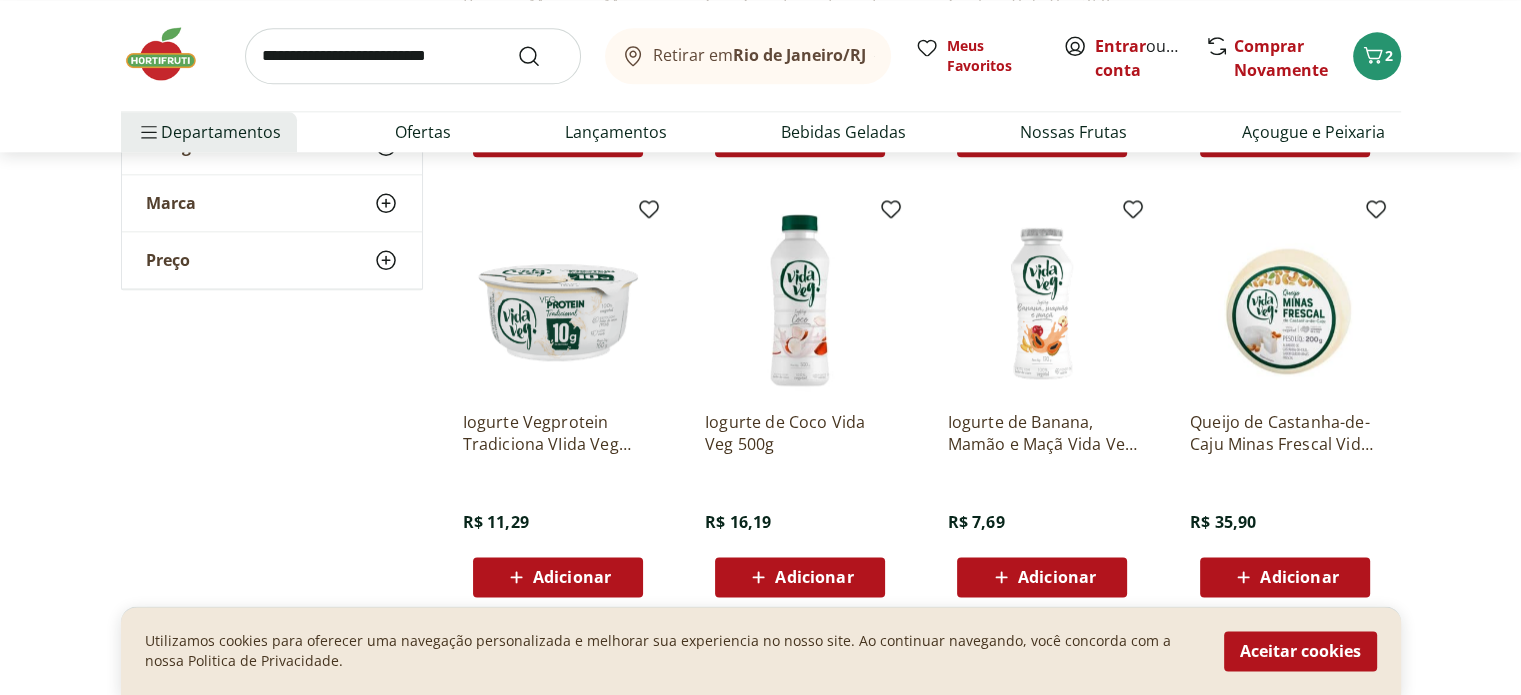 click on "Adicionar" at bounding box center (572, 577) 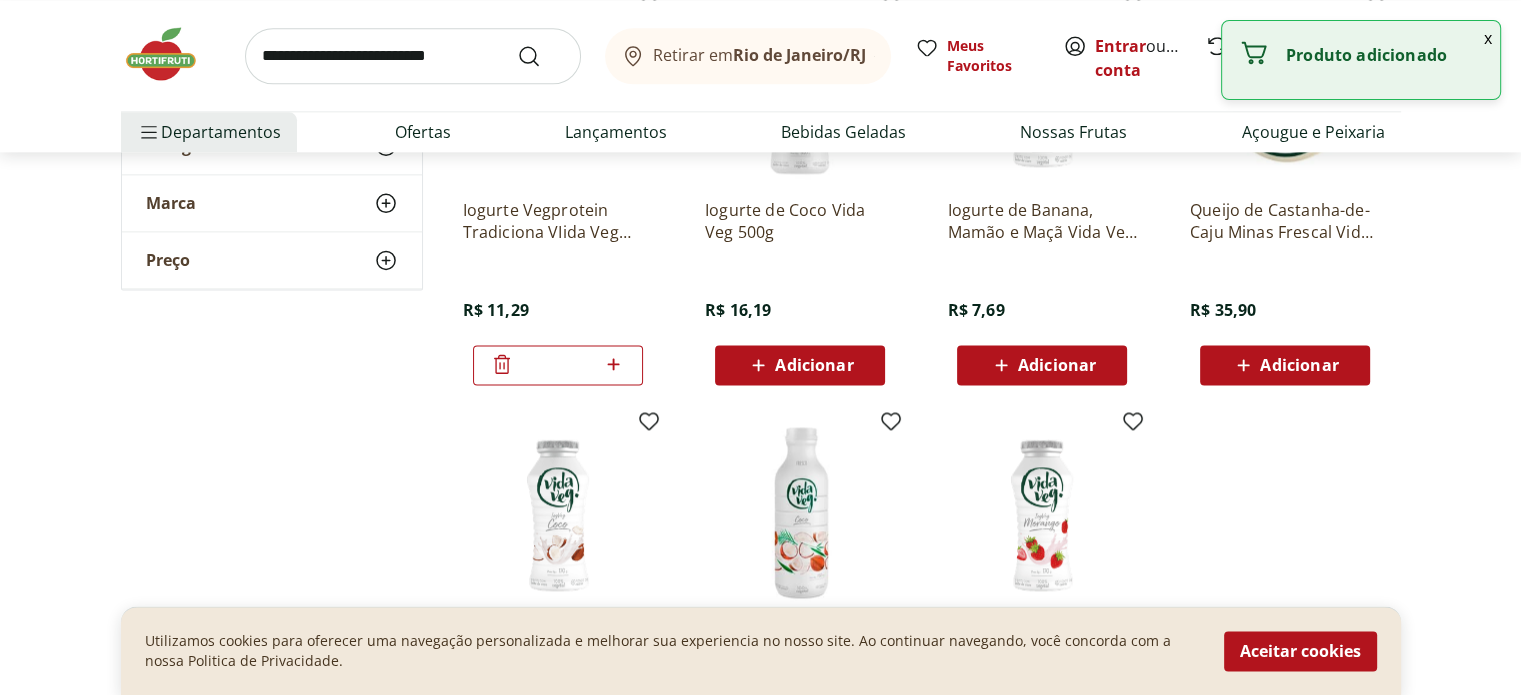 scroll, scrollTop: 2822, scrollLeft: 0, axis: vertical 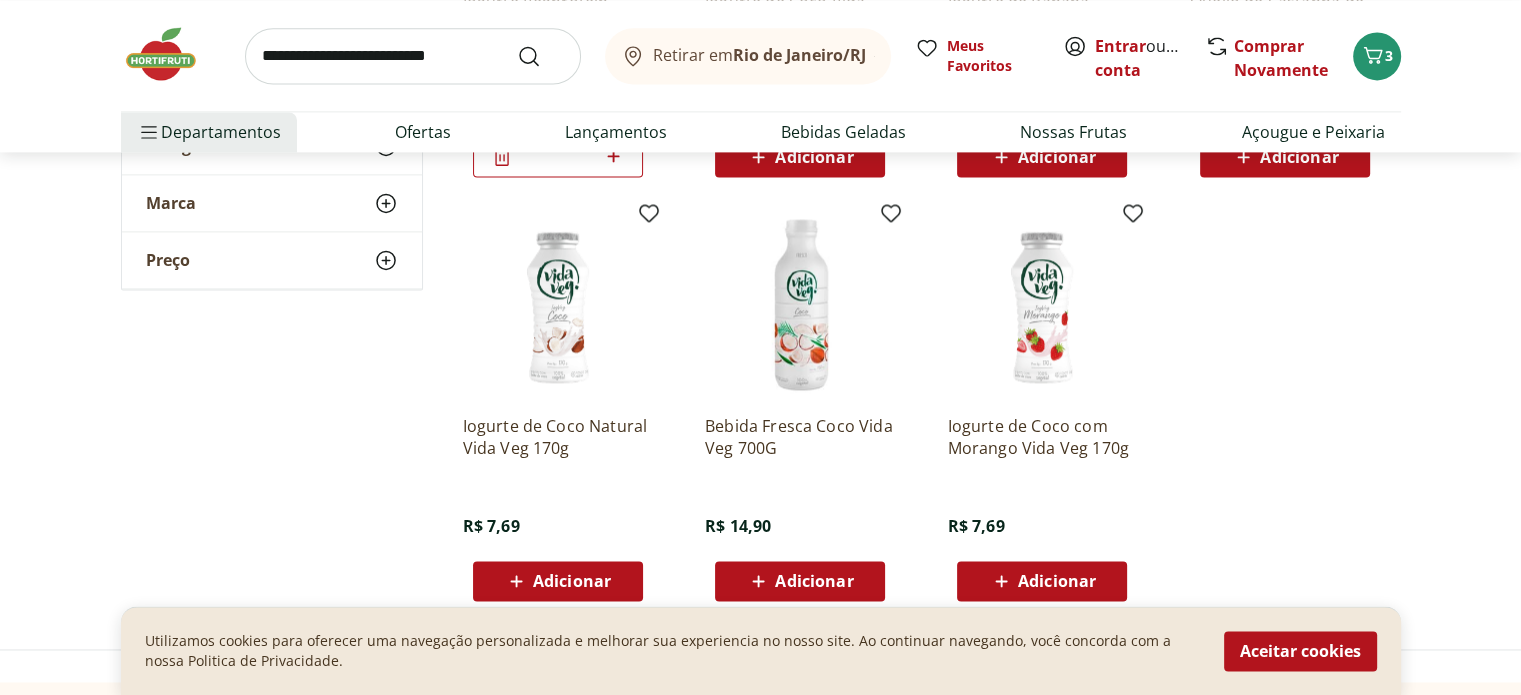 click on "Adicionar" at bounding box center (558, 581) 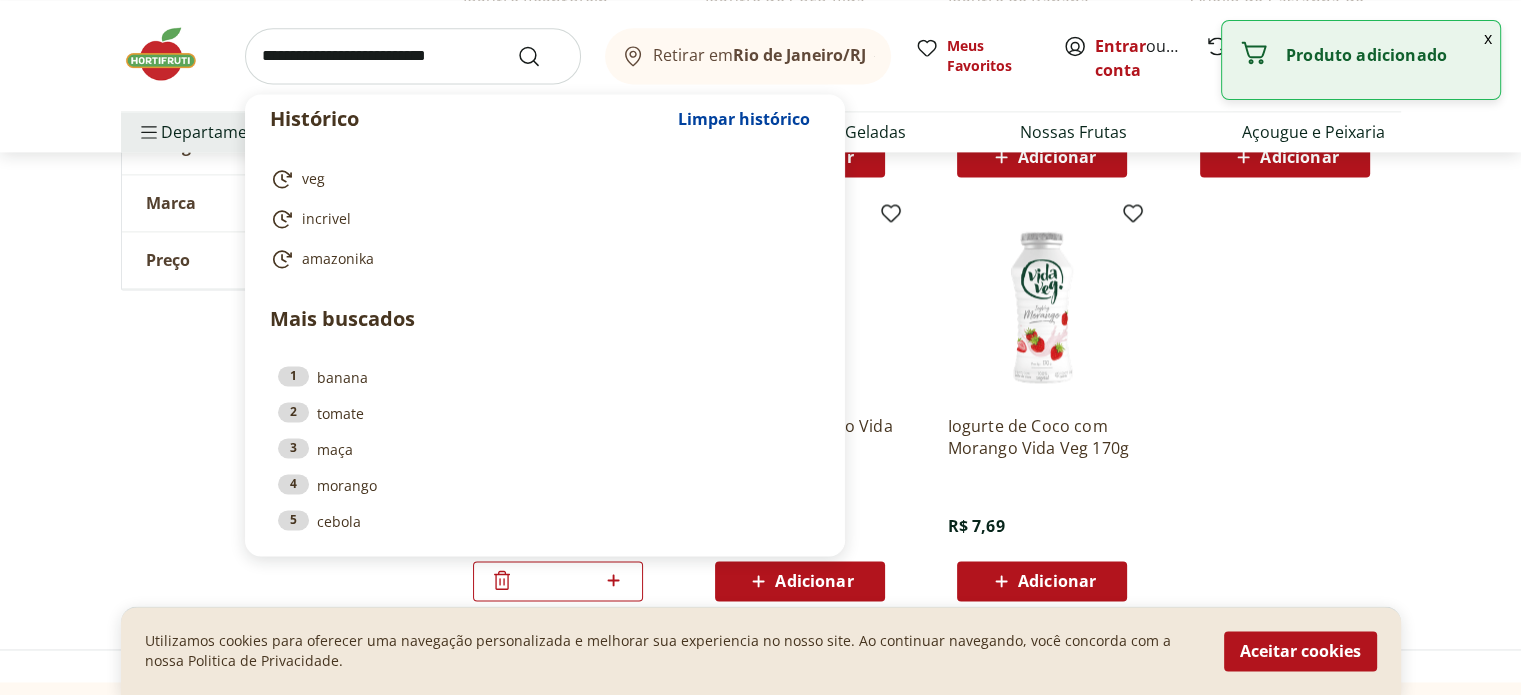 drag, startPoint x: 464, startPoint y: 52, endPoint x: 441, endPoint y: 38, distance: 26.925823 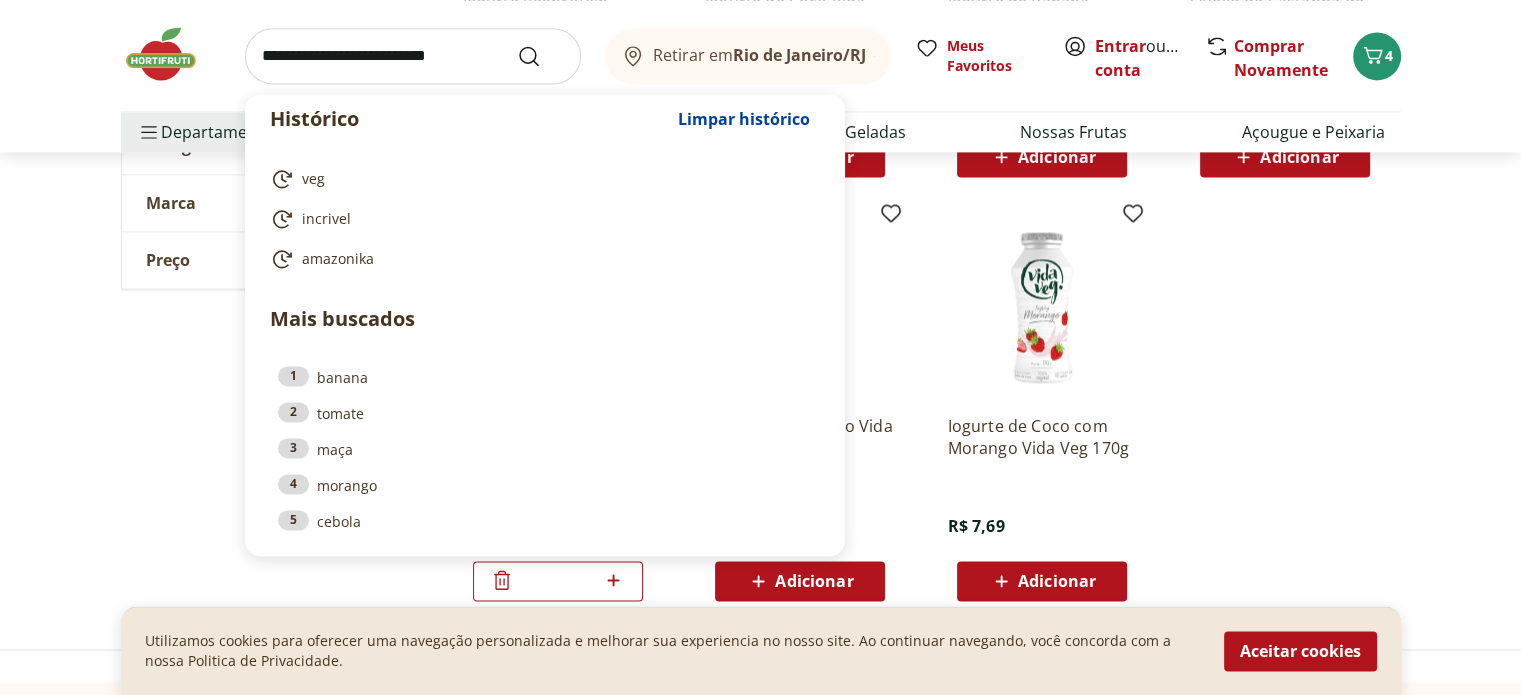 click at bounding box center (413, 56) 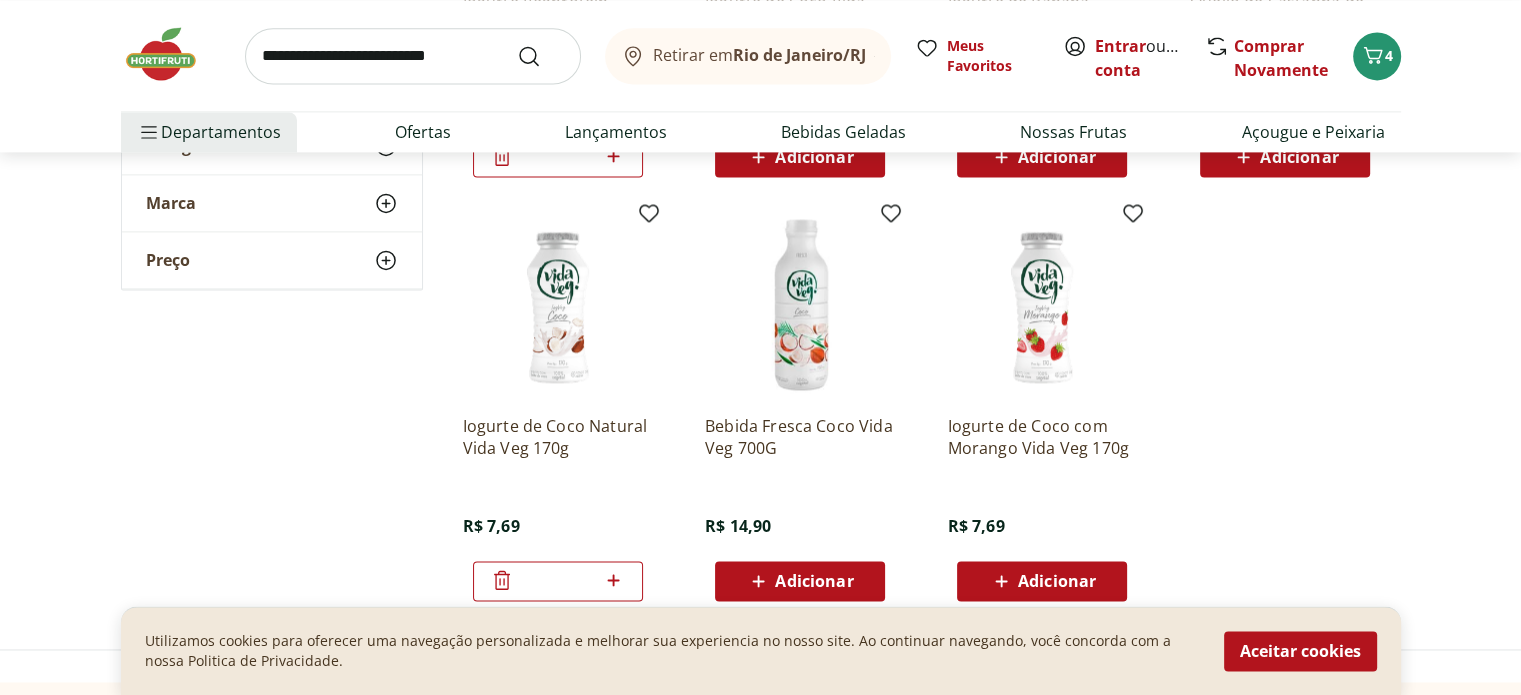 click on "Retirar em  Rio de Janeiro/RJ Meus Favoritos Entrar  ou  Criar conta Comprar Novamente 4" at bounding box center [761, 55] 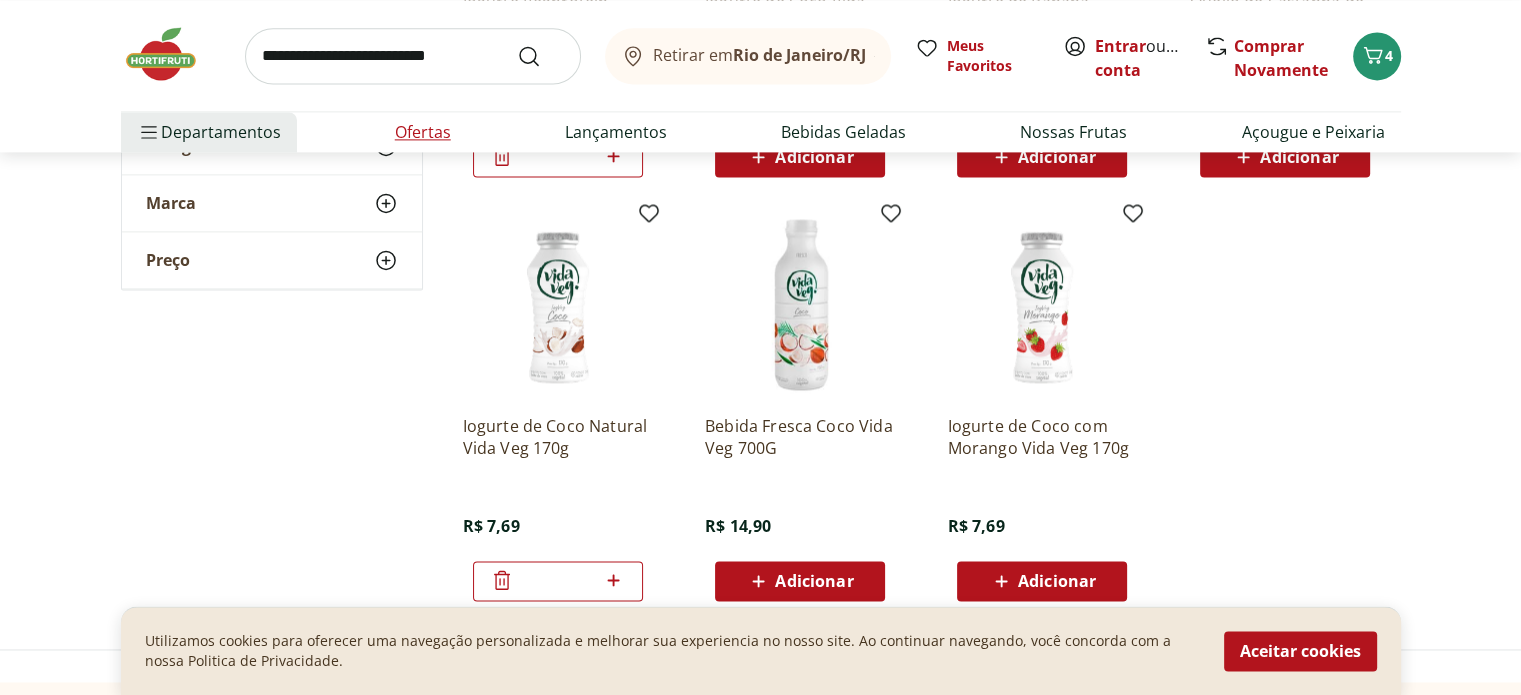 click on "Ofertas" at bounding box center (423, 132) 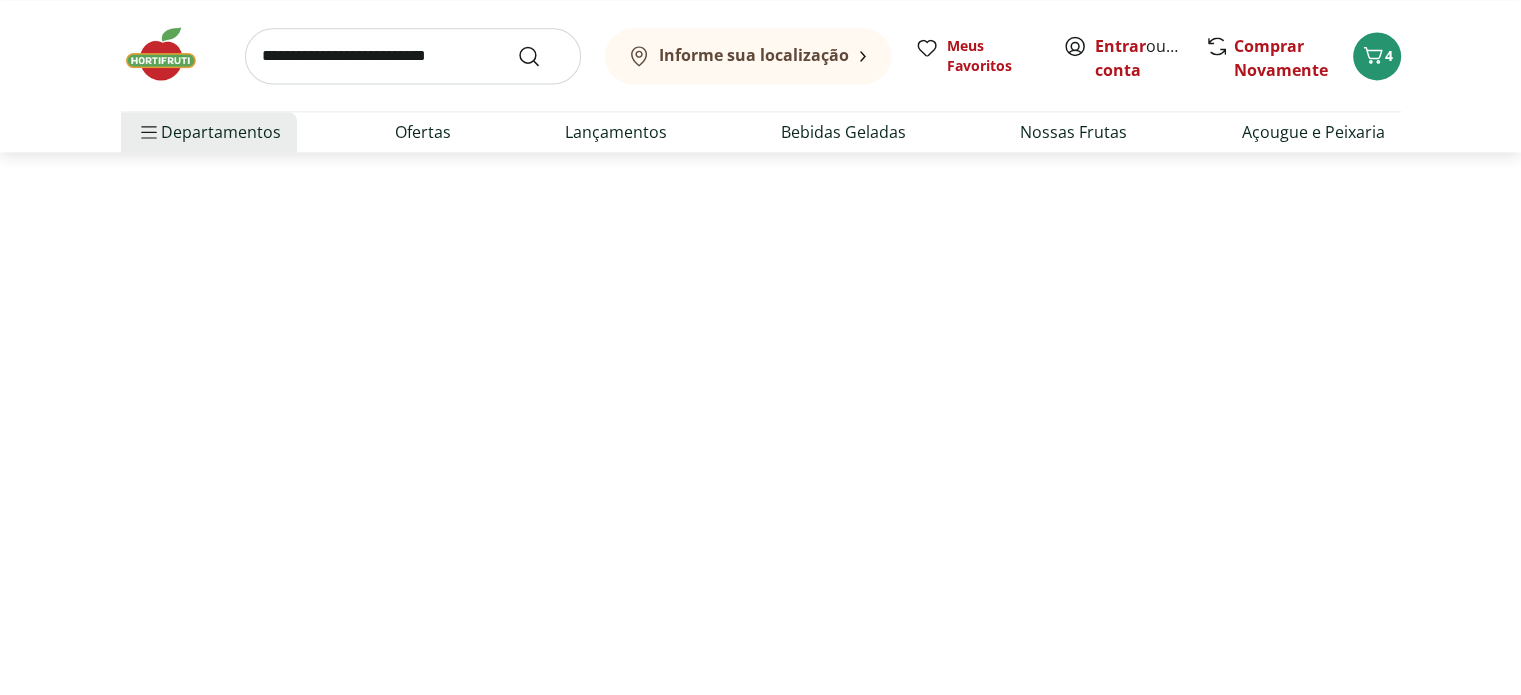 scroll, scrollTop: 0, scrollLeft: 0, axis: both 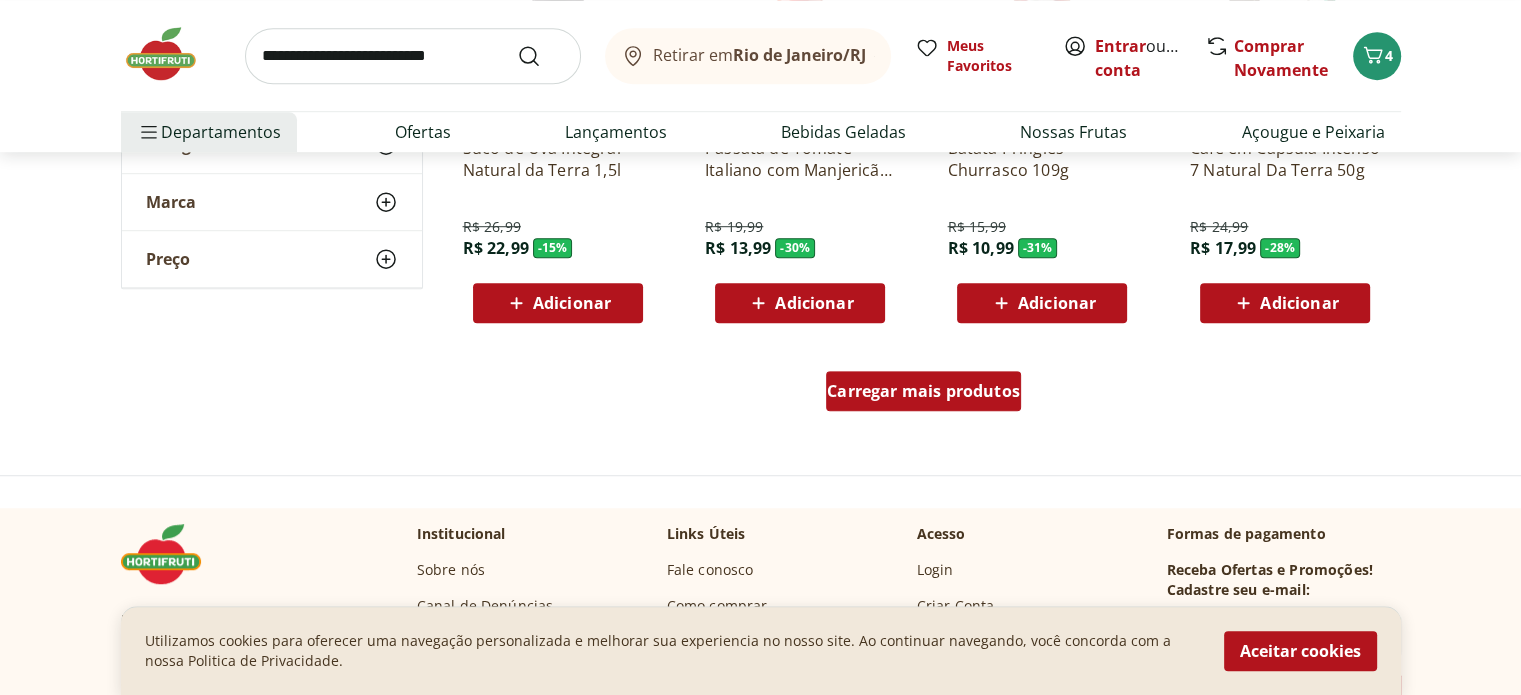 click on "Carregar mais produtos" at bounding box center (923, 391) 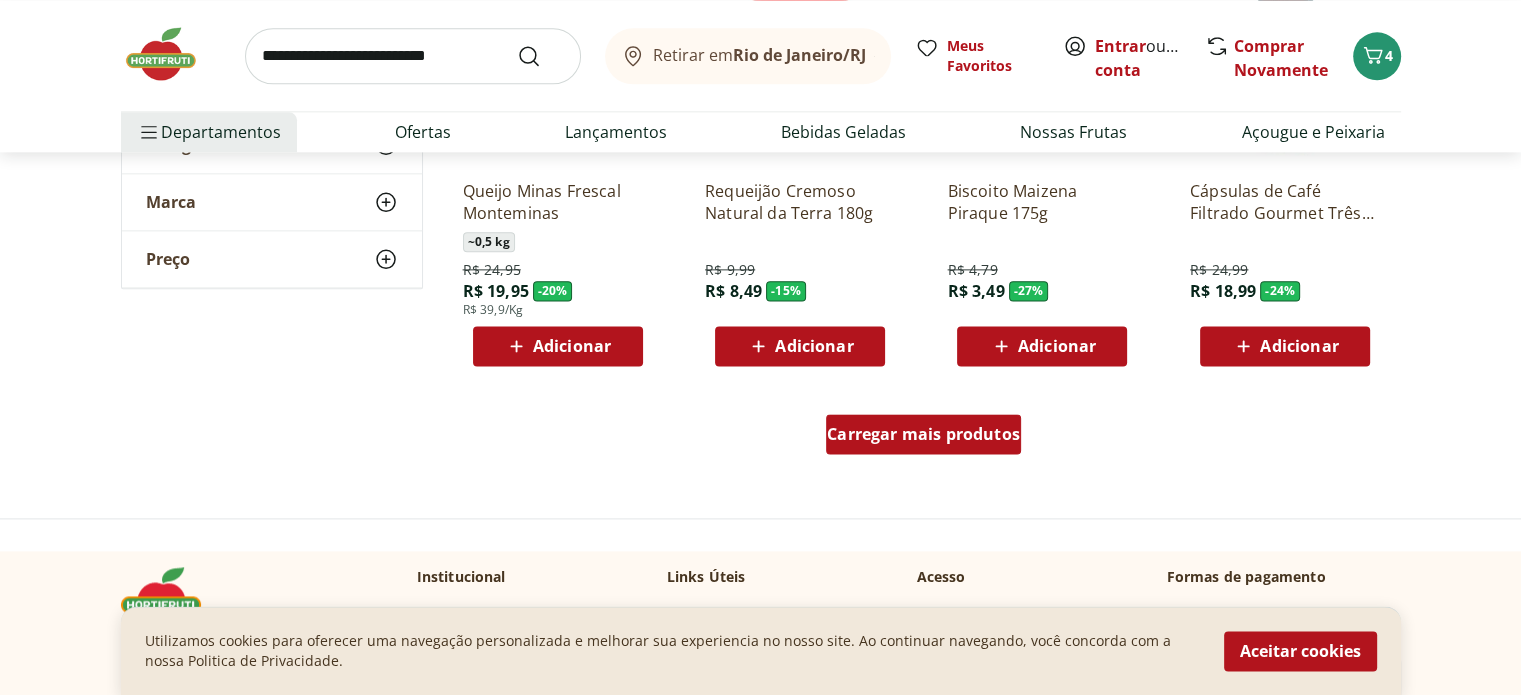 scroll, scrollTop: 2563, scrollLeft: 0, axis: vertical 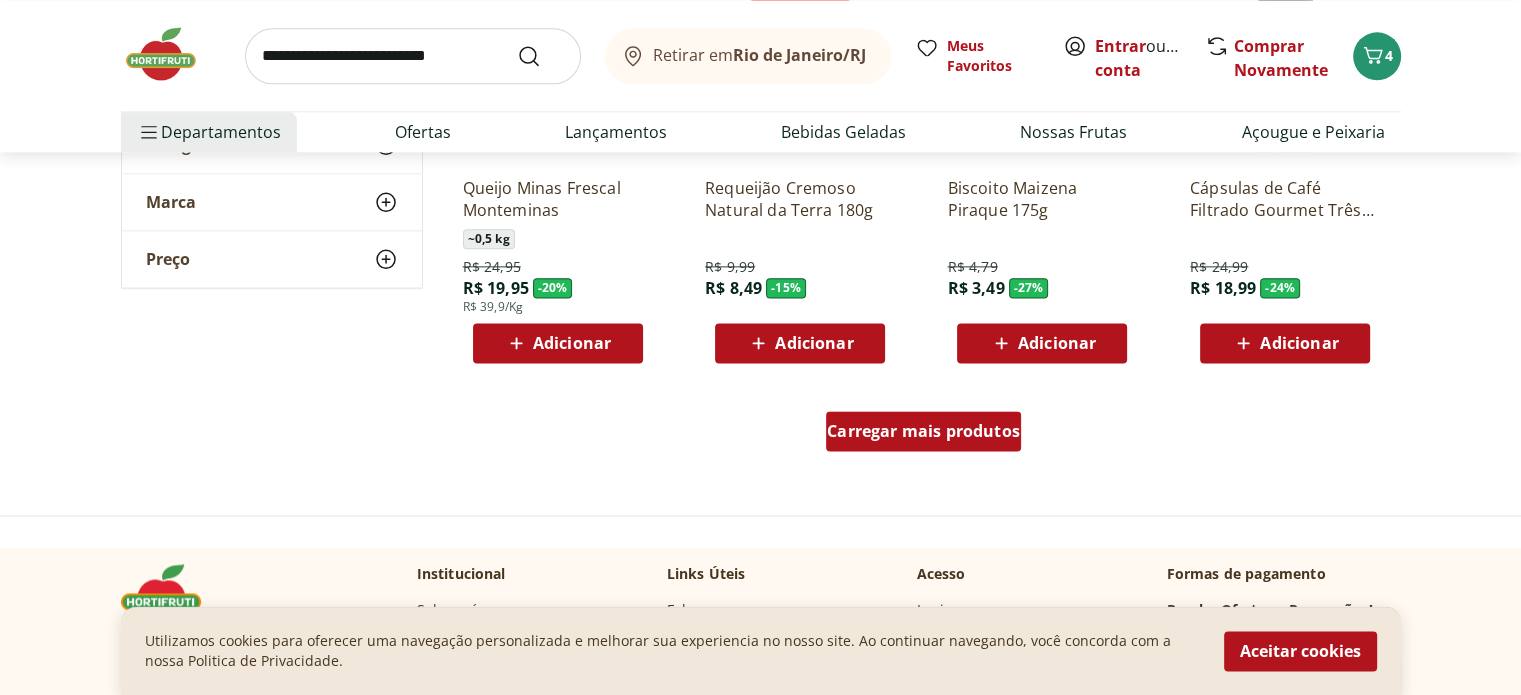 click on "Carregar mais produtos" at bounding box center (923, 431) 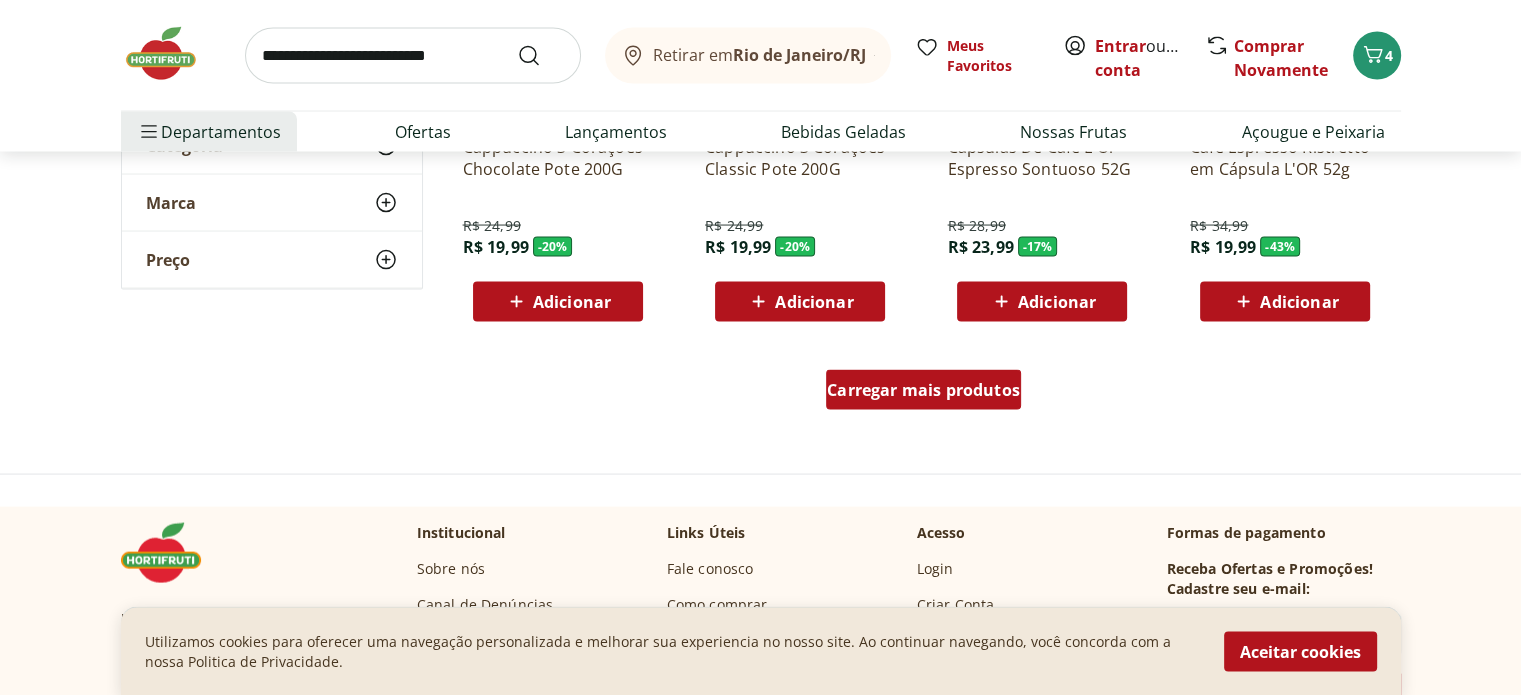 scroll, scrollTop: 3908, scrollLeft: 0, axis: vertical 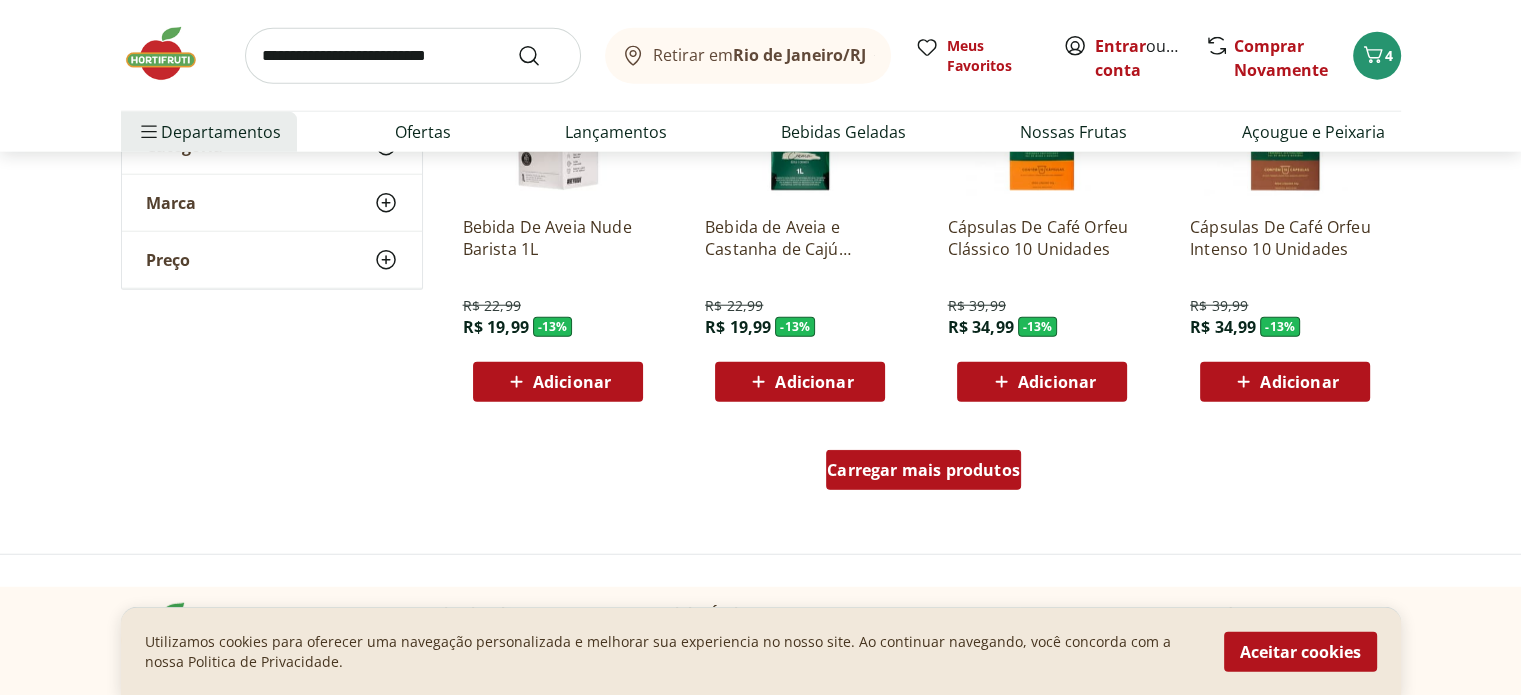 click on "Carregar mais produtos" at bounding box center [923, 470] 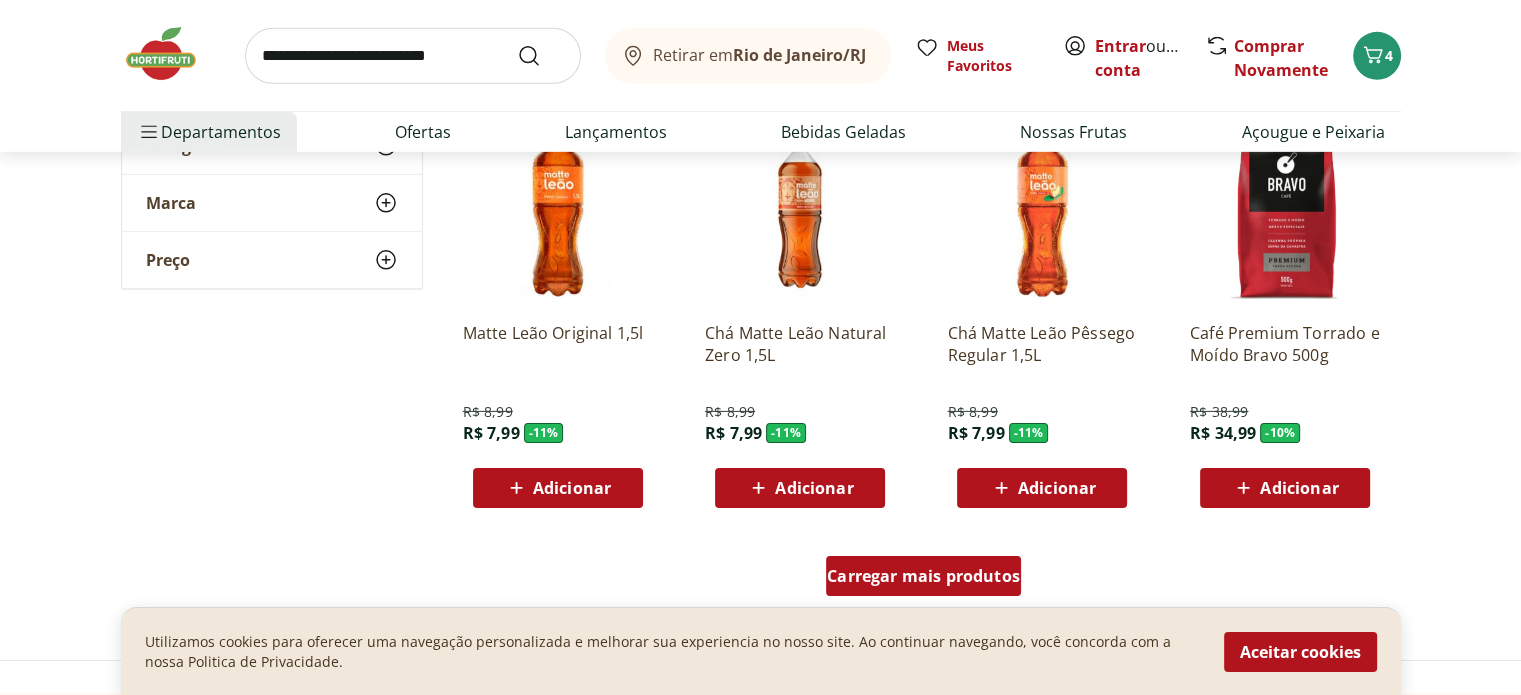 scroll, scrollTop: 6443, scrollLeft: 0, axis: vertical 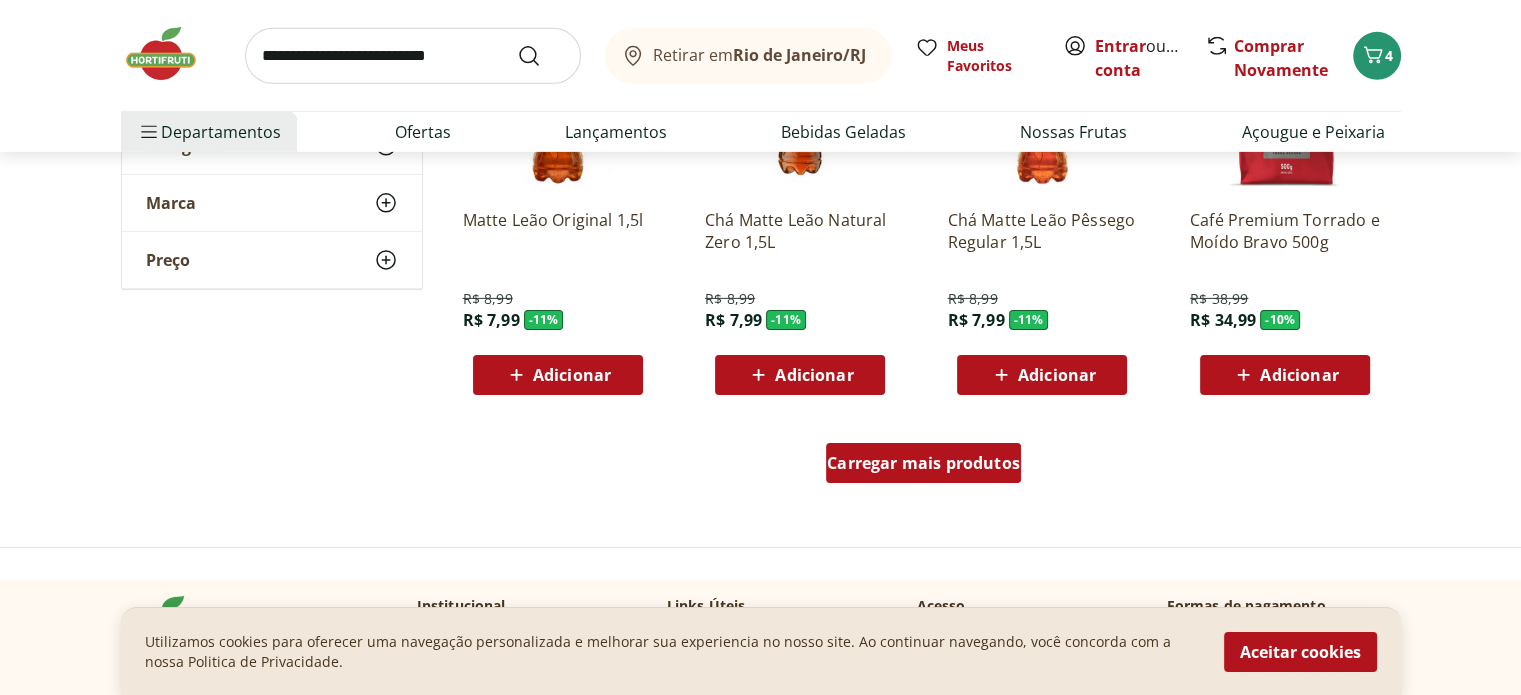 click on "Carregar mais produtos" at bounding box center [923, 463] 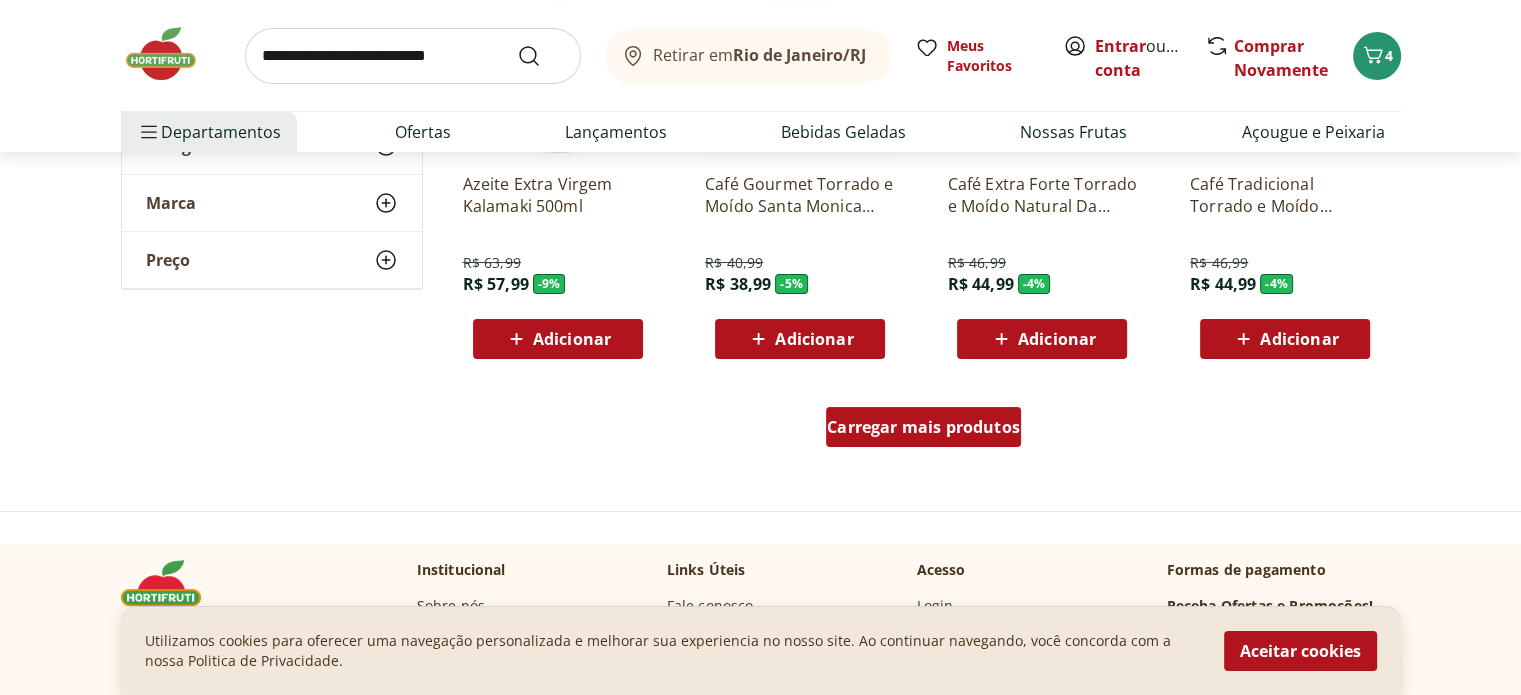 scroll, scrollTop: 7830, scrollLeft: 0, axis: vertical 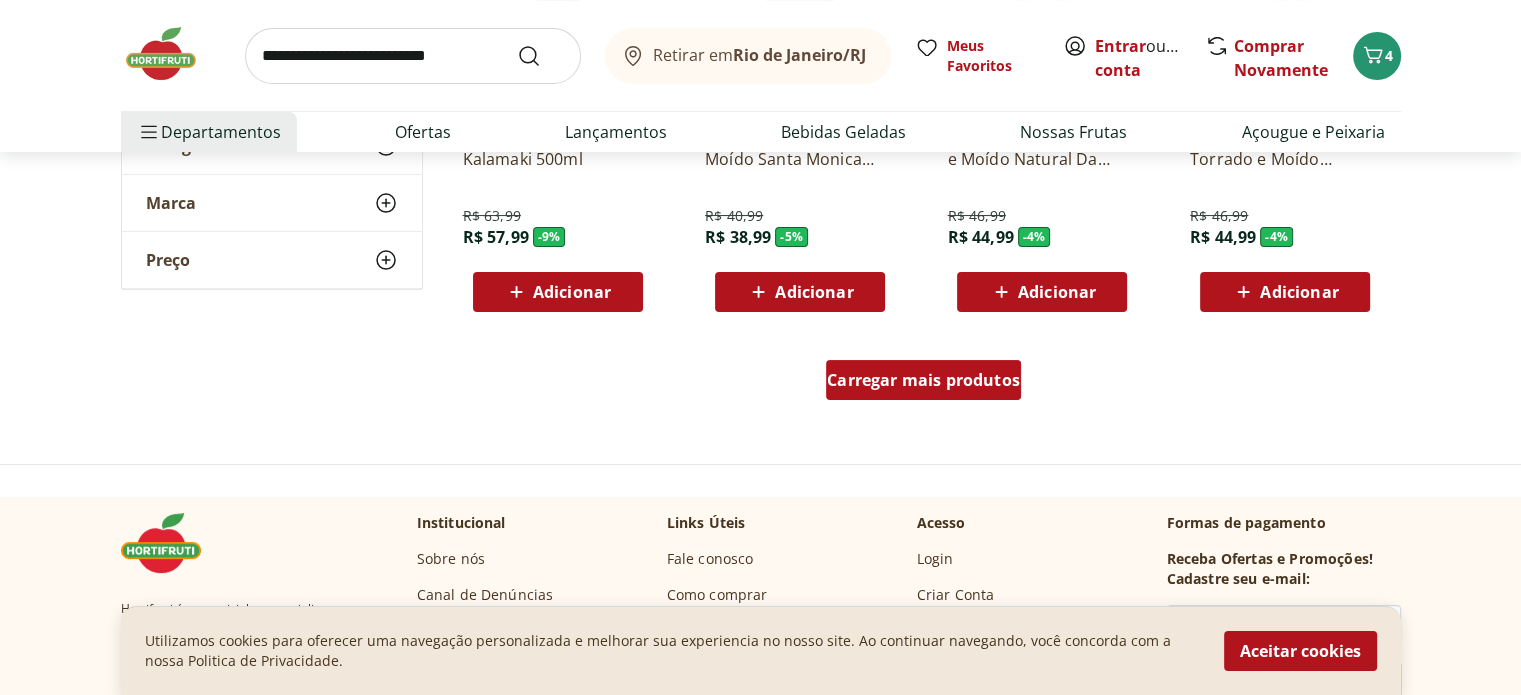 click on "Carregar mais produtos" at bounding box center [923, 380] 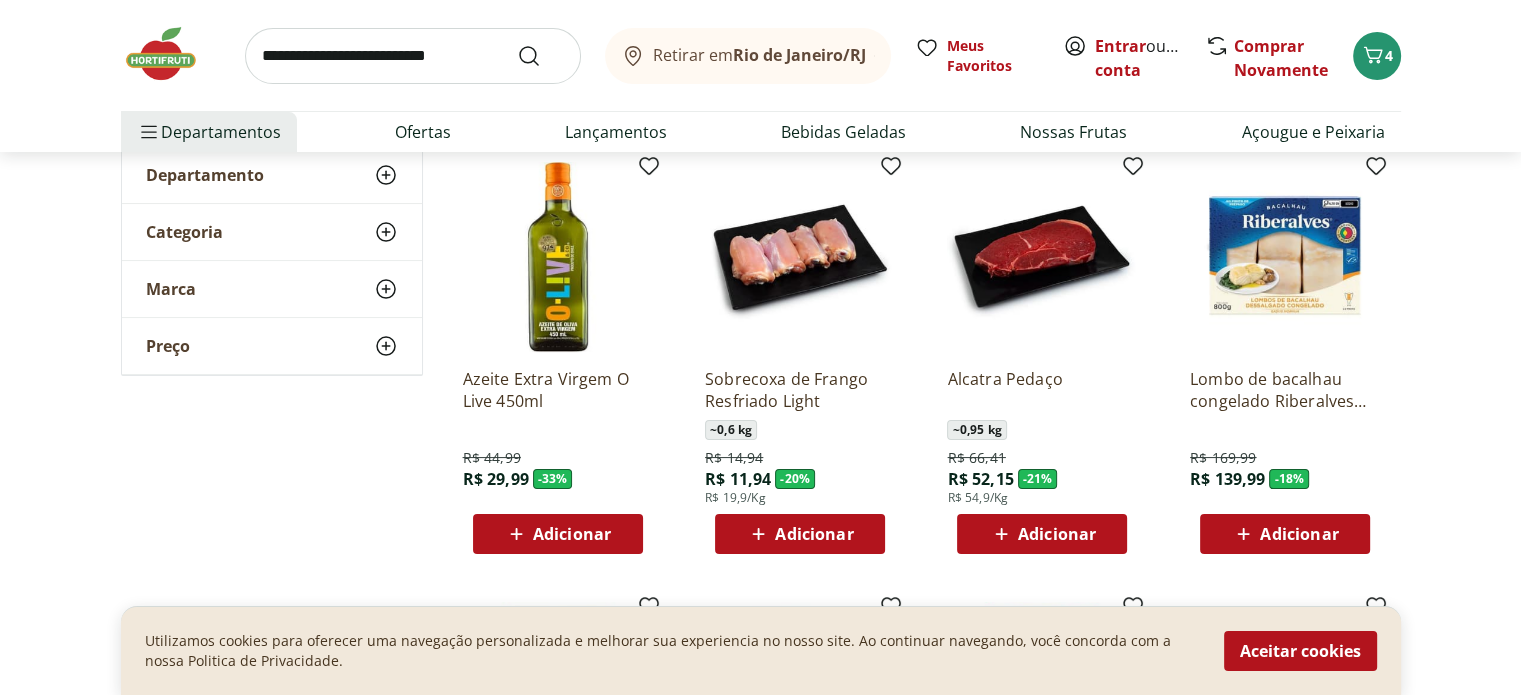 scroll, scrollTop: 22, scrollLeft: 0, axis: vertical 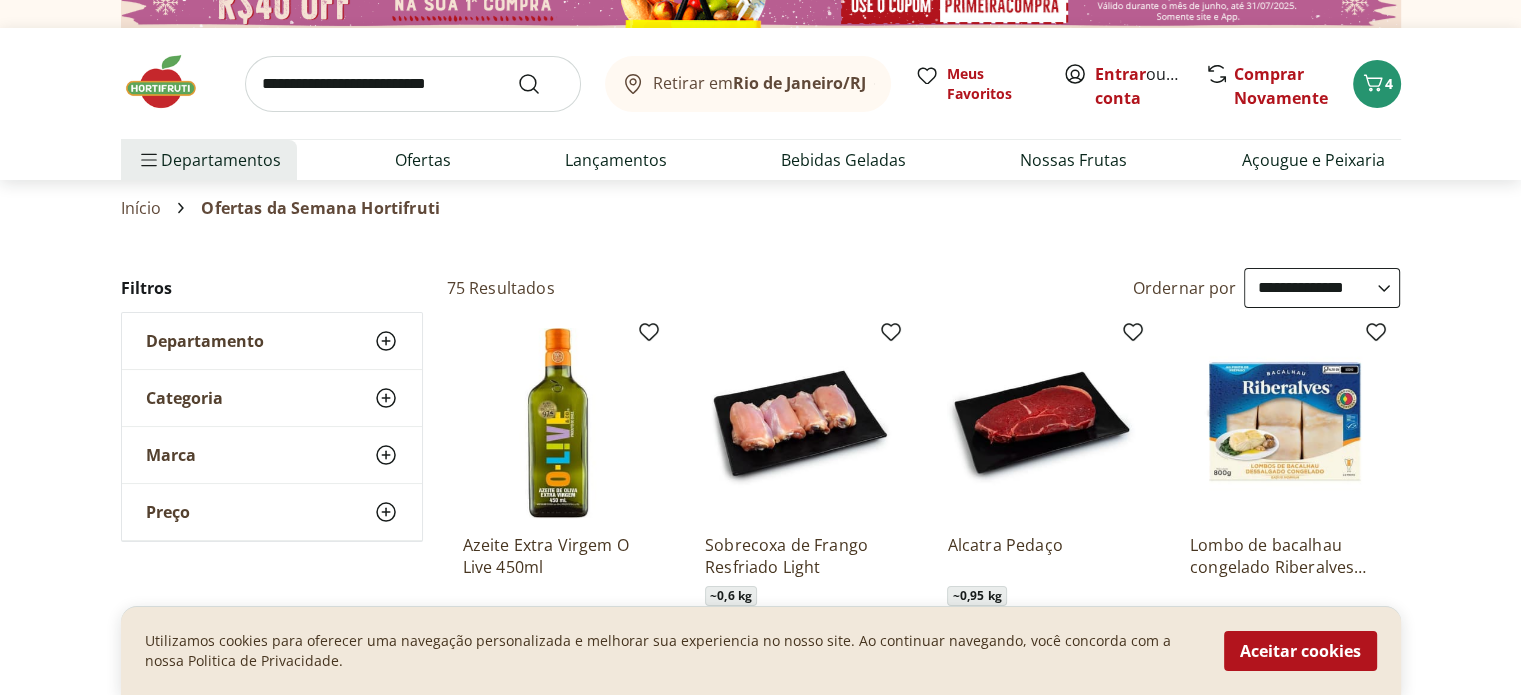 click at bounding box center (171, 82) 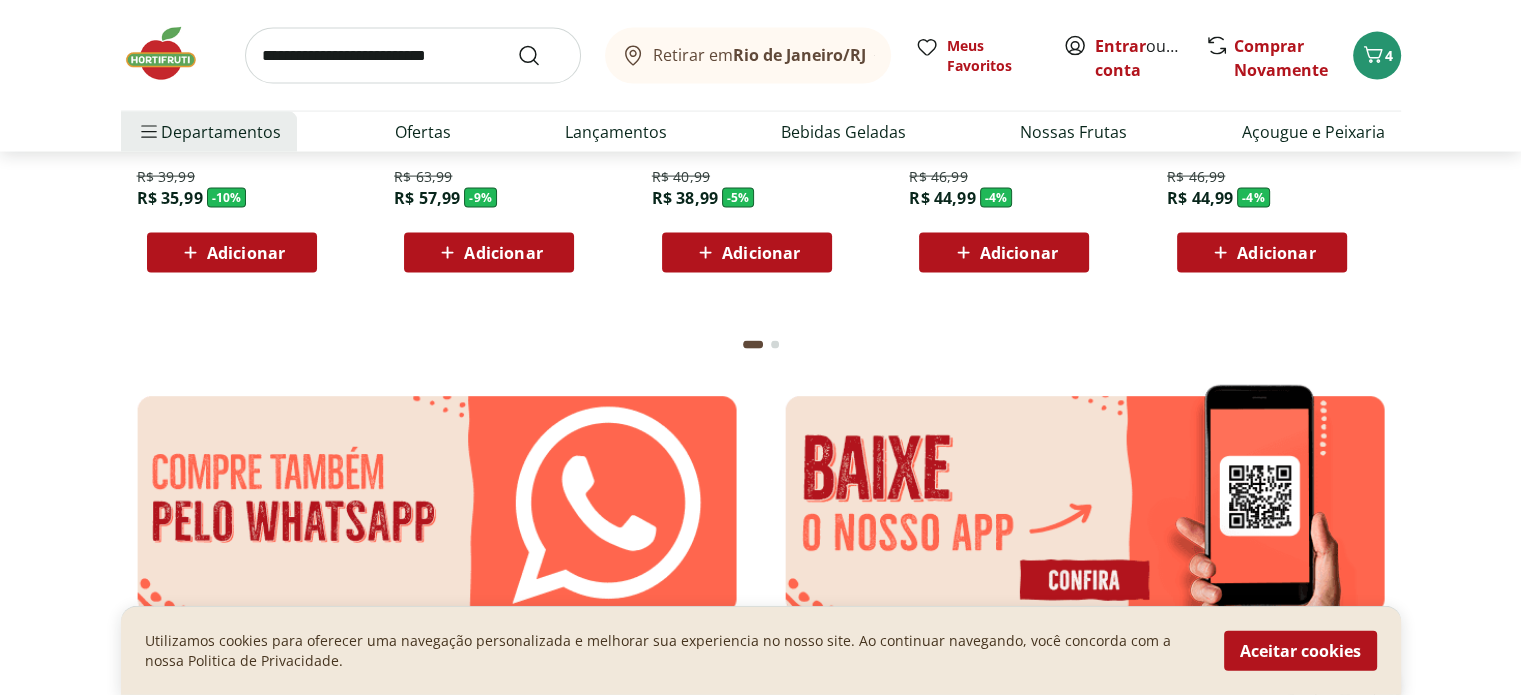 scroll, scrollTop: 4258, scrollLeft: 0, axis: vertical 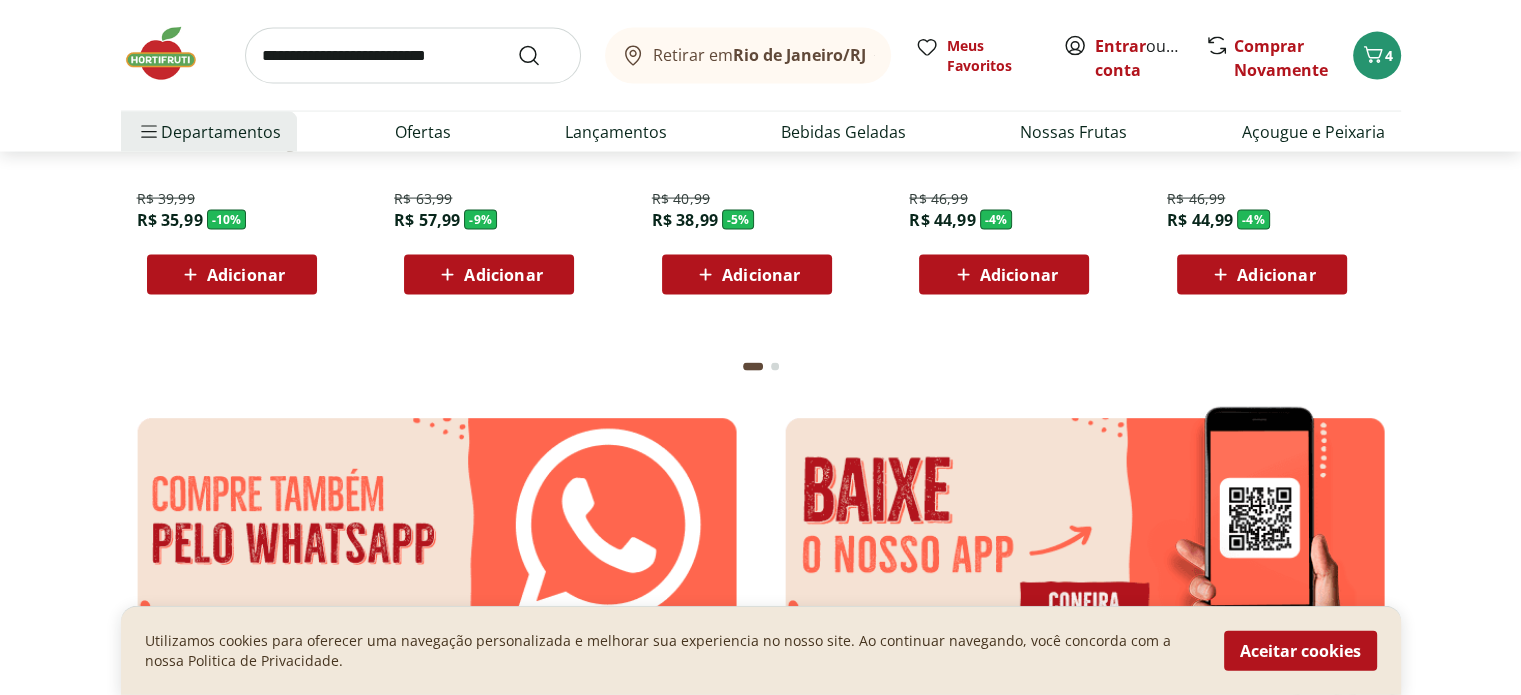 click at bounding box center (775, -1969) 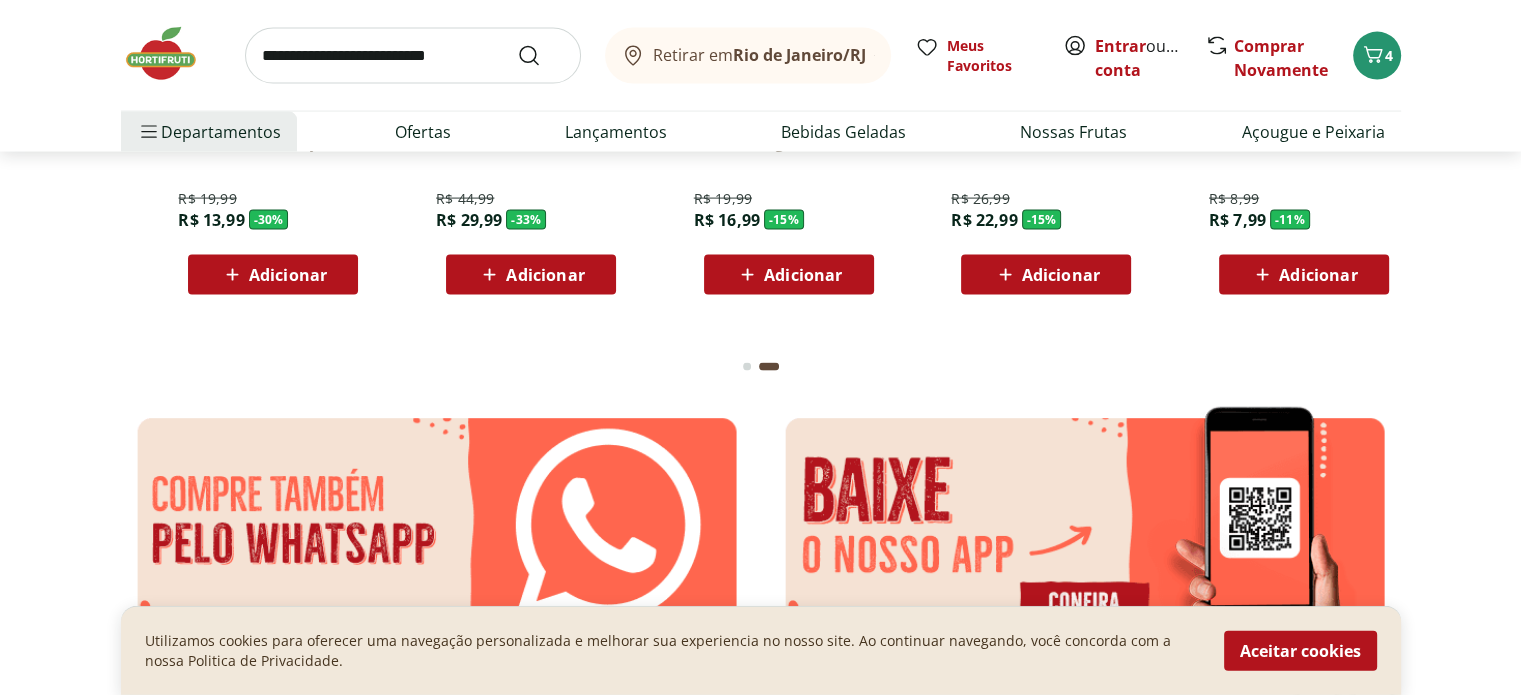scroll, scrollTop: 0, scrollLeft: 1288, axis: horizontal 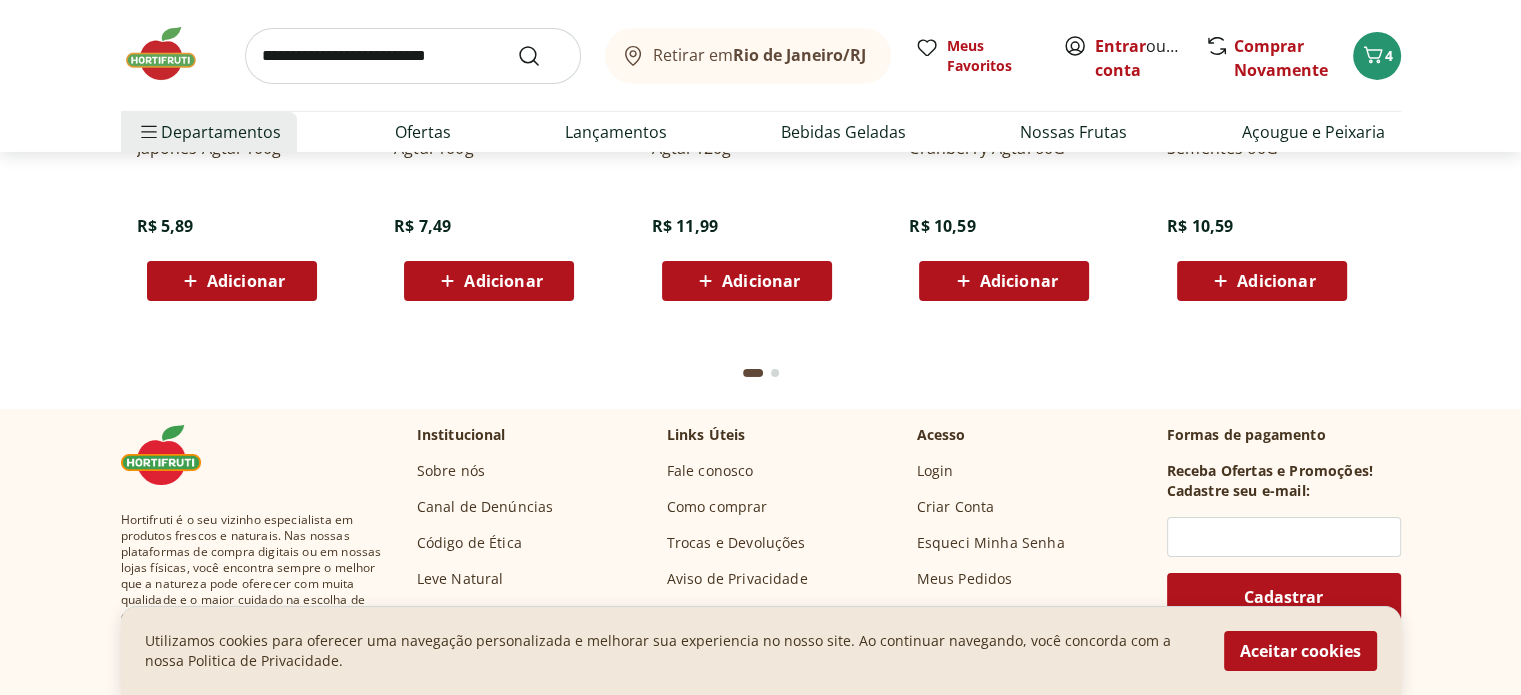 click at bounding box center (775, -4571) 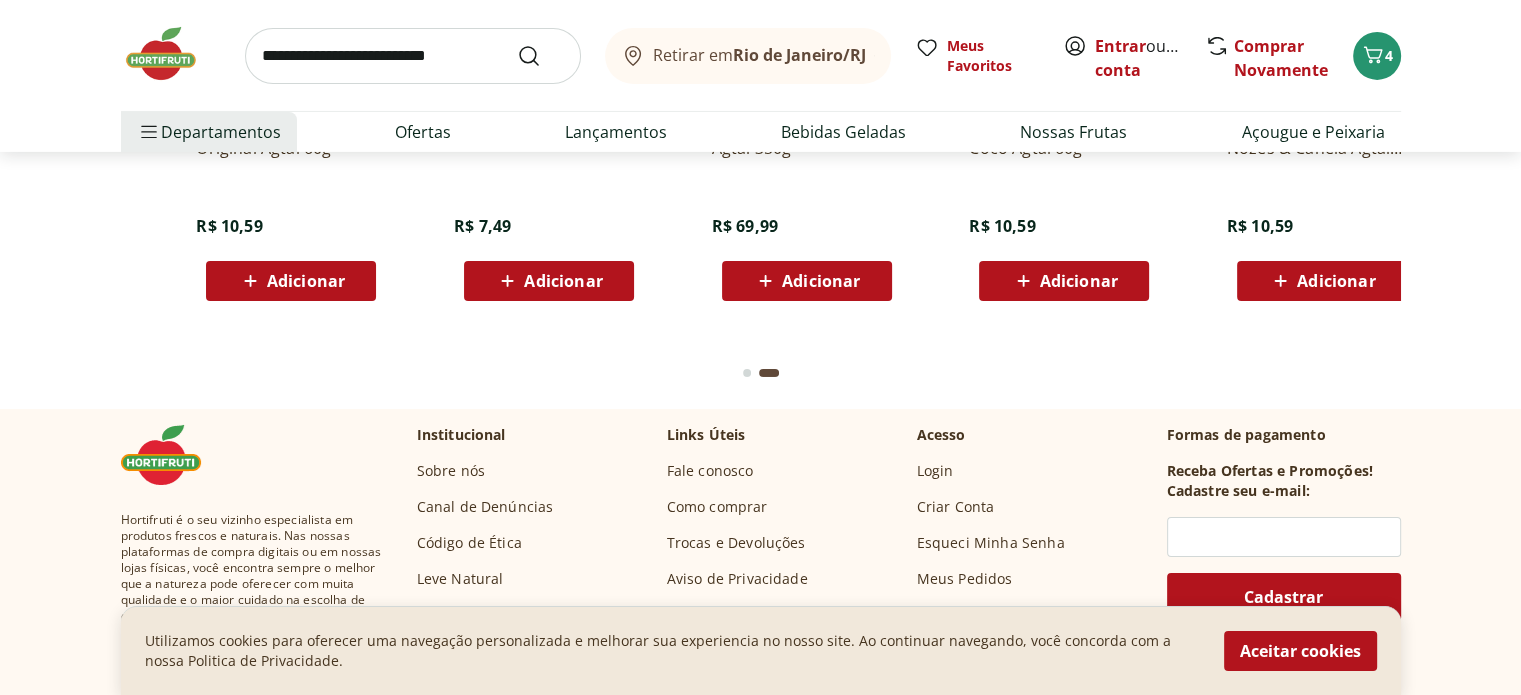 scroll, scrollTop: 0, scrollLeft: 1288, axis: horizontal 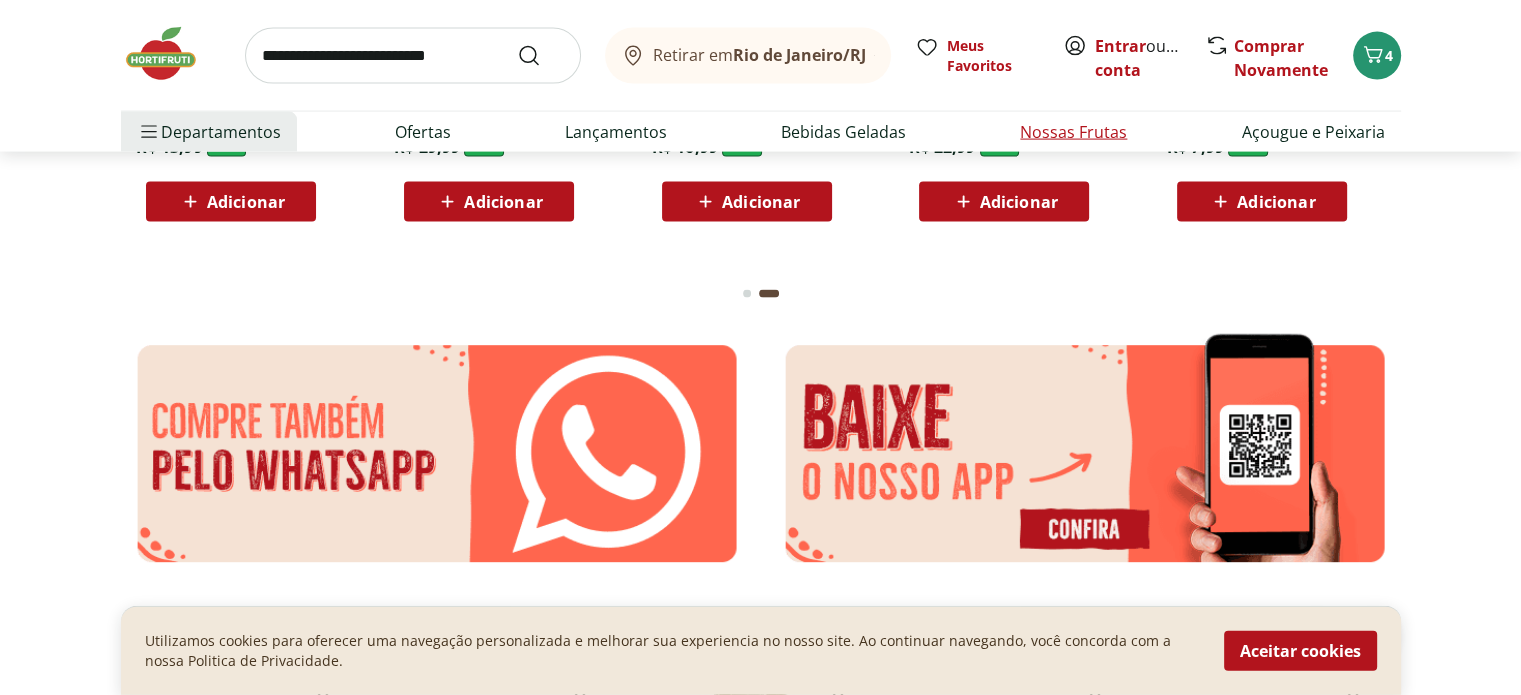 click on "Nossas Frutas" at bounding box center (1073, 132) 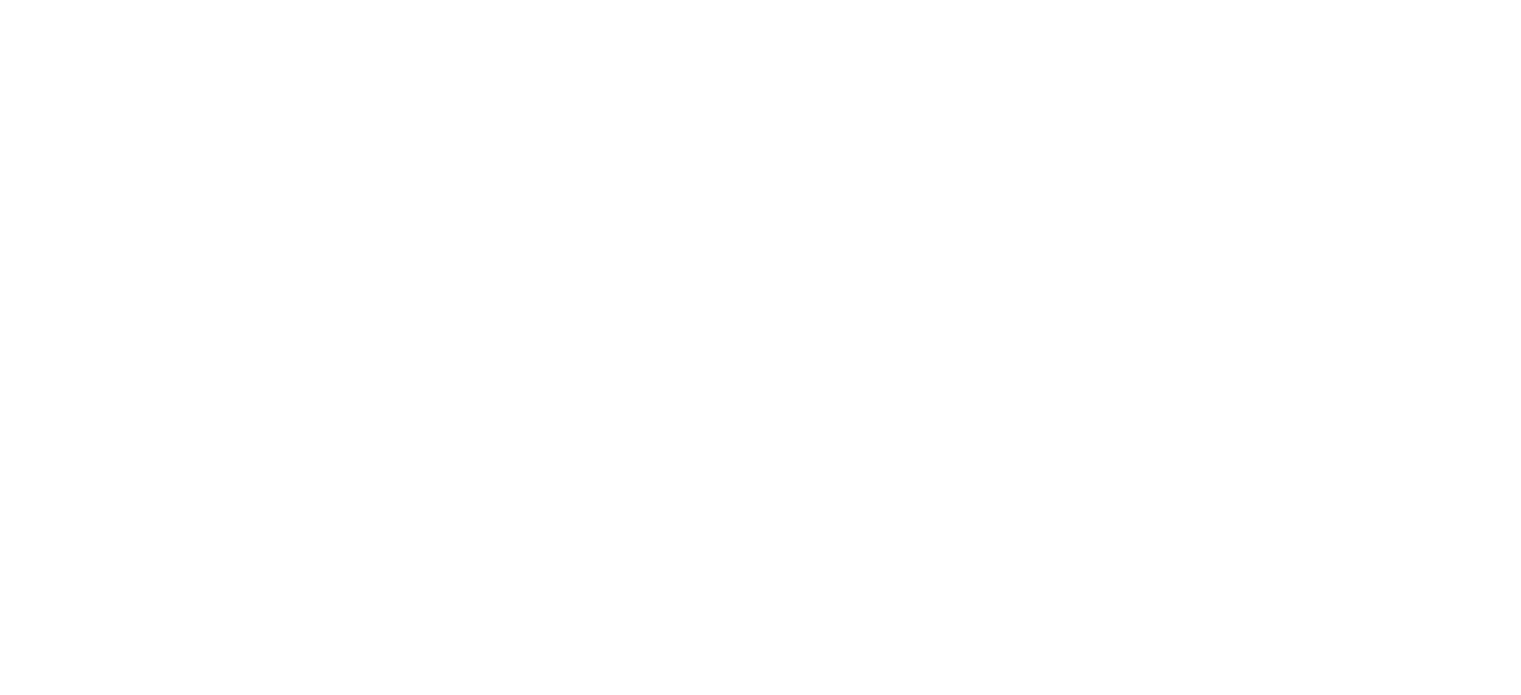 scroll, scrollTop: 0, scrollLeft: 0, axis: both 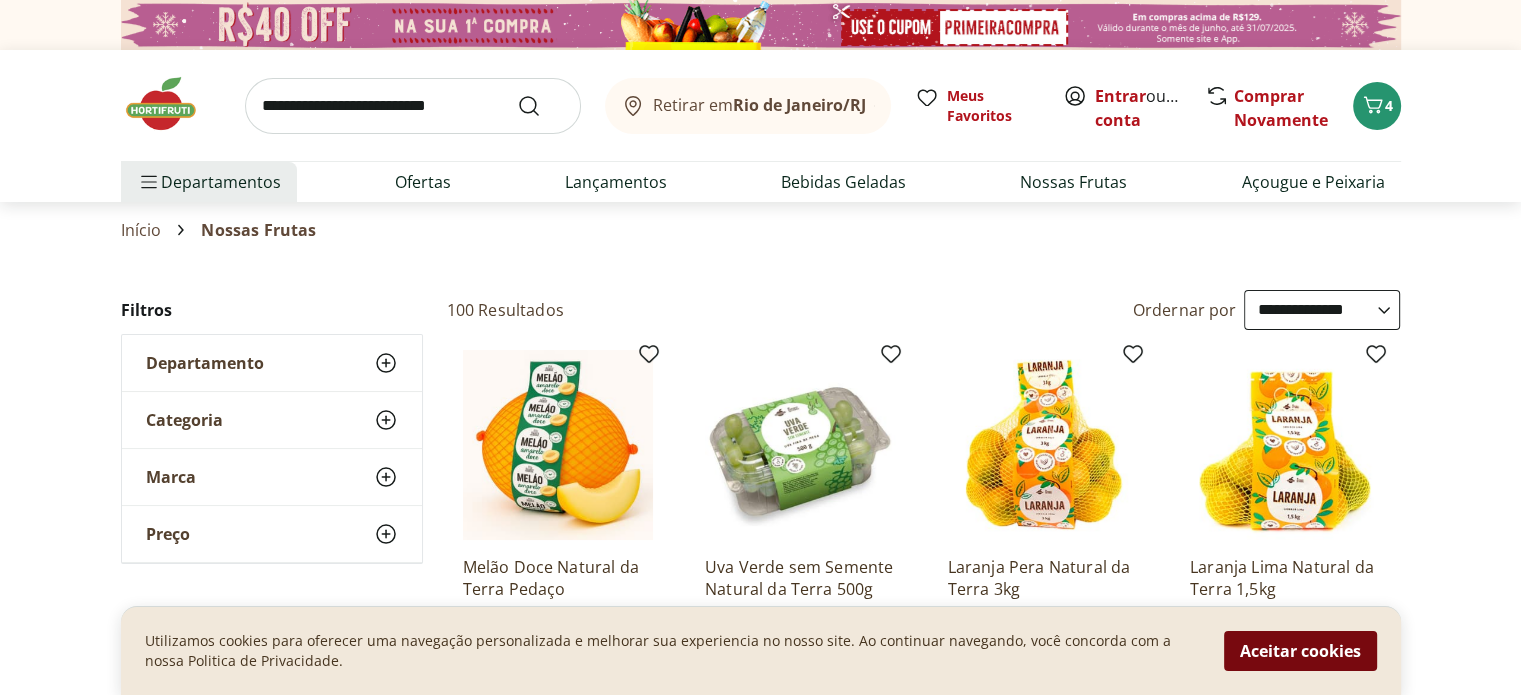 click on "Aceitar cookies" at bounding box center (1300, 651) 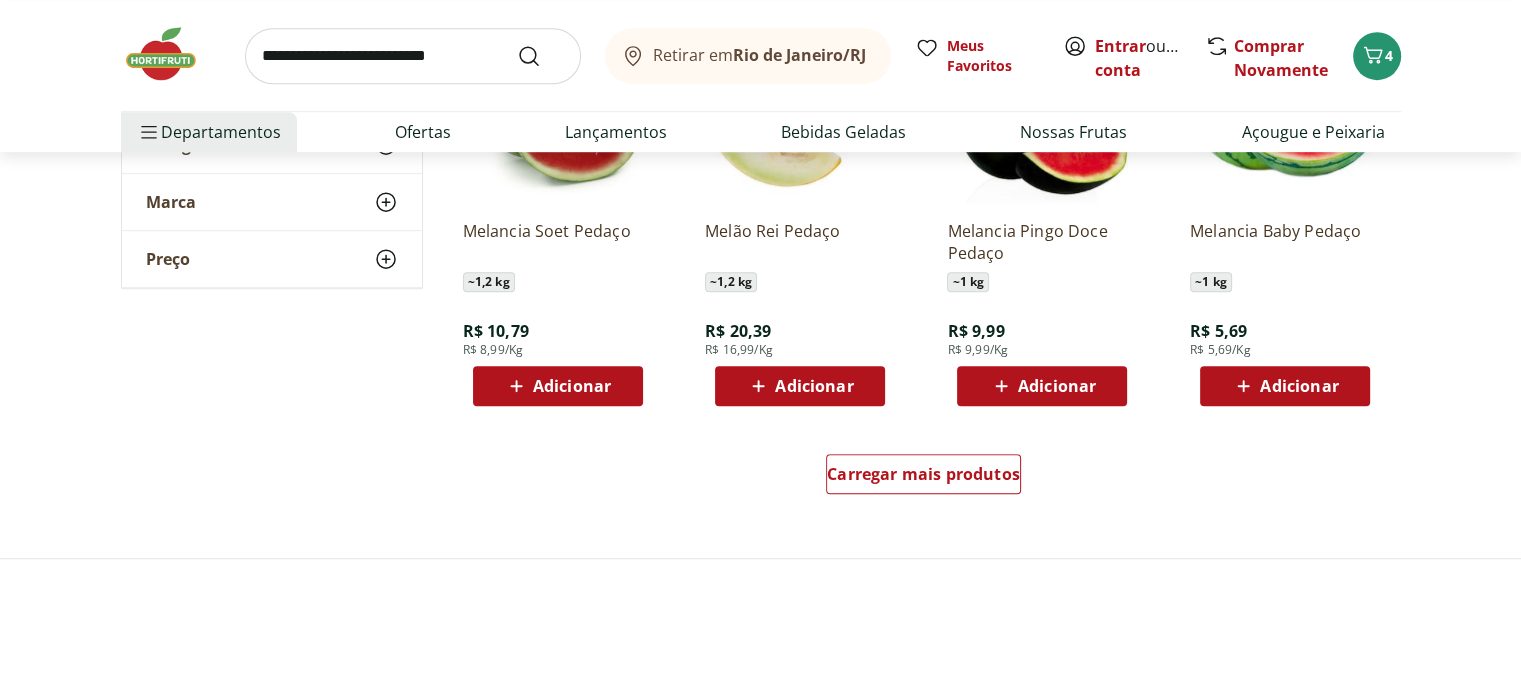 scroll, scrollTop: 1220, scrollLeft: 0, axis: vertical 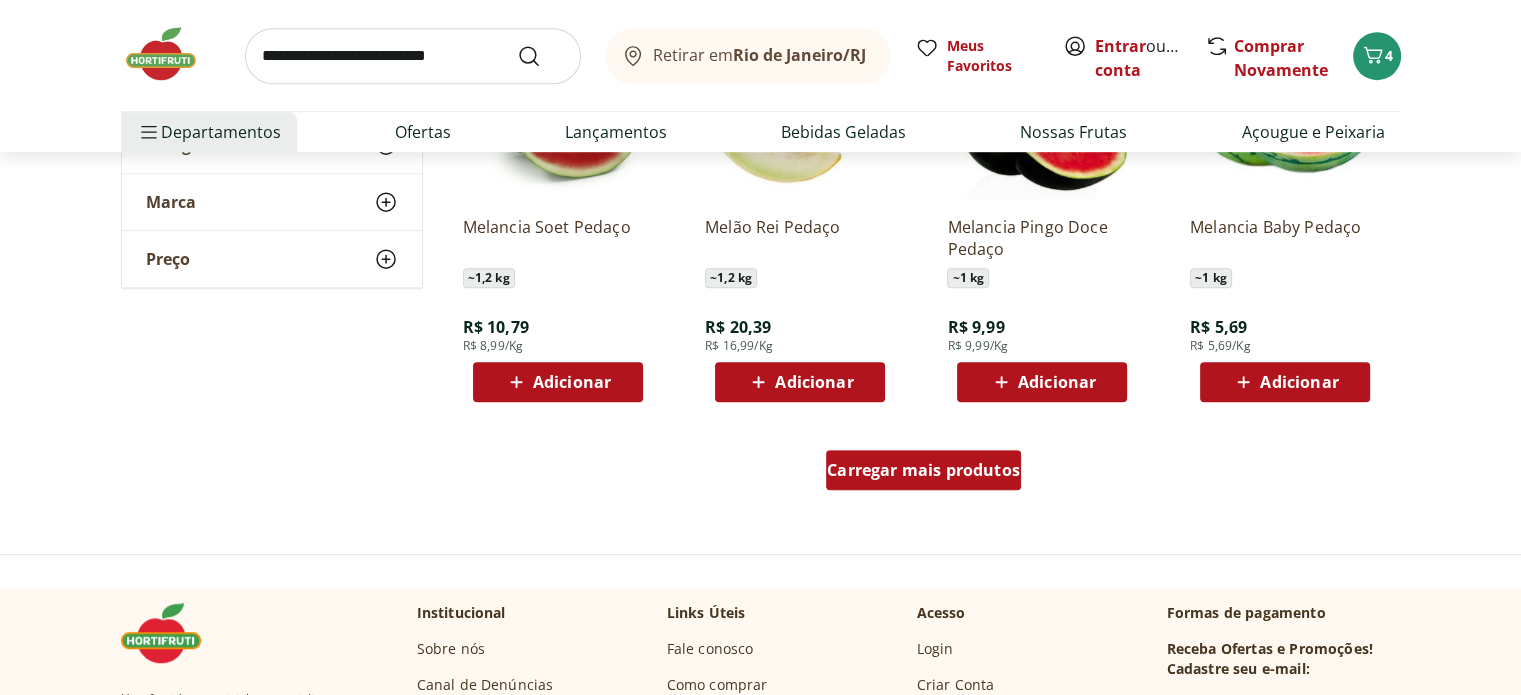 click on "Carregar mais produtos" at bounding box center [923, 470] 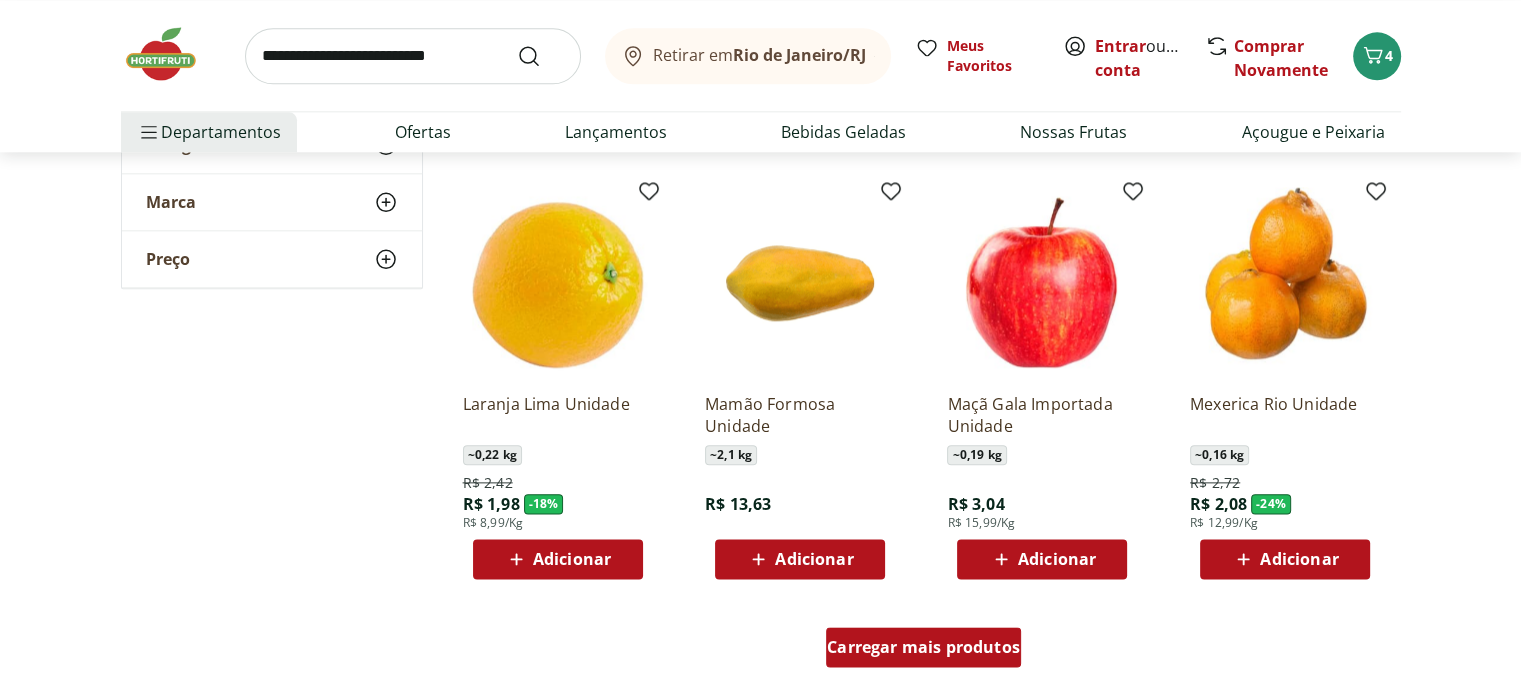 scroll, scrollTop: 2352, scrollLeft: 0, axis: vertical 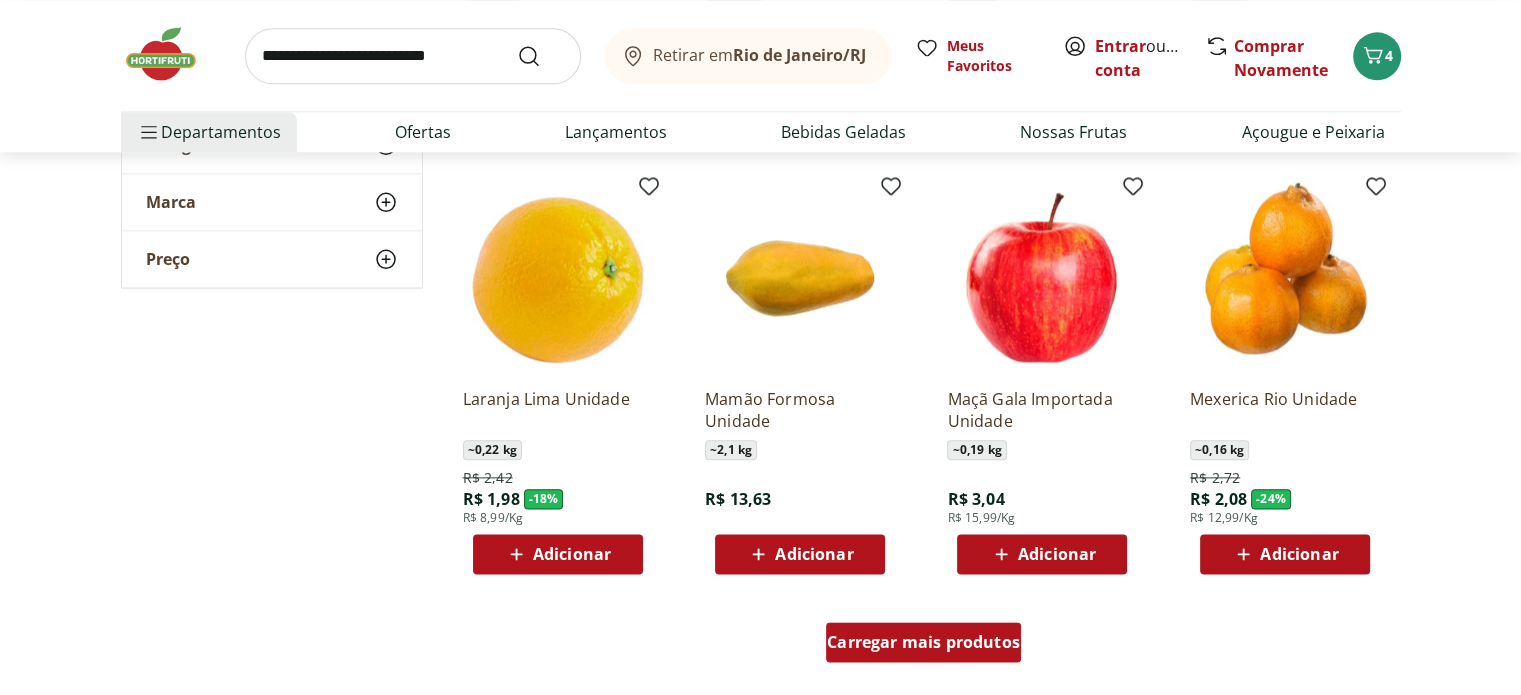 click on "Carregar mais produtos" at bounding box center (923, 642) 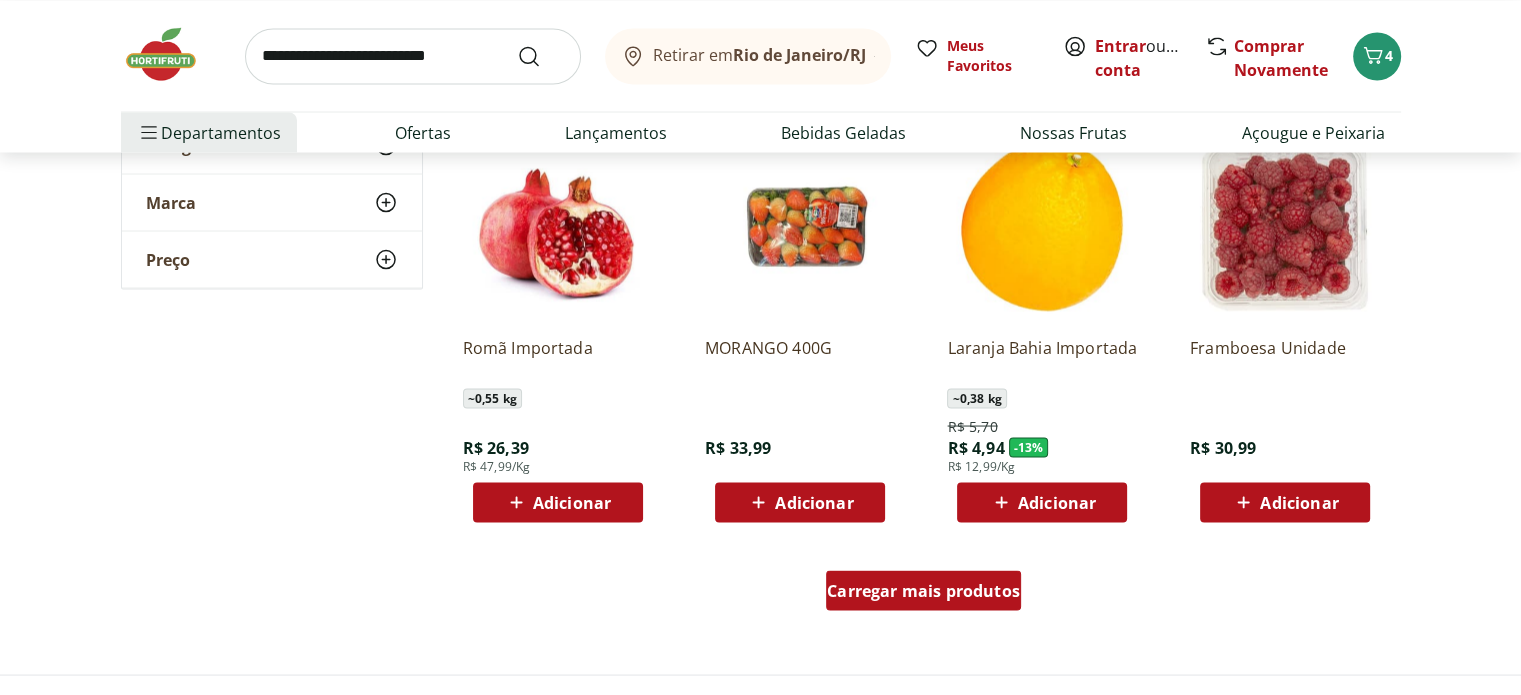 scroll, scrollTop: 3707, scrollLeft: 0, axis: vertical 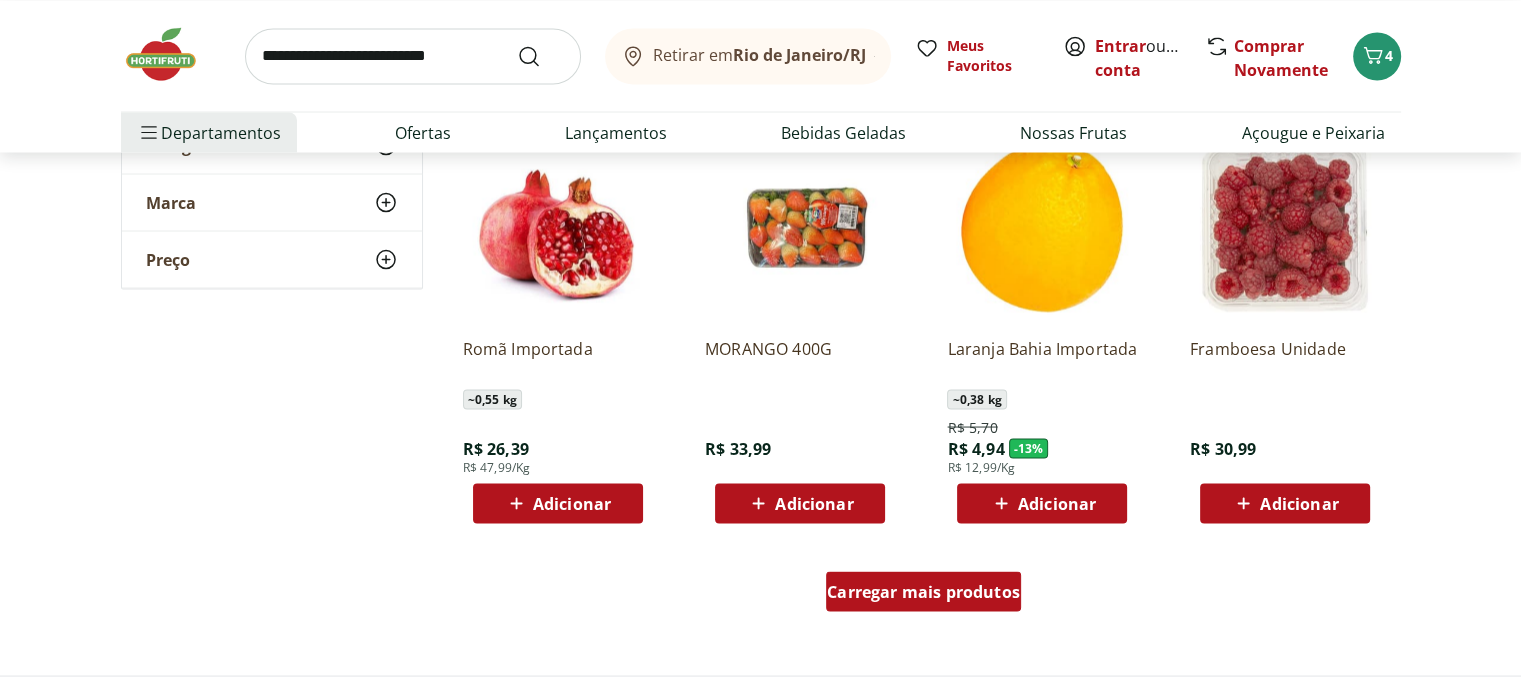 click on "Carregar mais produtos" at bounding box center [923, 591] 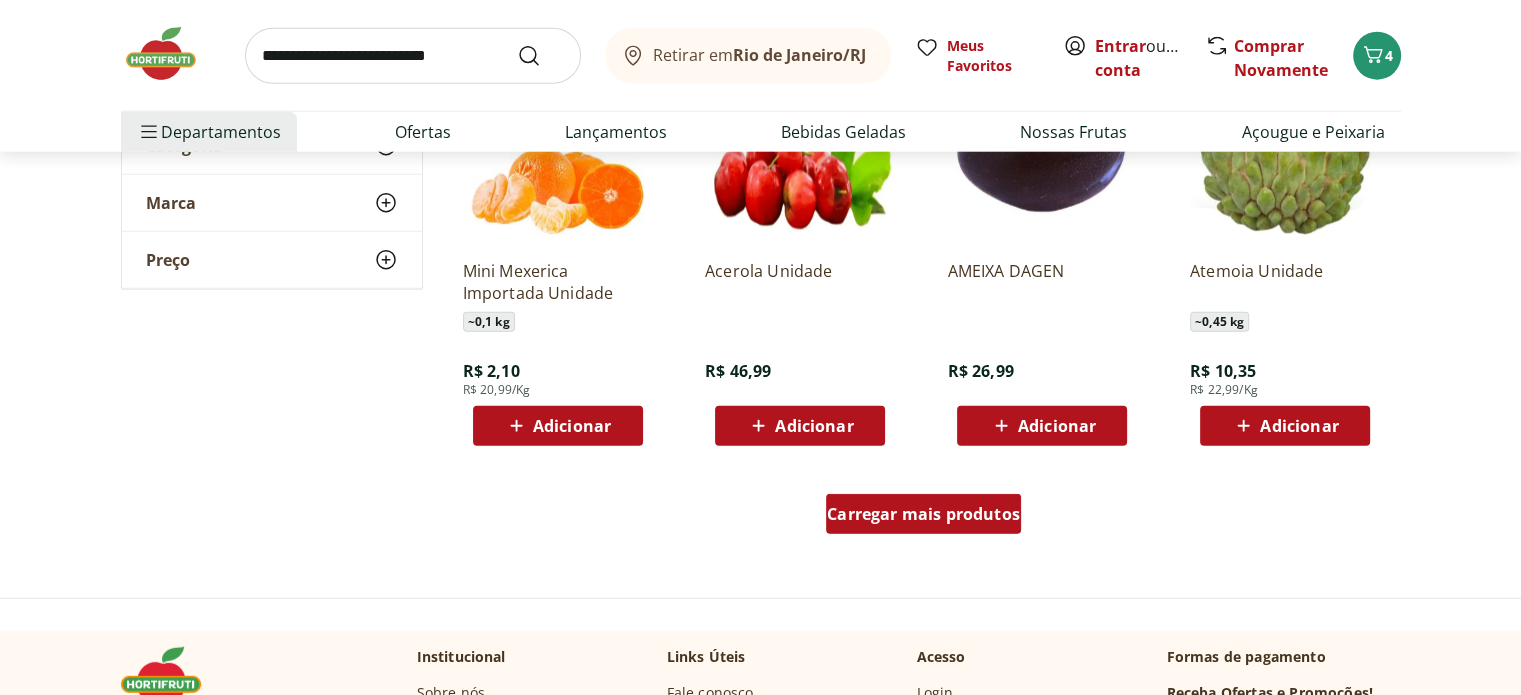 scroll, scrollTop: 5087, scrollLeft: 0, axis: vertical 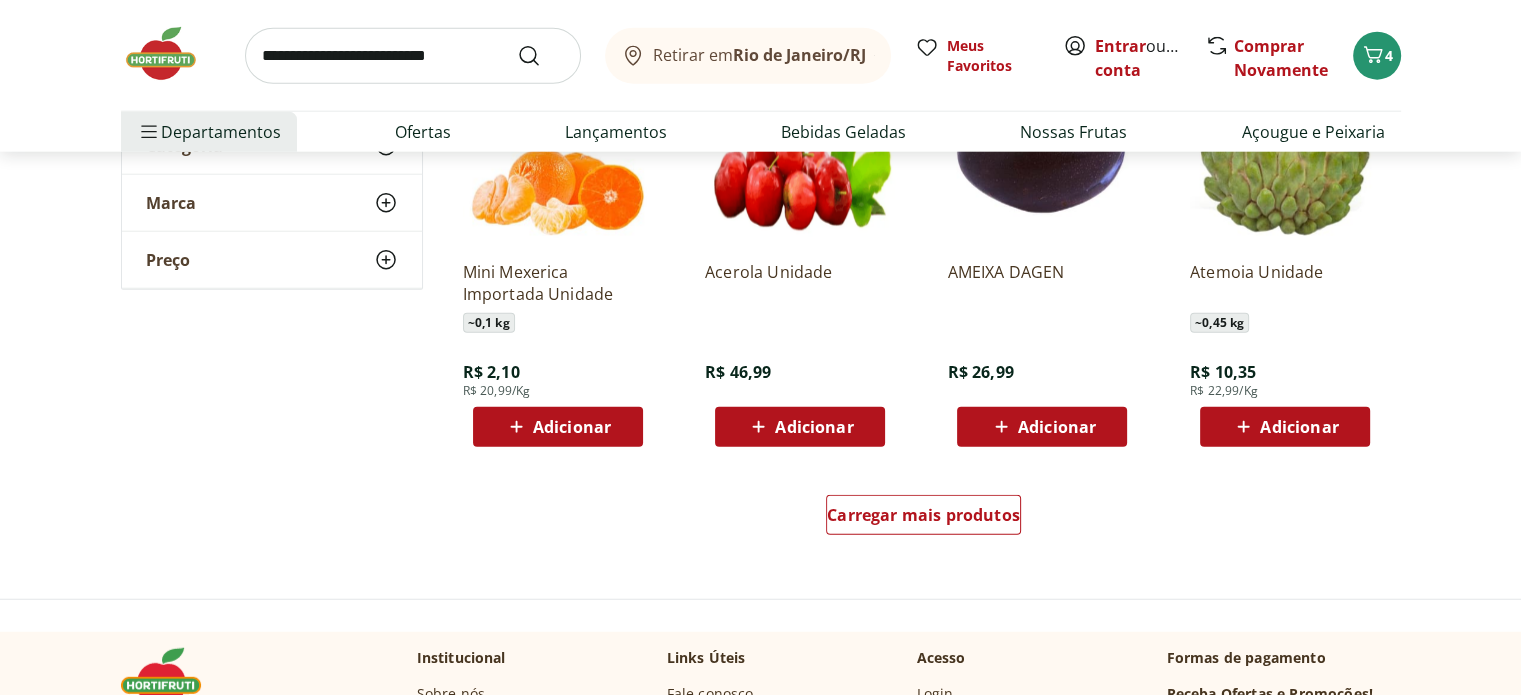 click at bounding box center (171, 54) 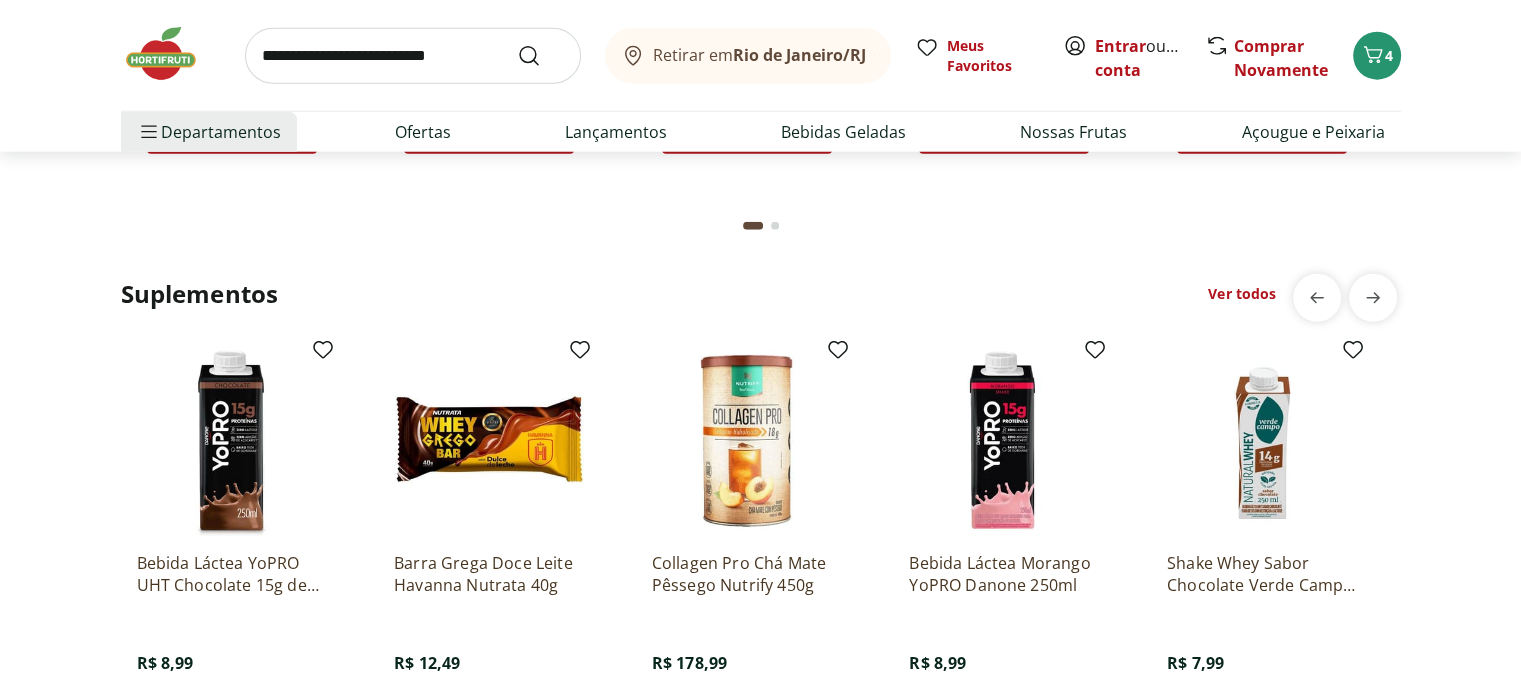 scroll, scrollTop: 5256, scrollLeft: 0, axis: vertical 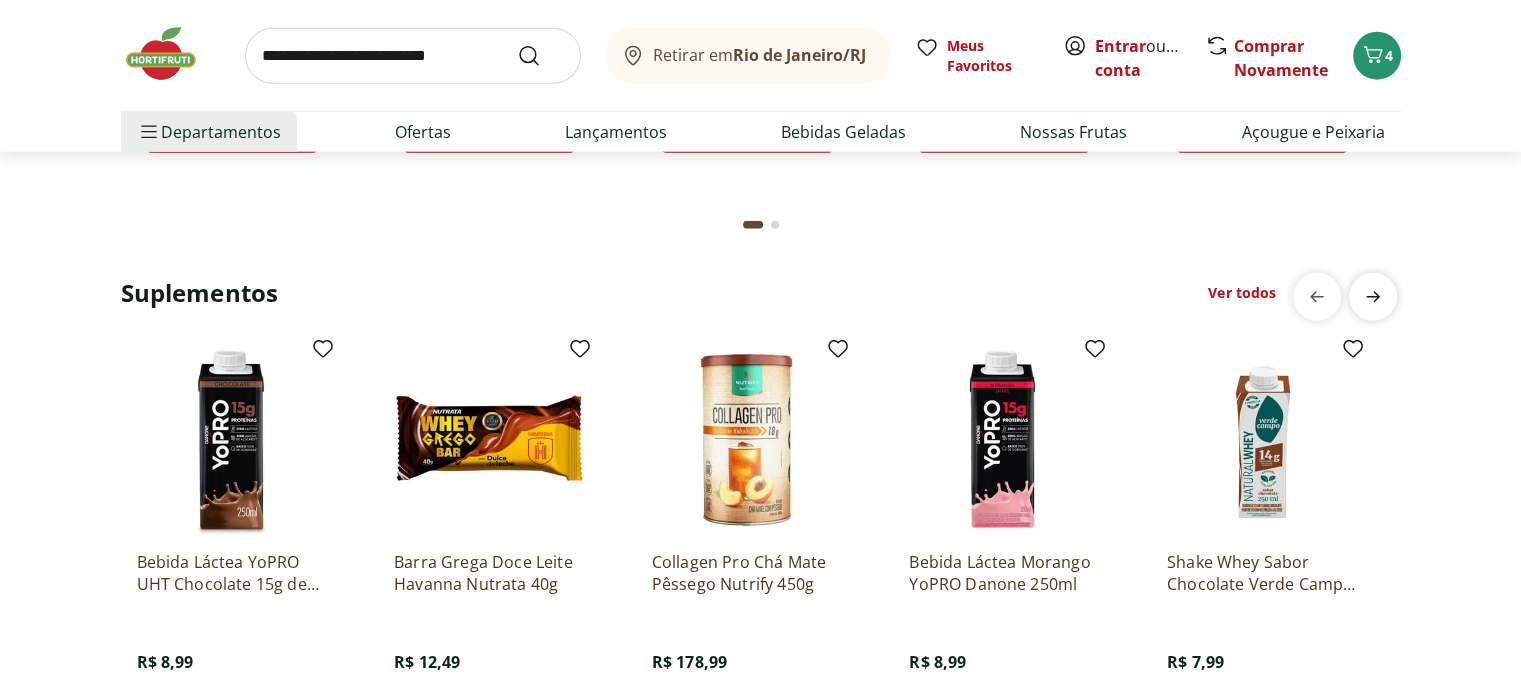 click at bounding box center [1373, -3479] 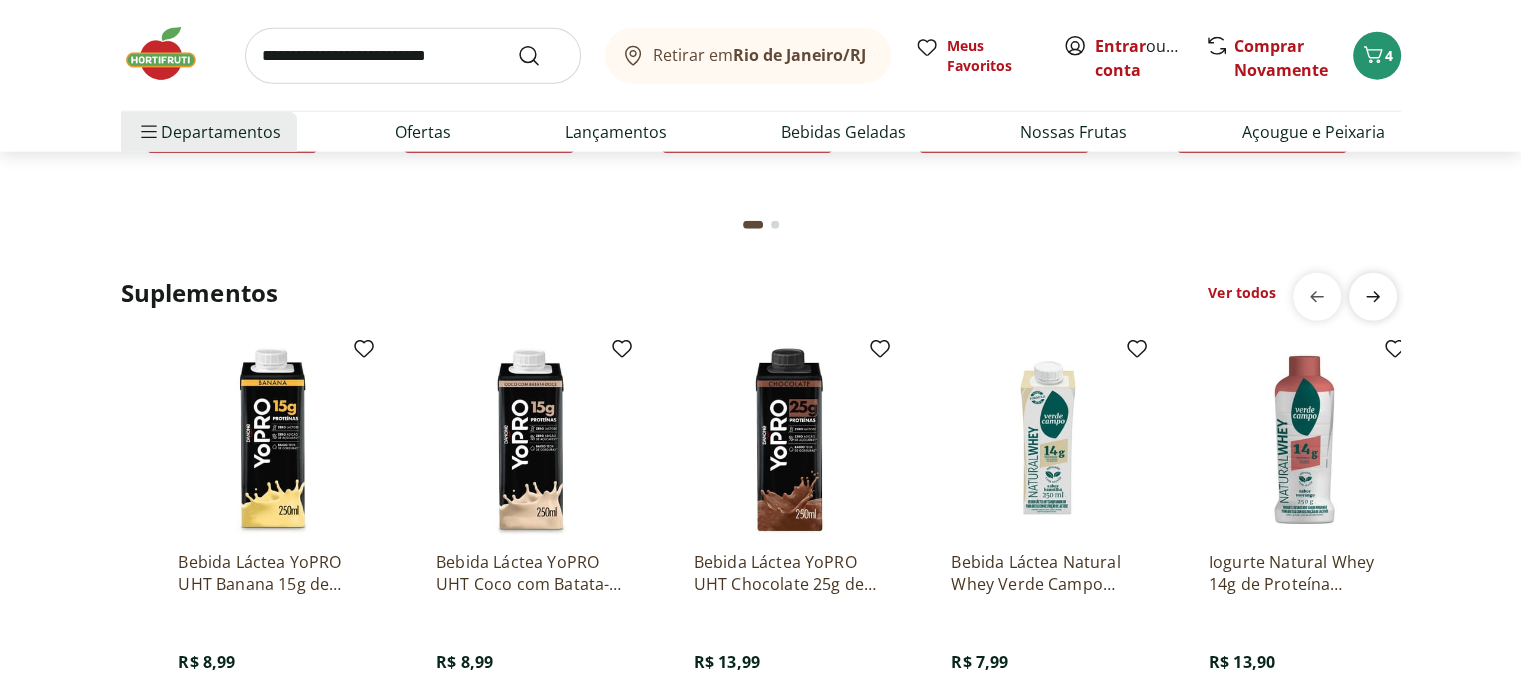 scroll, scrollTop: 0, scrollLeft: 1288, axis: horizontal 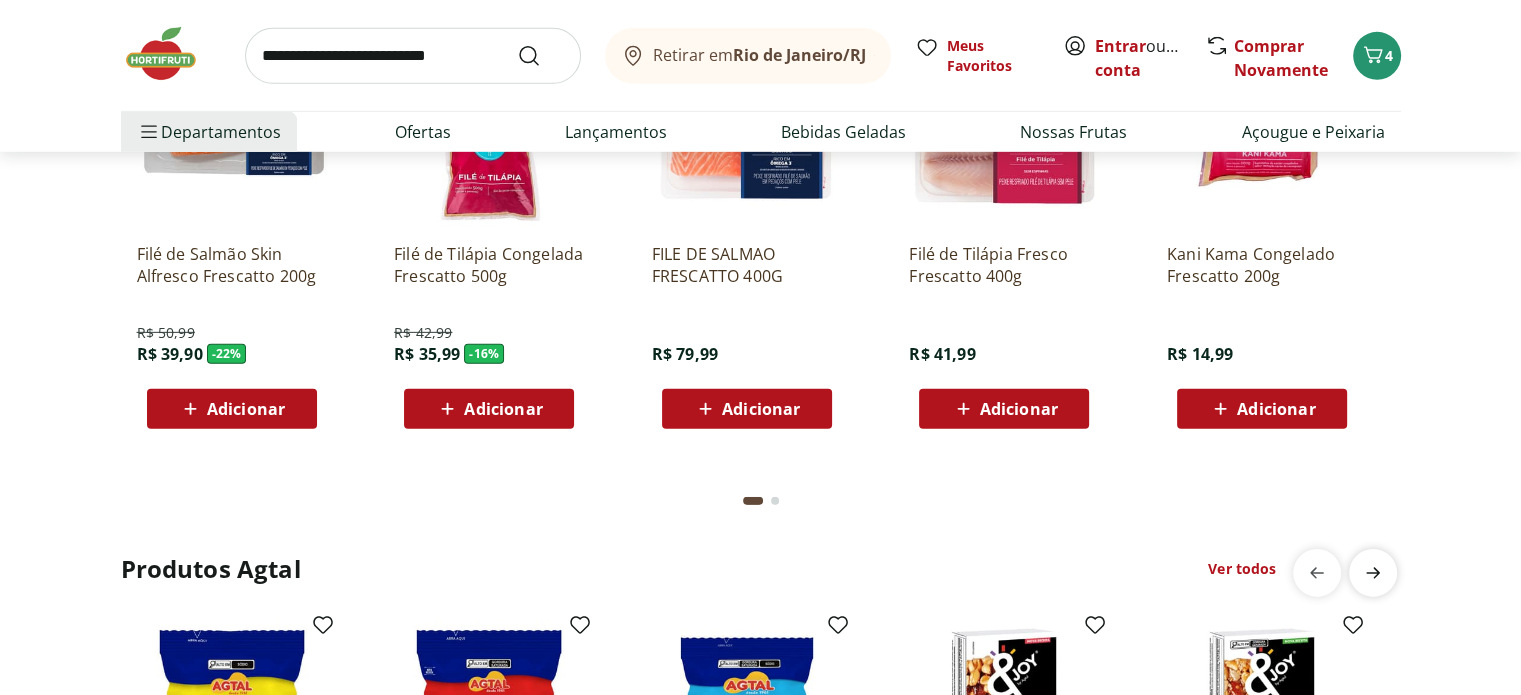 click 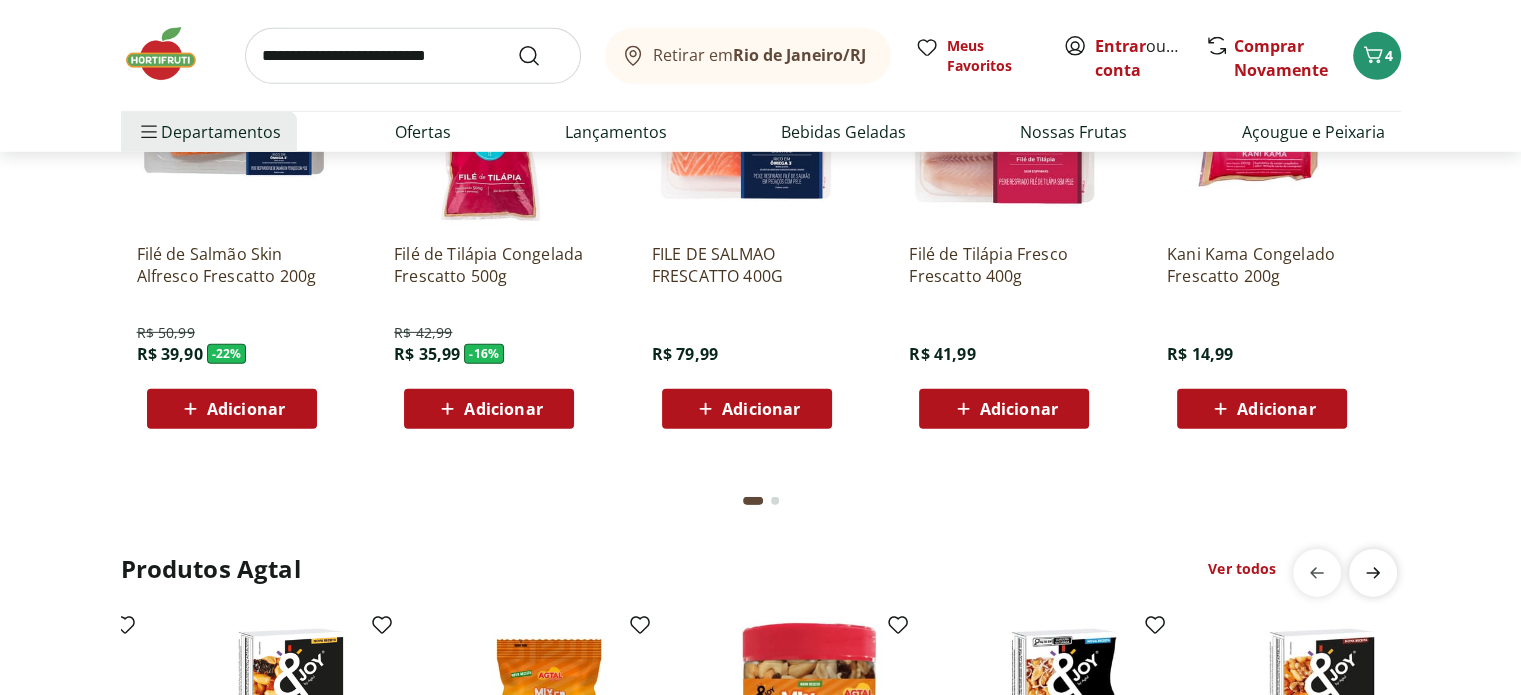 scroll, scrollTop: 0, scrollLeft: 1288, axis: horizontal 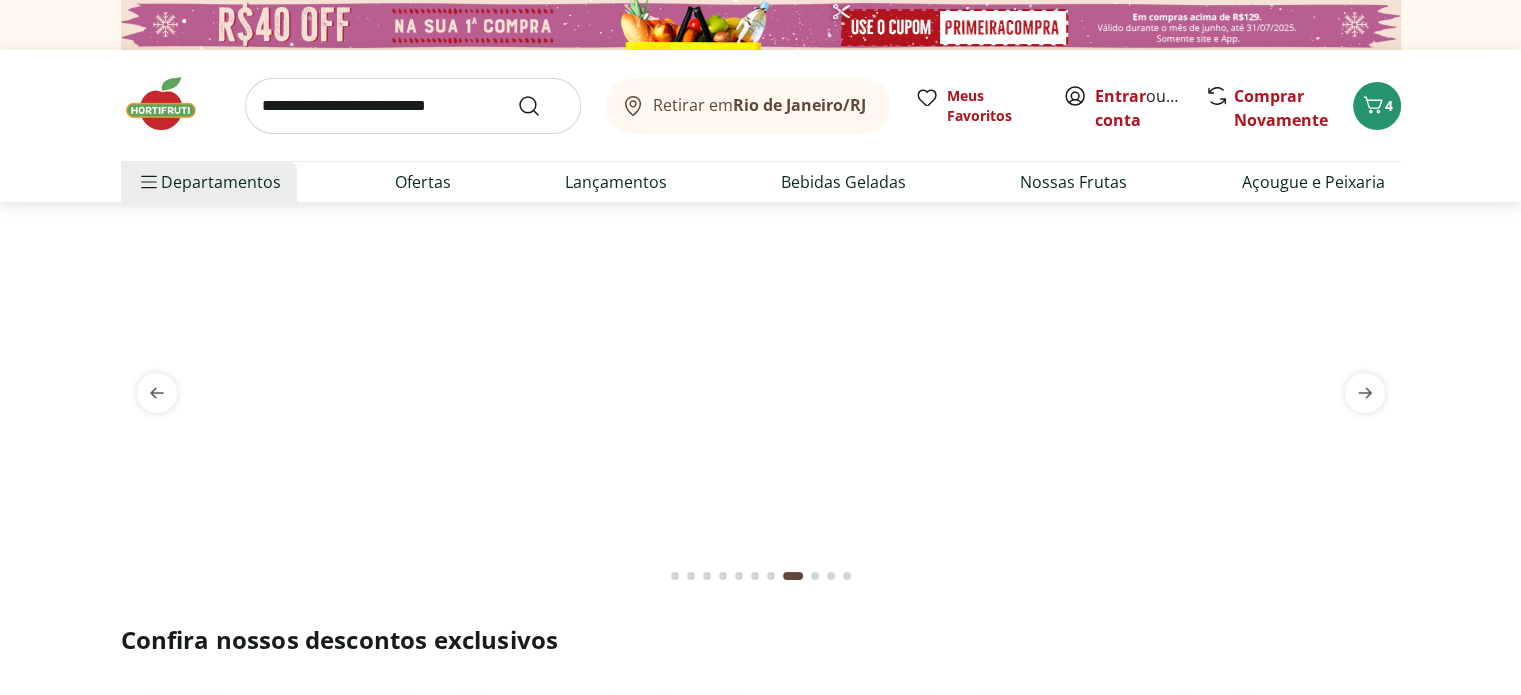 click at bounding box center (171, 104) 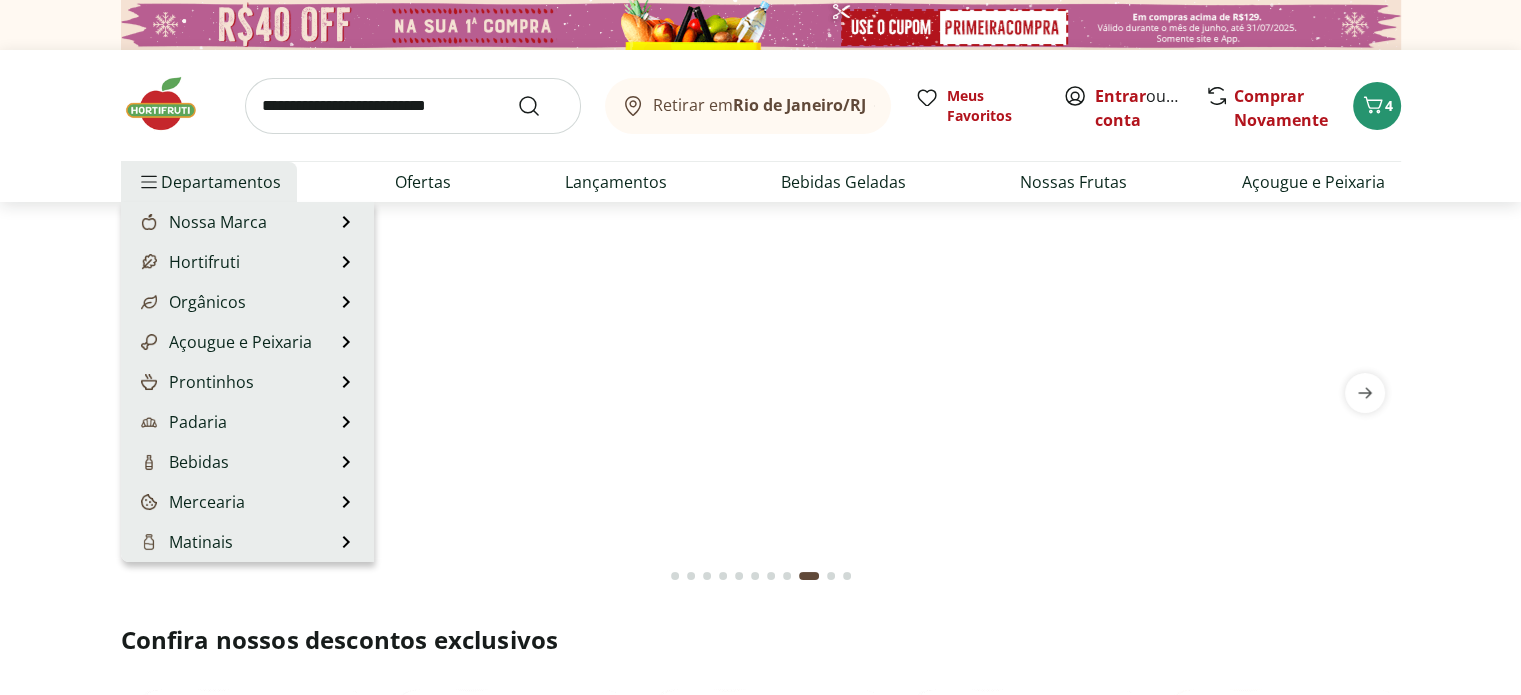 click on "Departamentos" at bounding box center [209, 182] 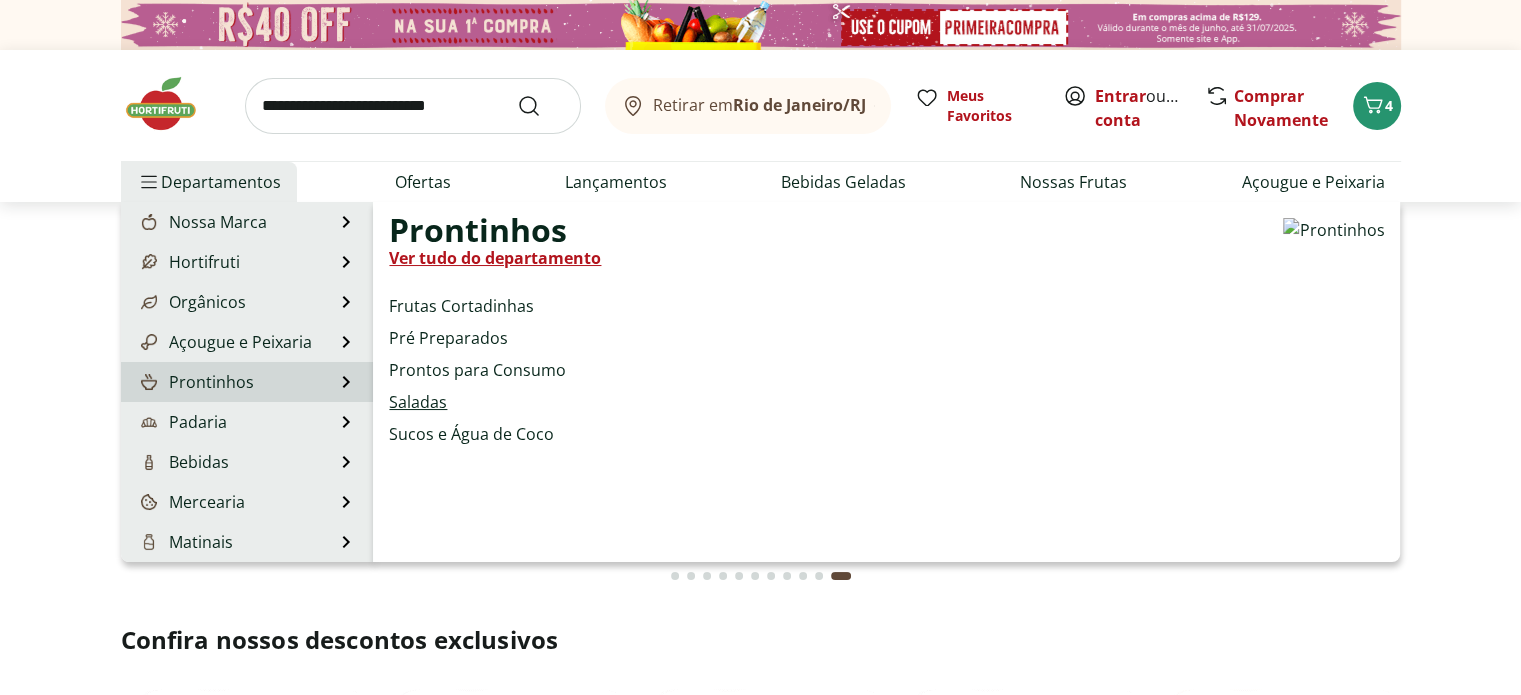 click on "Saladas" at bounding box center (418, 402) 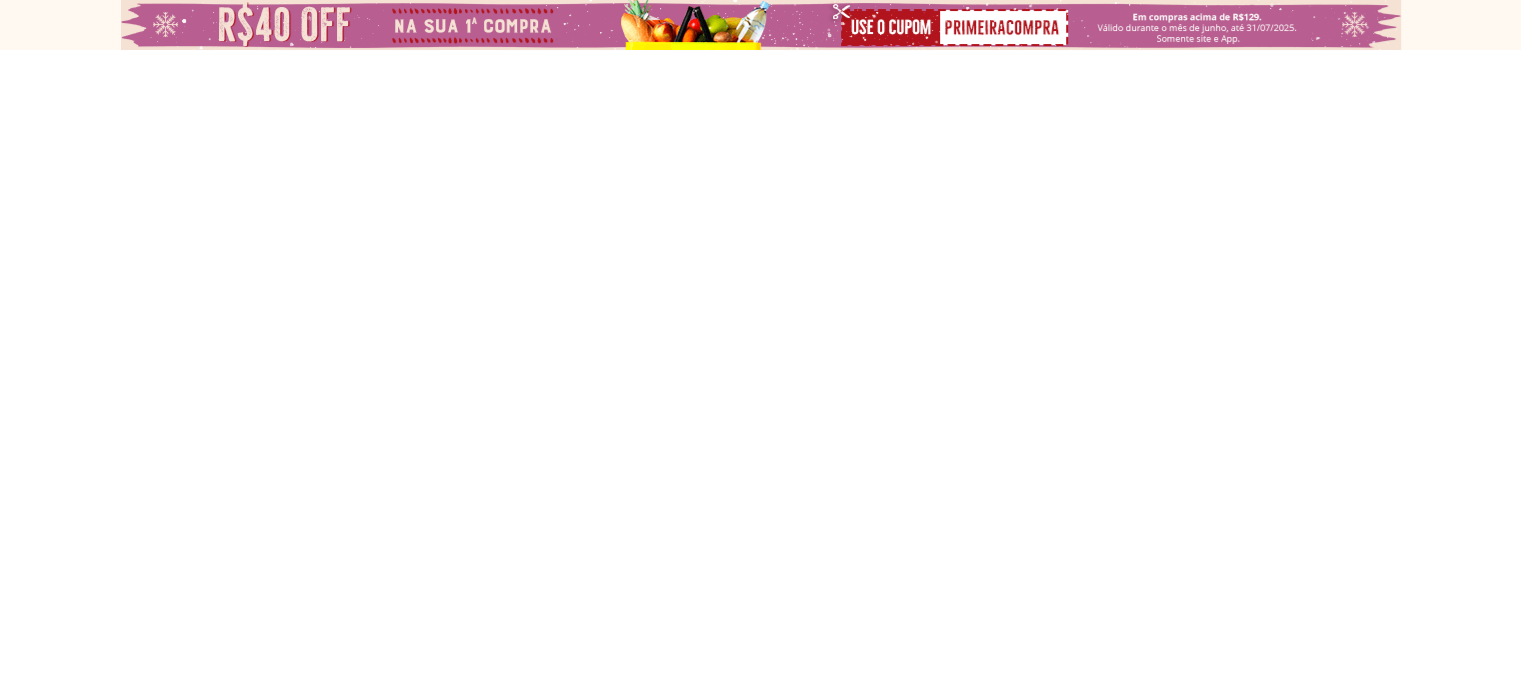 select on "**********" 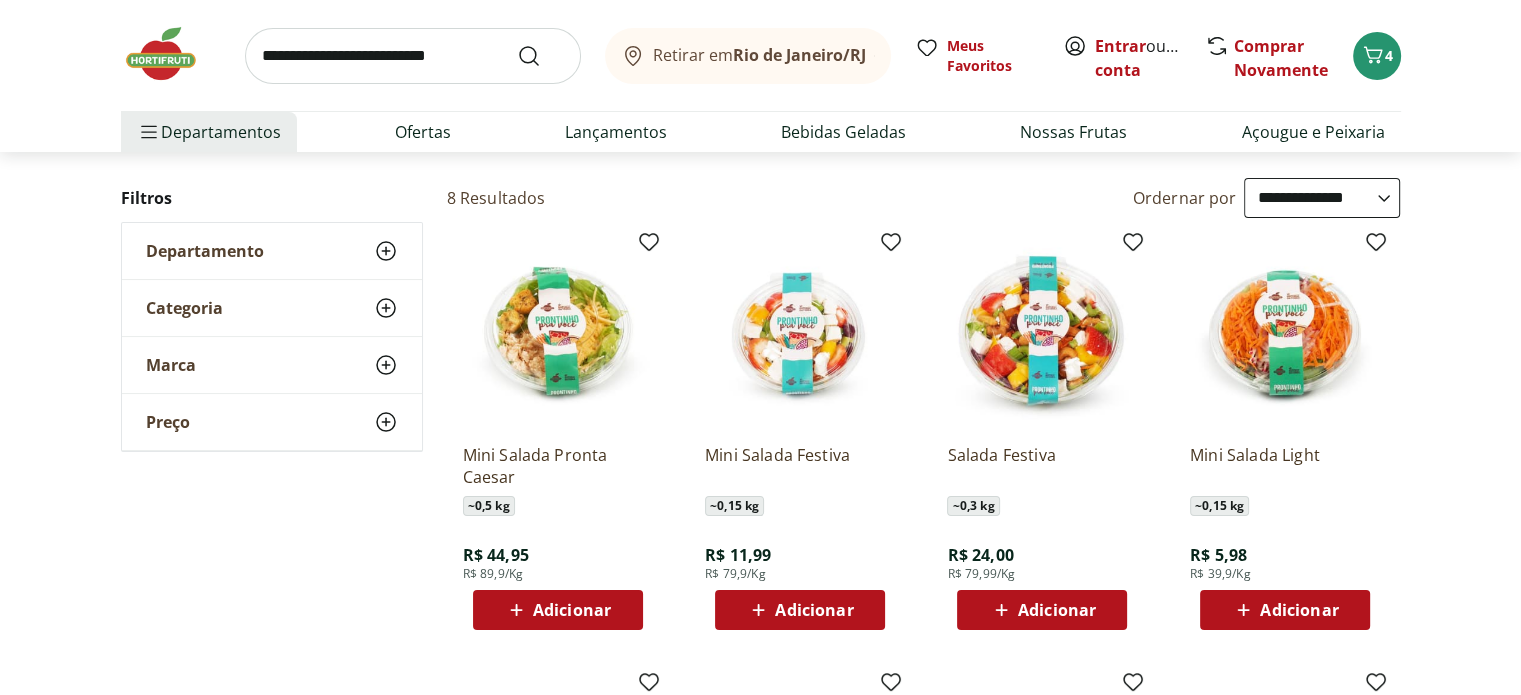 scroll, scrollTop: 112, scrollLeft: 0, axis: vertical 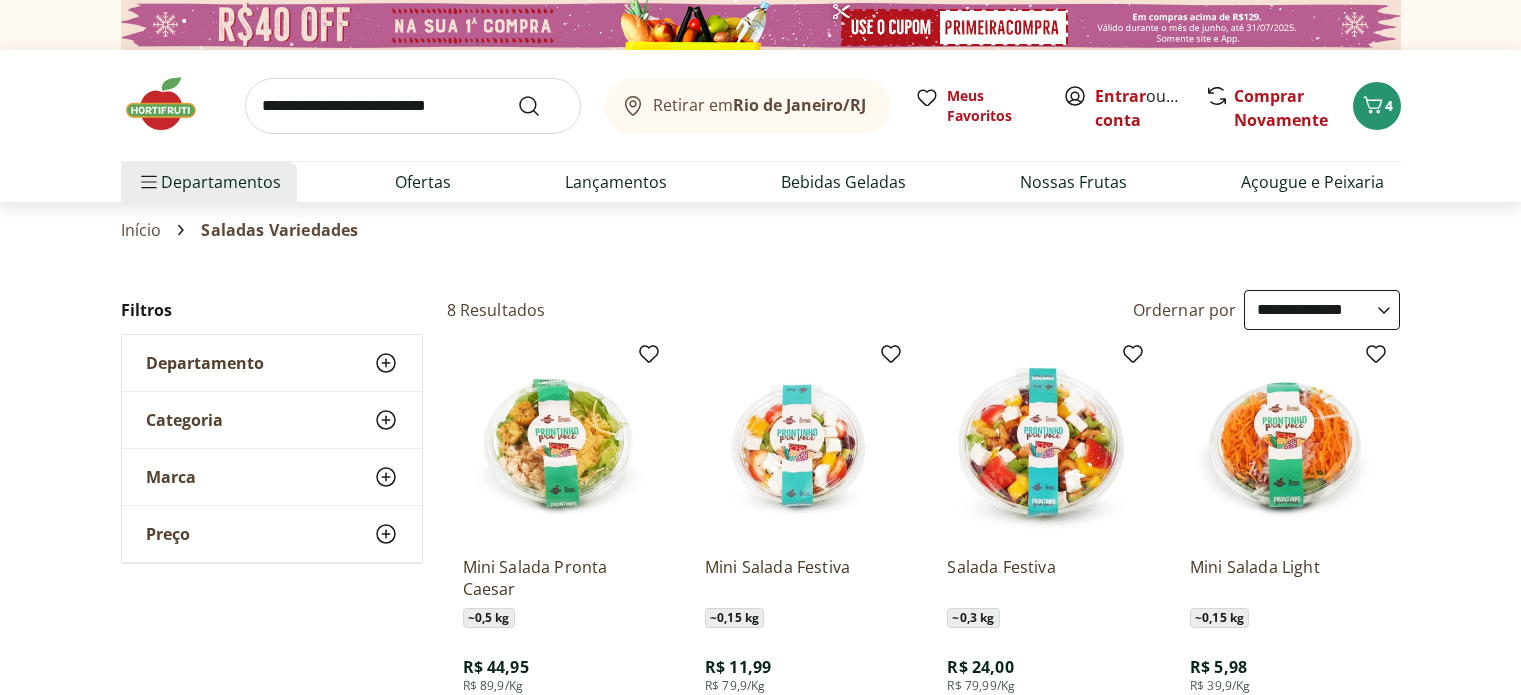 select on "**********" 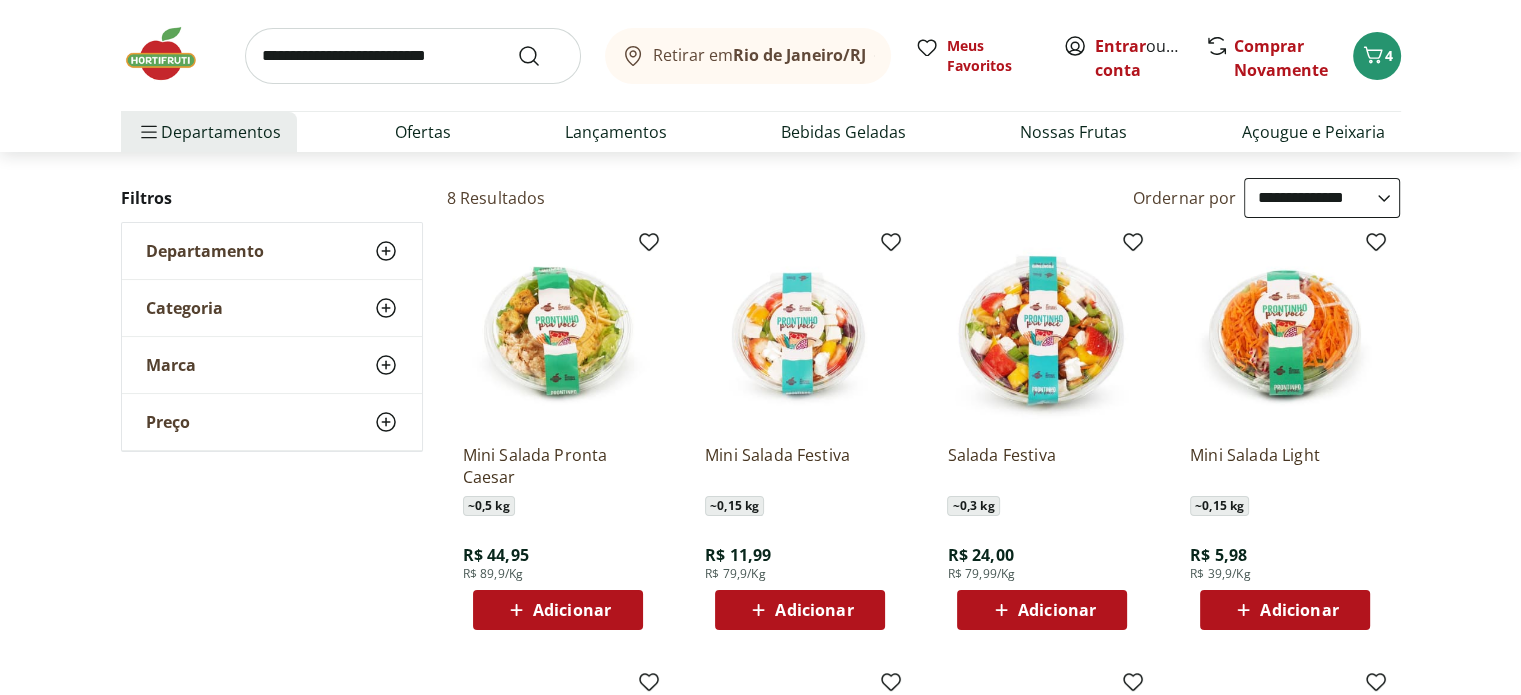 scroll, scrollTop: 0, scrollLeft: 0, axis: both 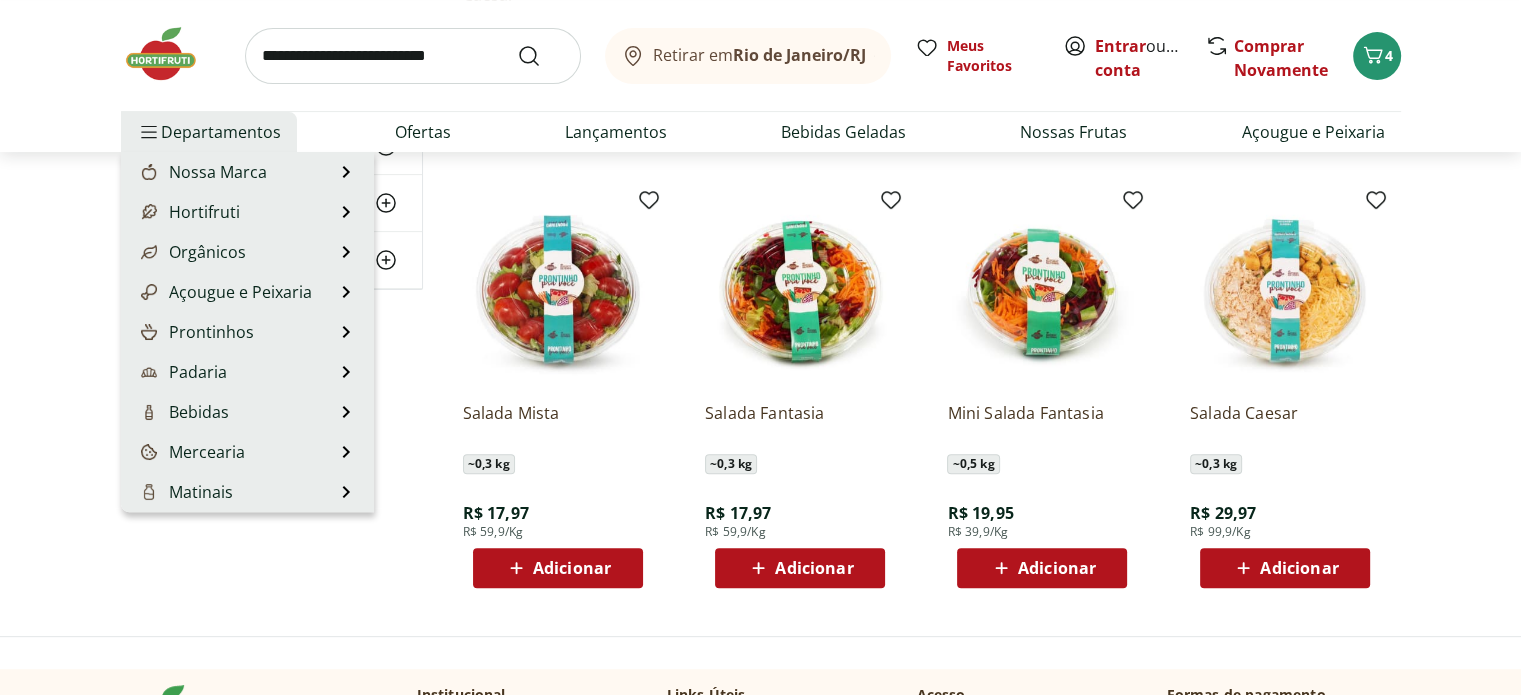 click on "Departamentos" at bounding box center [209, 132] 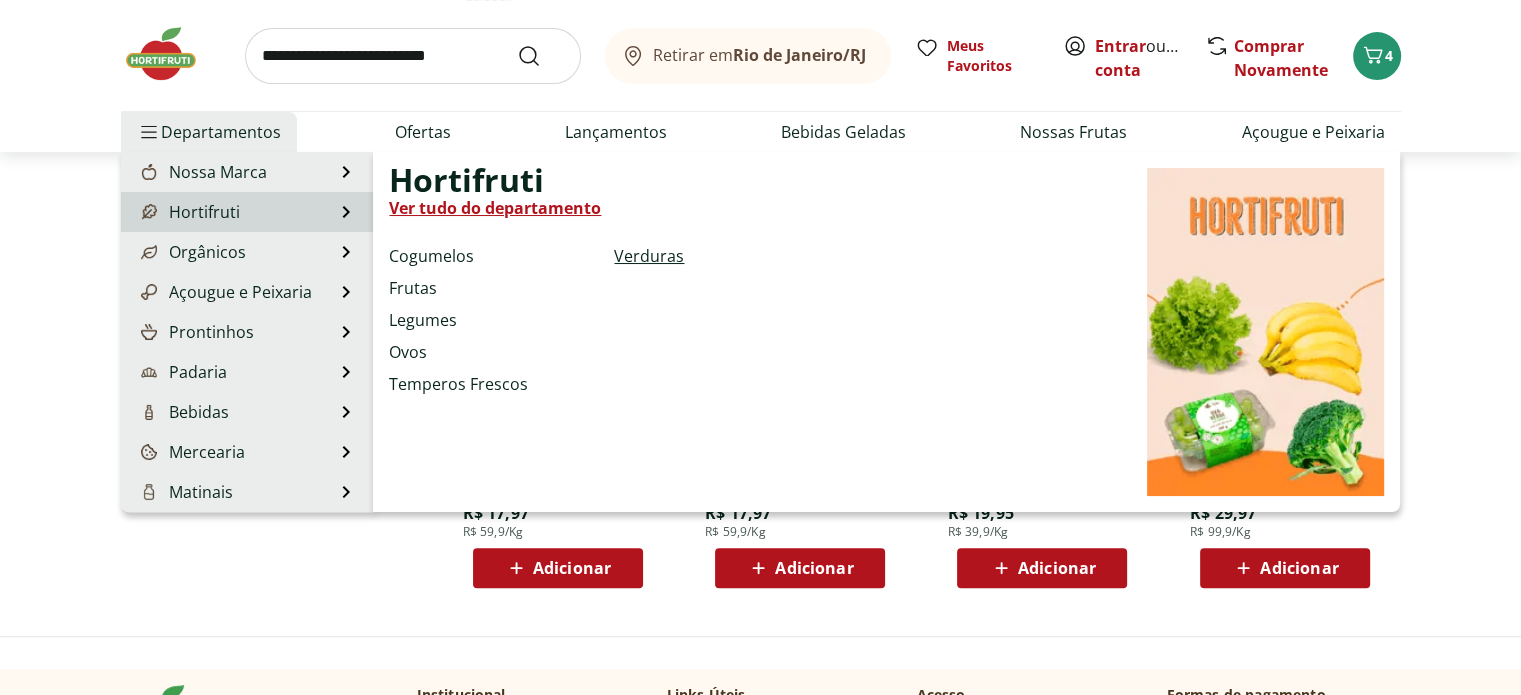 click on "Verduras" at bounding box center (649, 256) 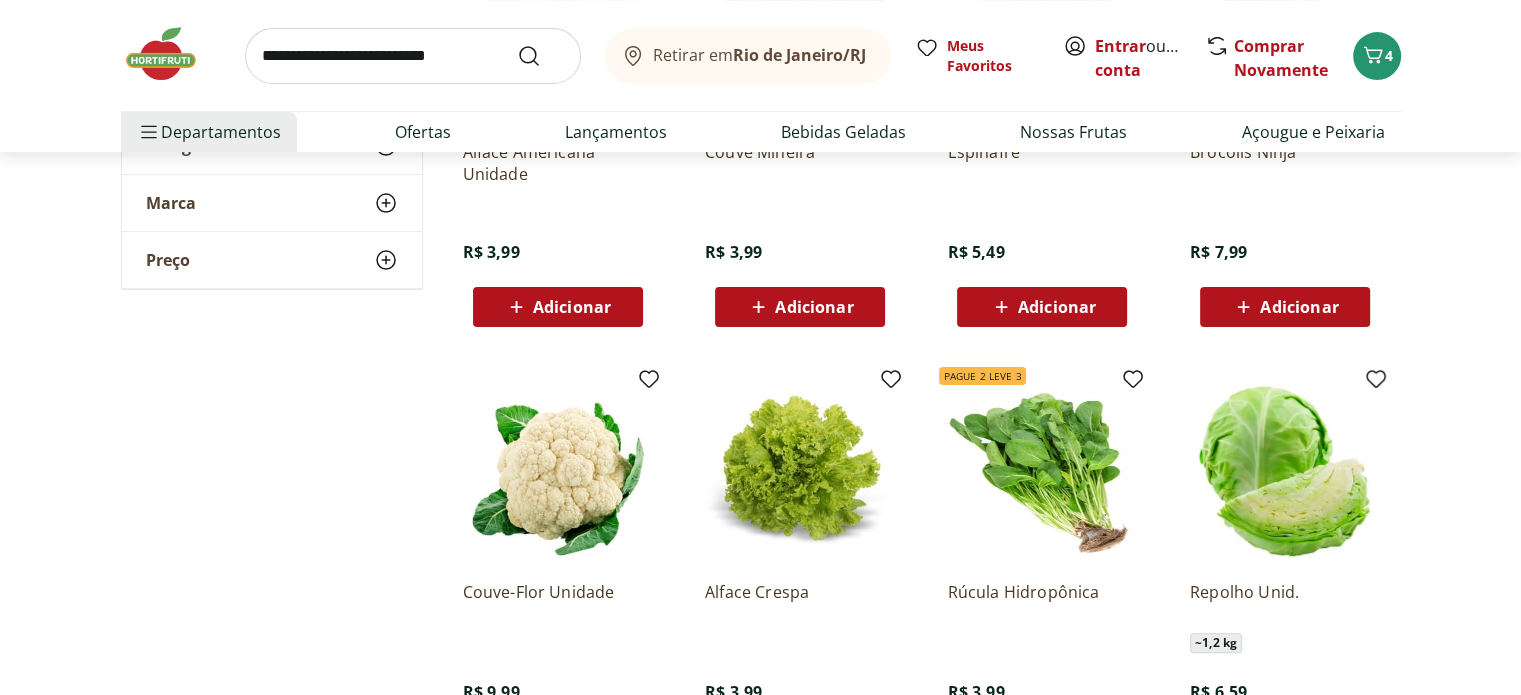 scroll, scrollTop: 0, scrollLeft: 0, axis: both 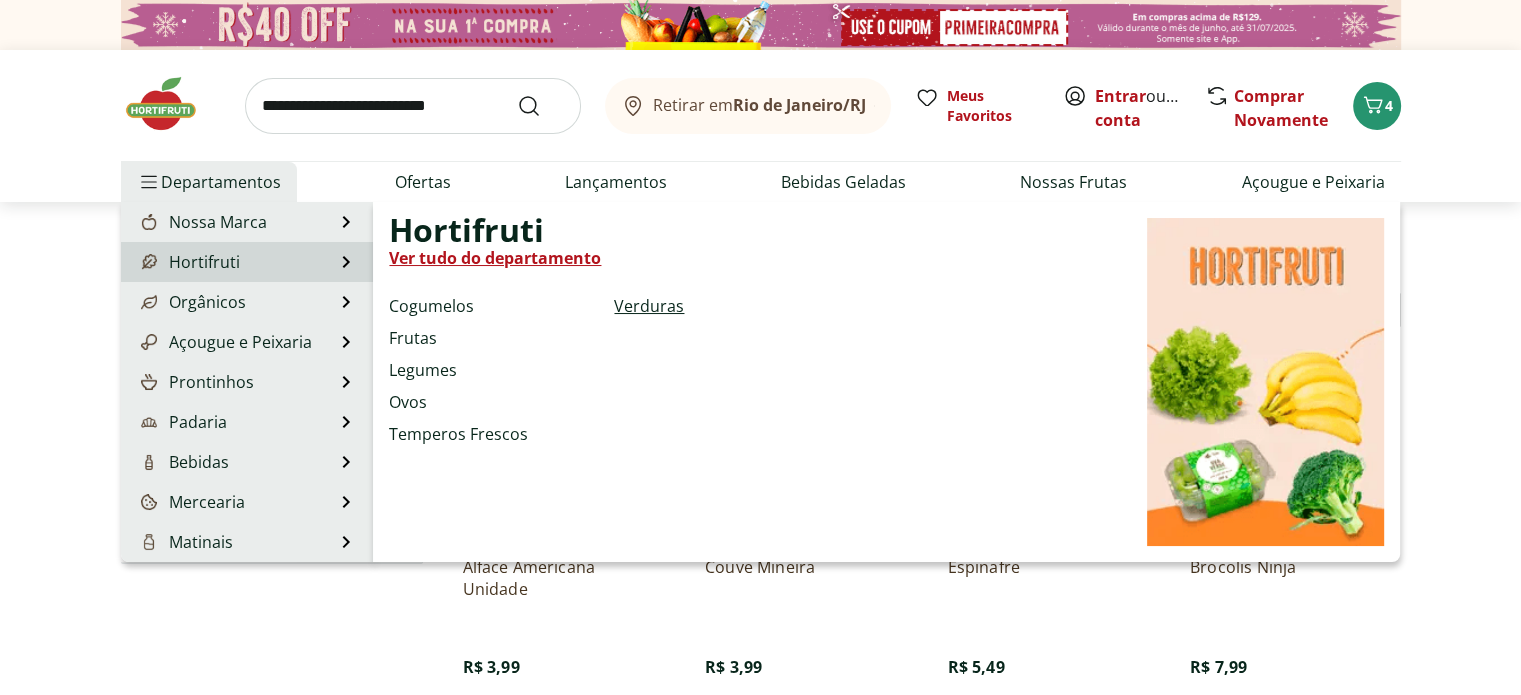 click on "Verduras" at bounding box center (649, 306) 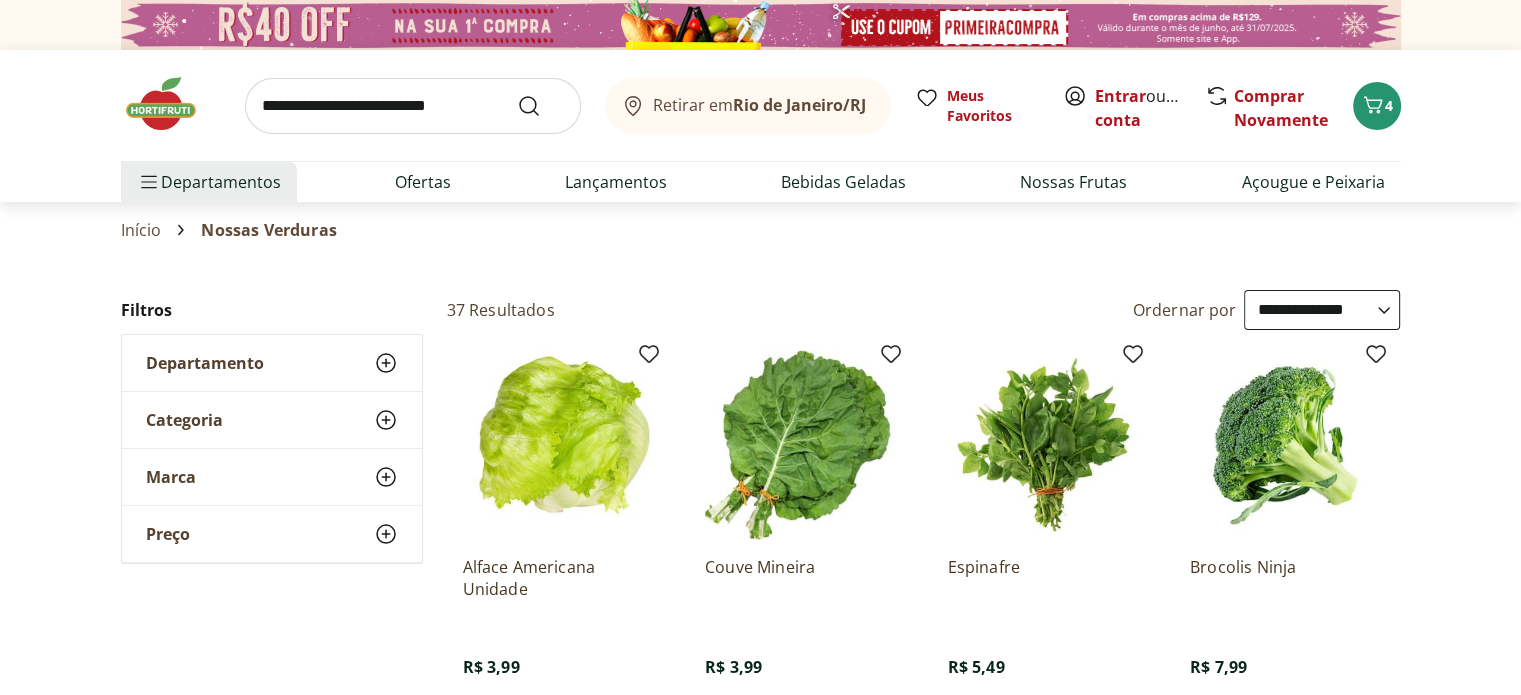 click at bounding box center [171, 104] 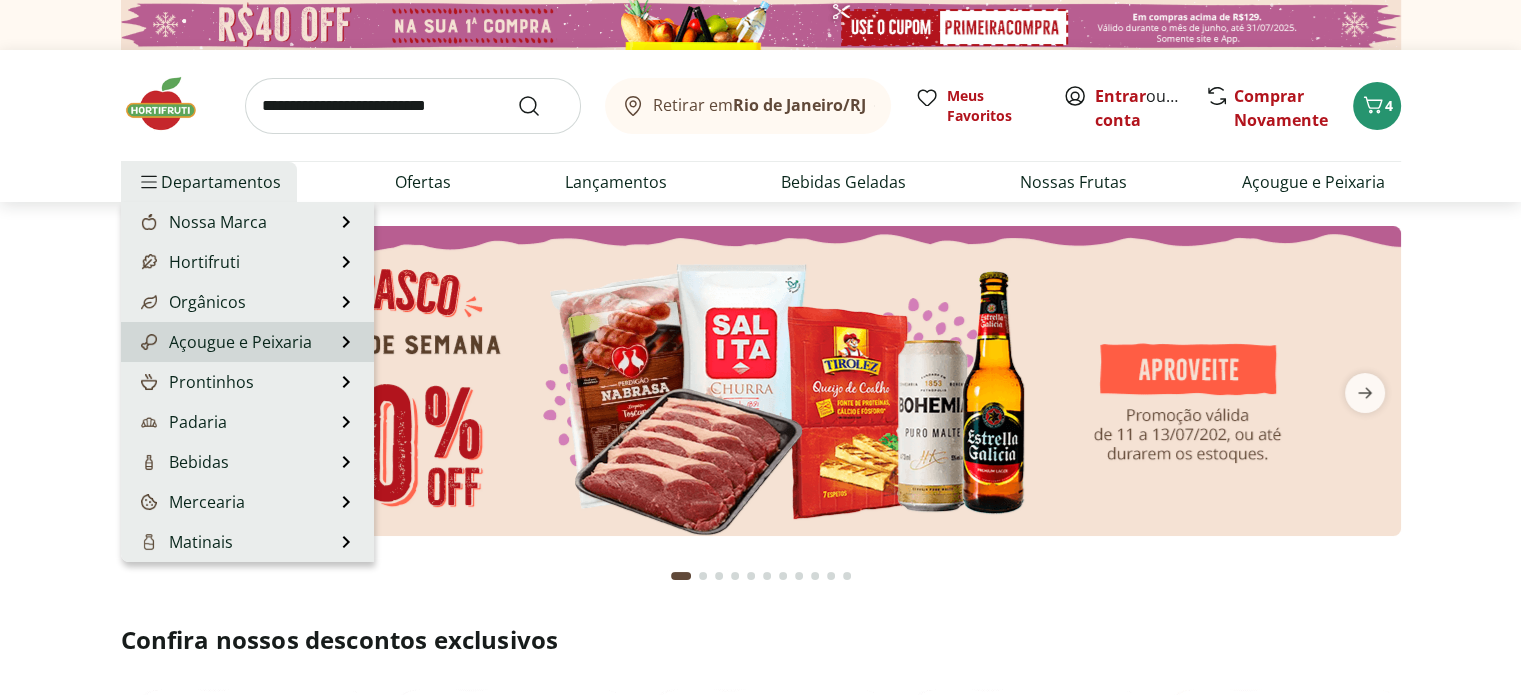 scroll, scrollTop: 200, scrollLeft: 0, axis: vertical 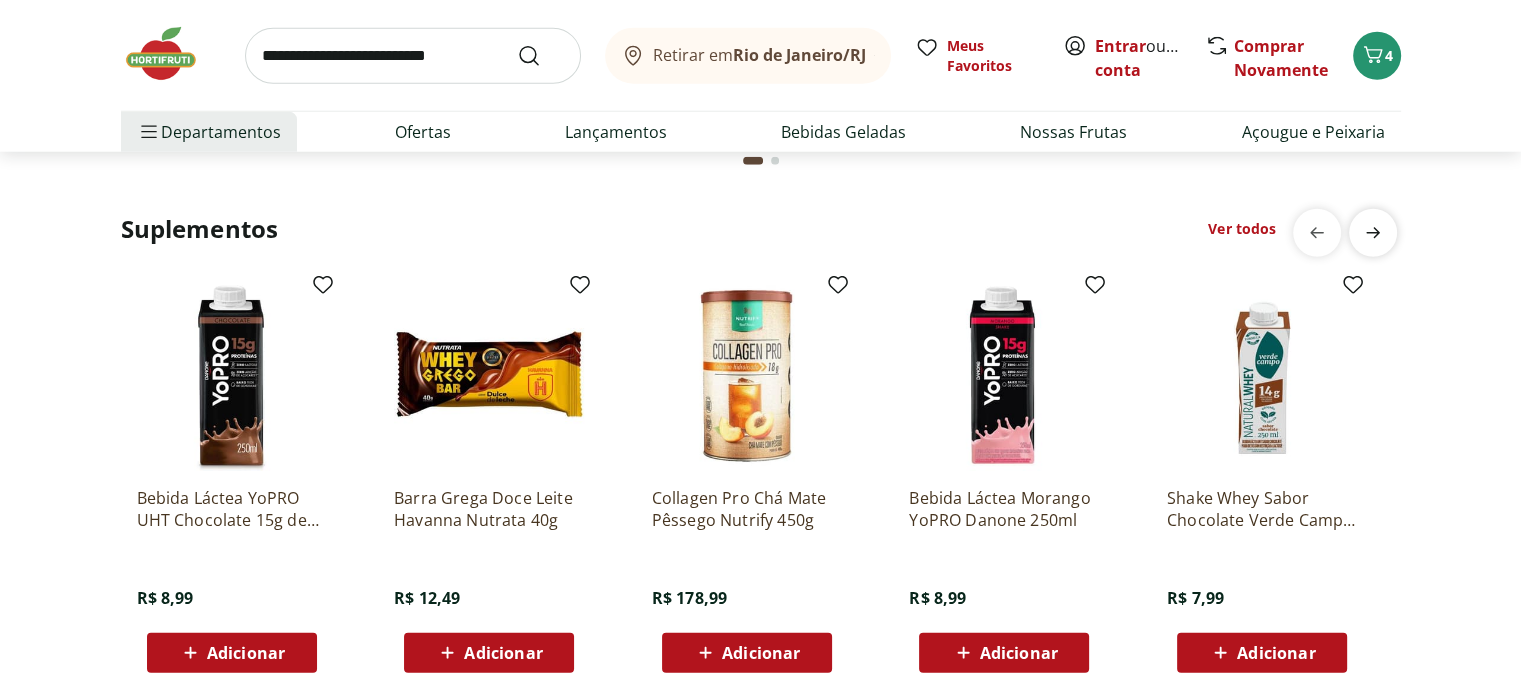 click at bounding box center (1373, -3543) 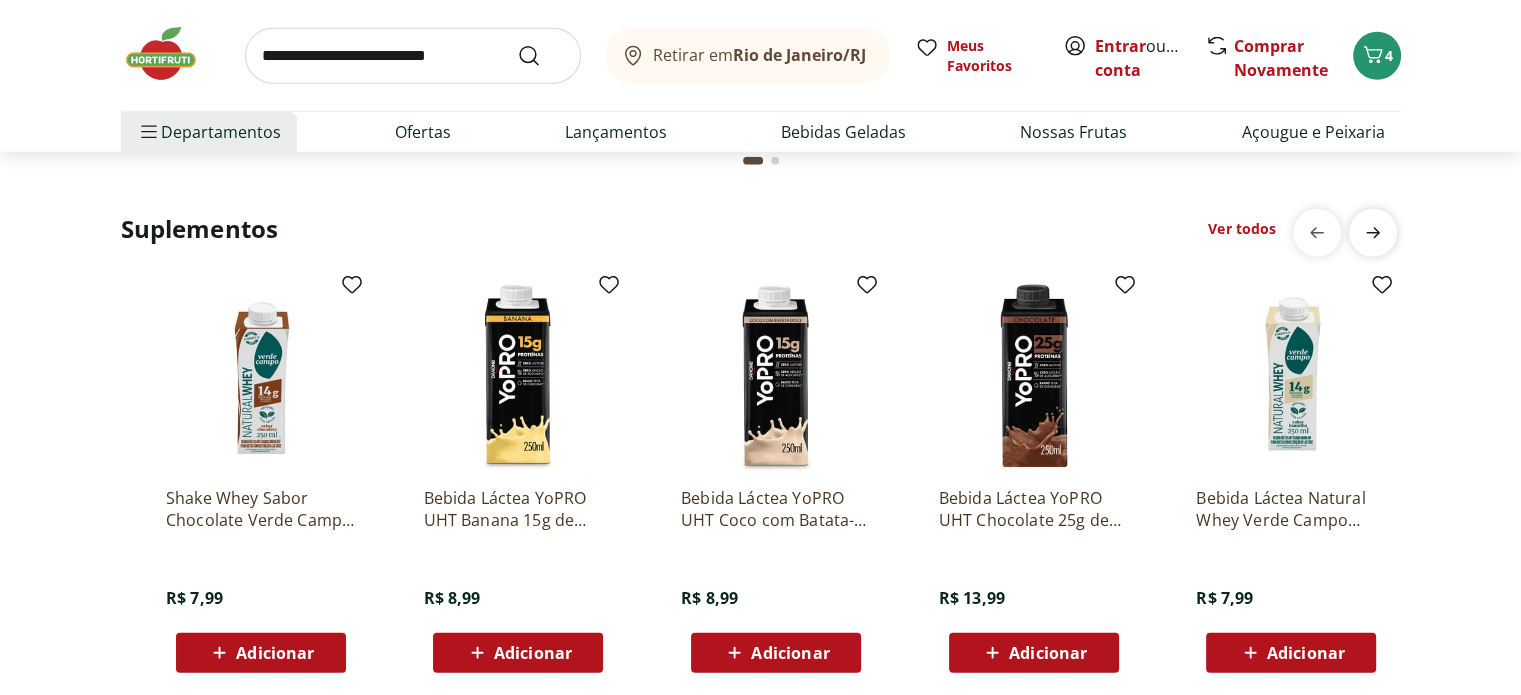 scroll, scrollTop: 0, scrollLeft: 1288, axis: horizontal 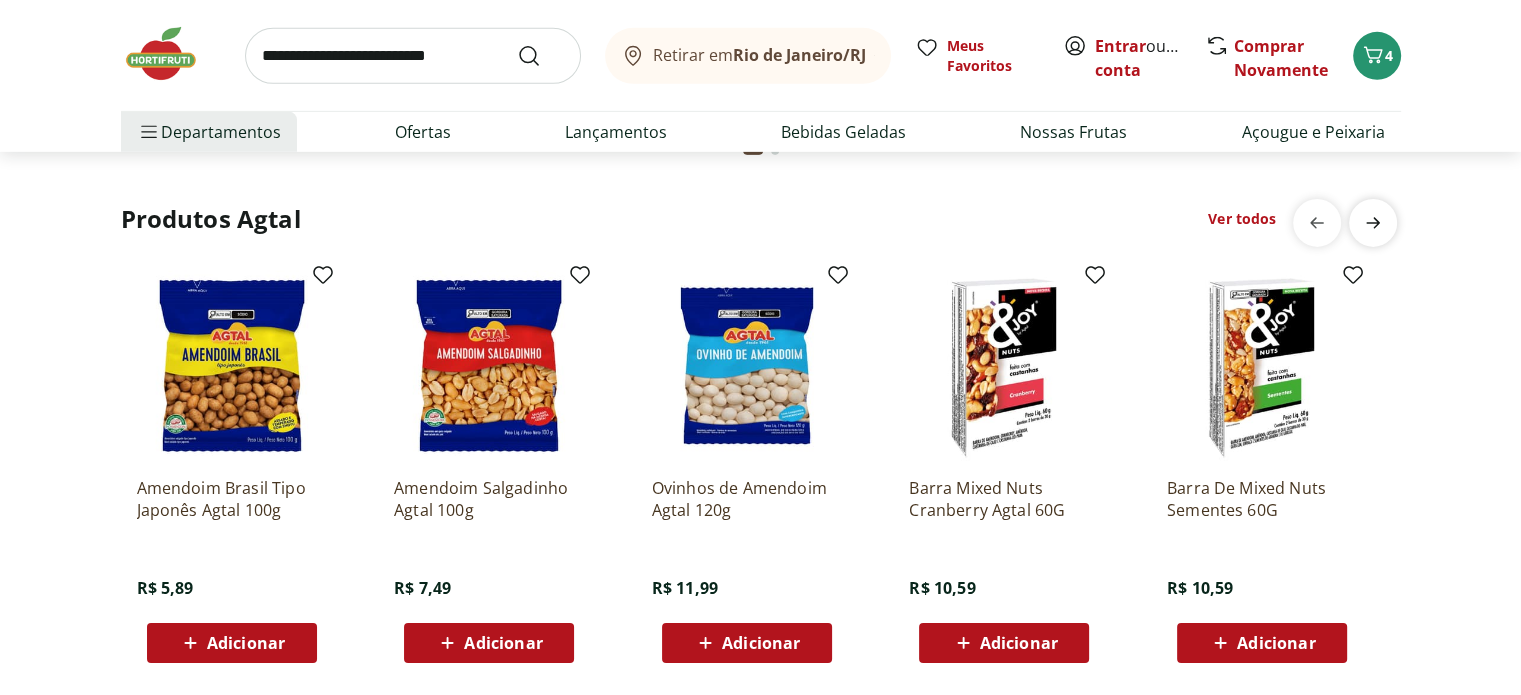 click at bounding box center [1373, -4721] 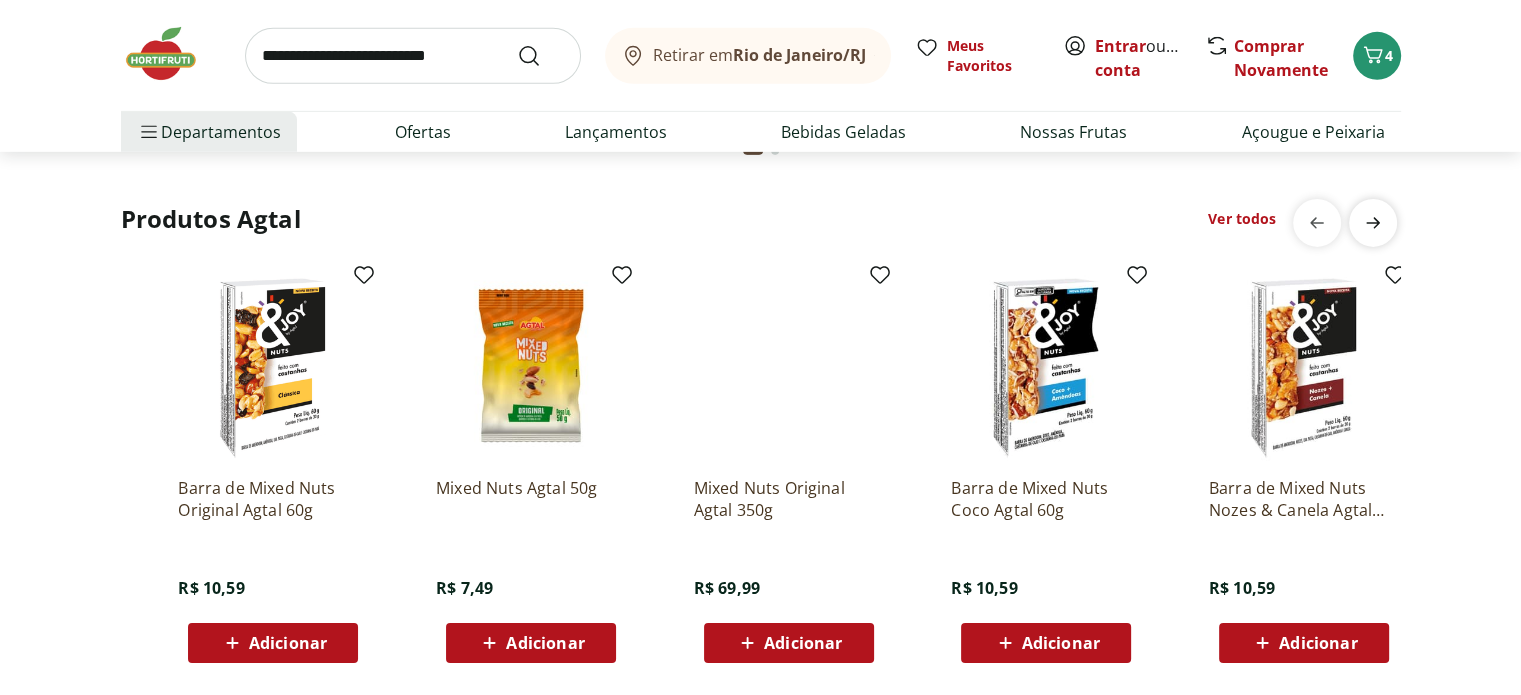 scroll, scrollTop: 0, scrollLeft: 1288, axis: horizontal 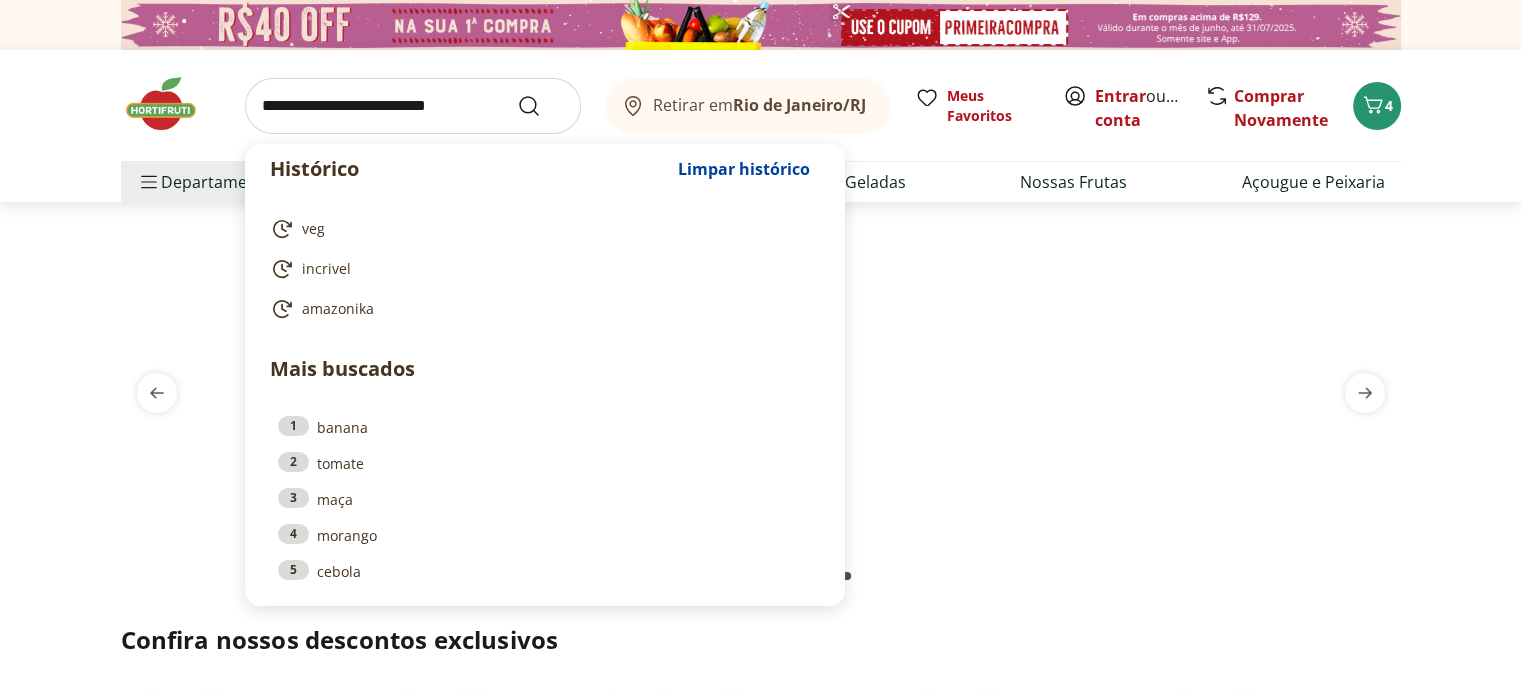 click at bounding box center (413, 106) 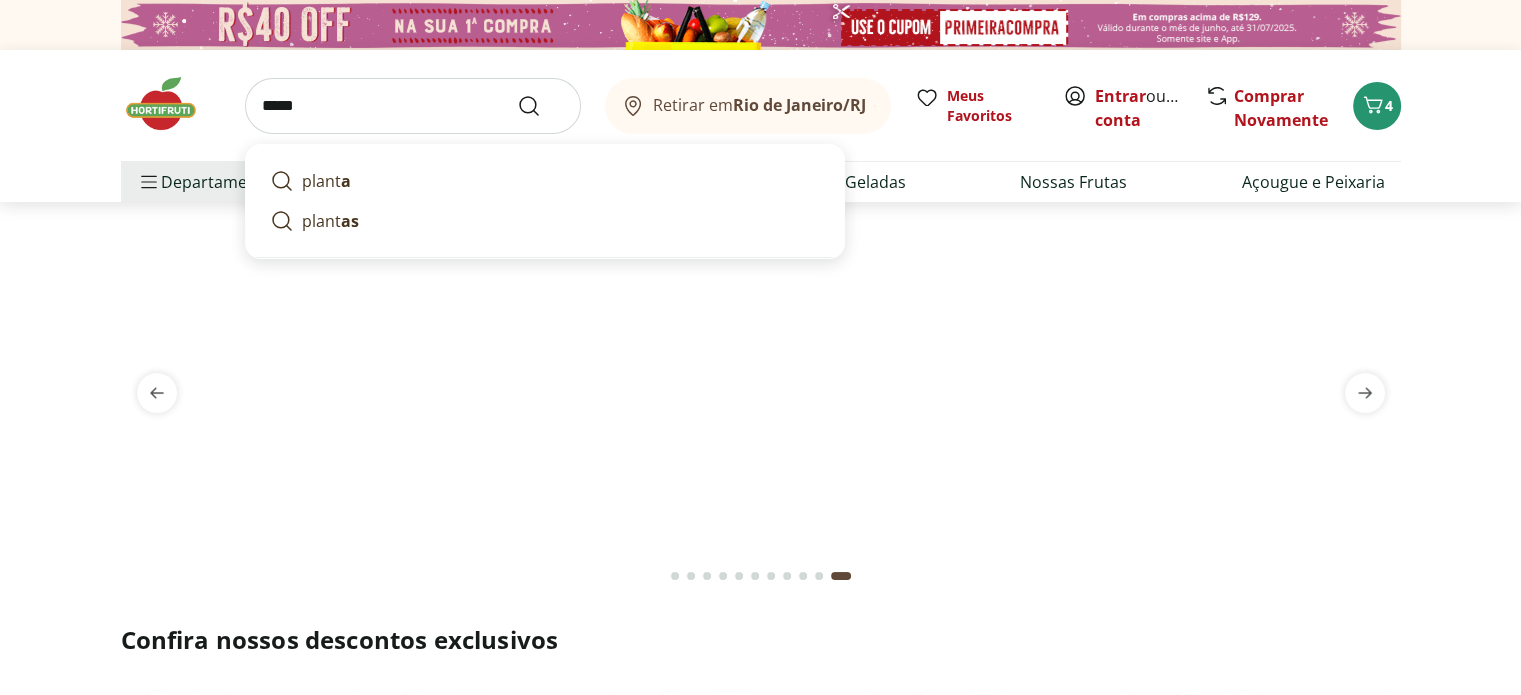 type on "*****" 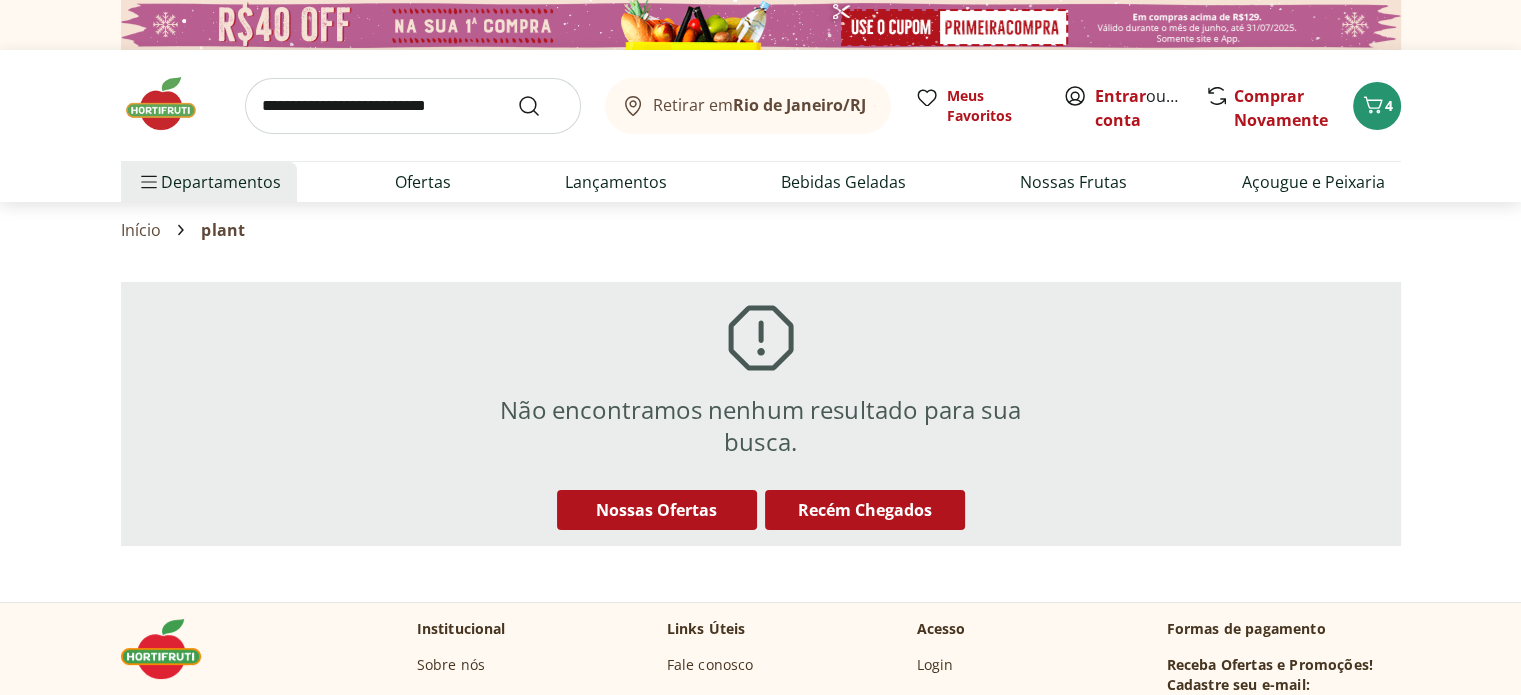 click at bounding box center (413, 106) 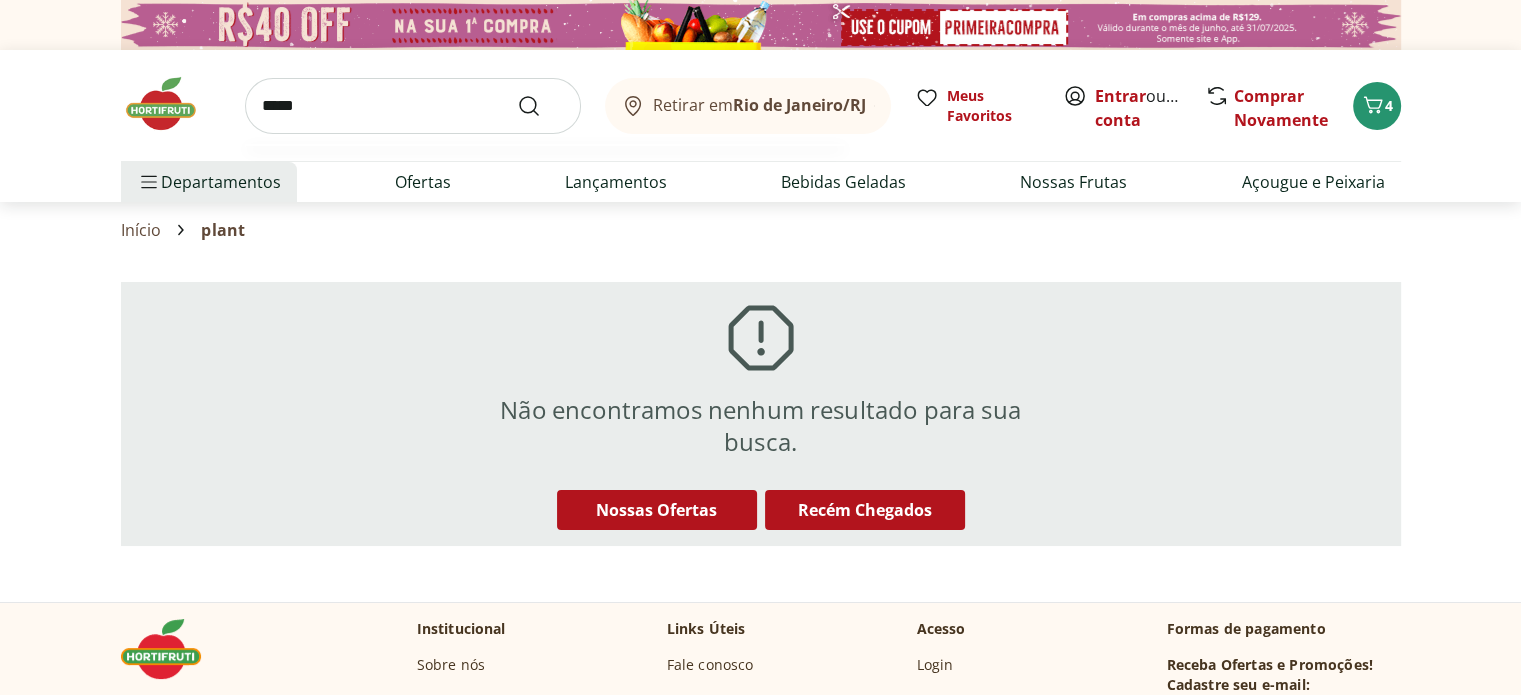 type on "*****" 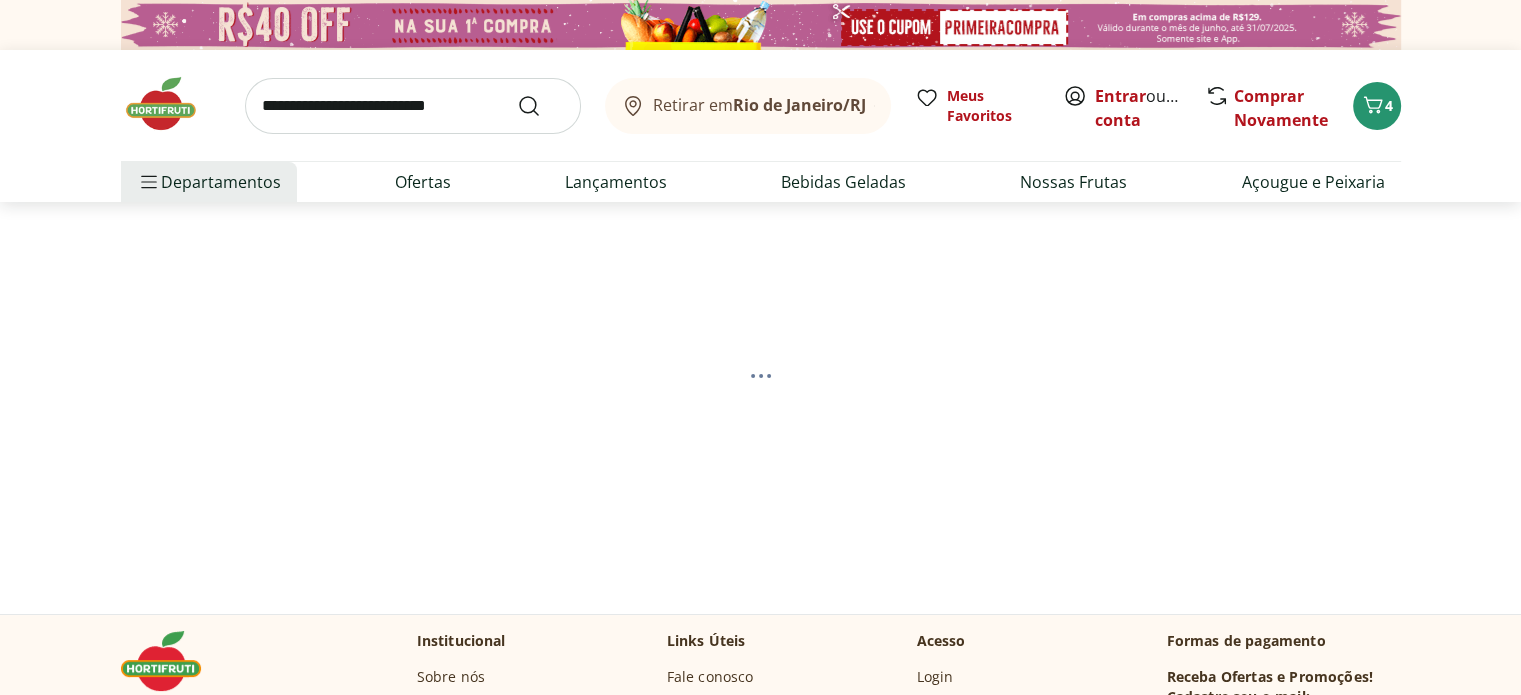 select on "**********" 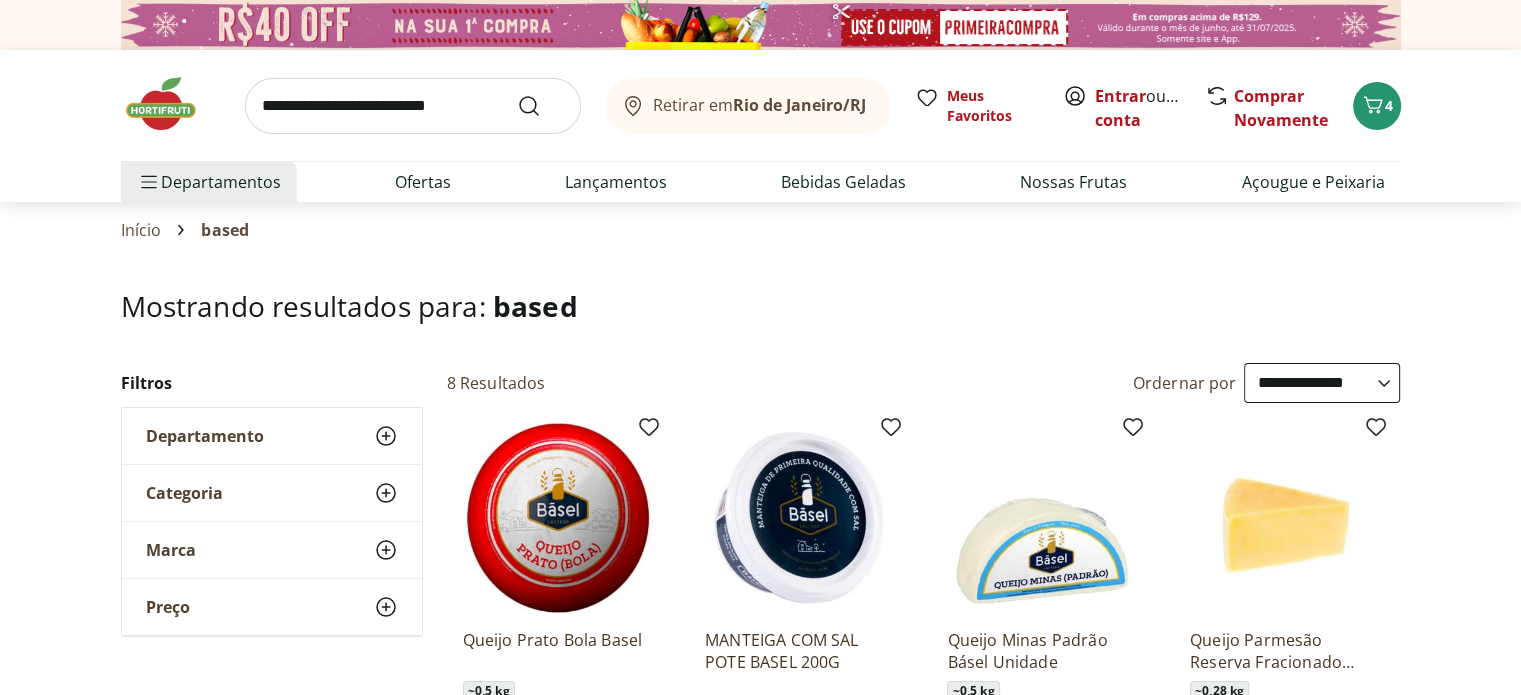 scroll, scrollTop: 0, scrollLeft: 0, axis: both 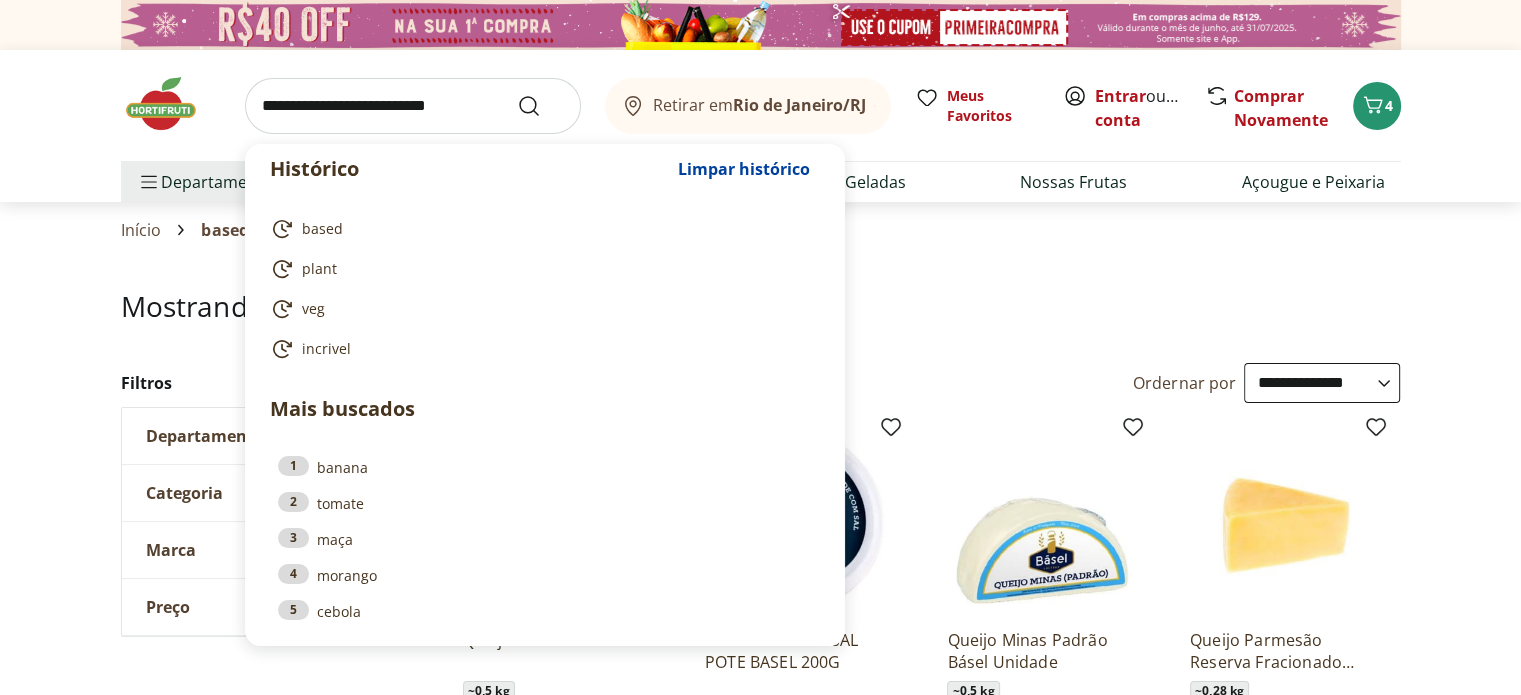 click at bounding box center [413, 106] 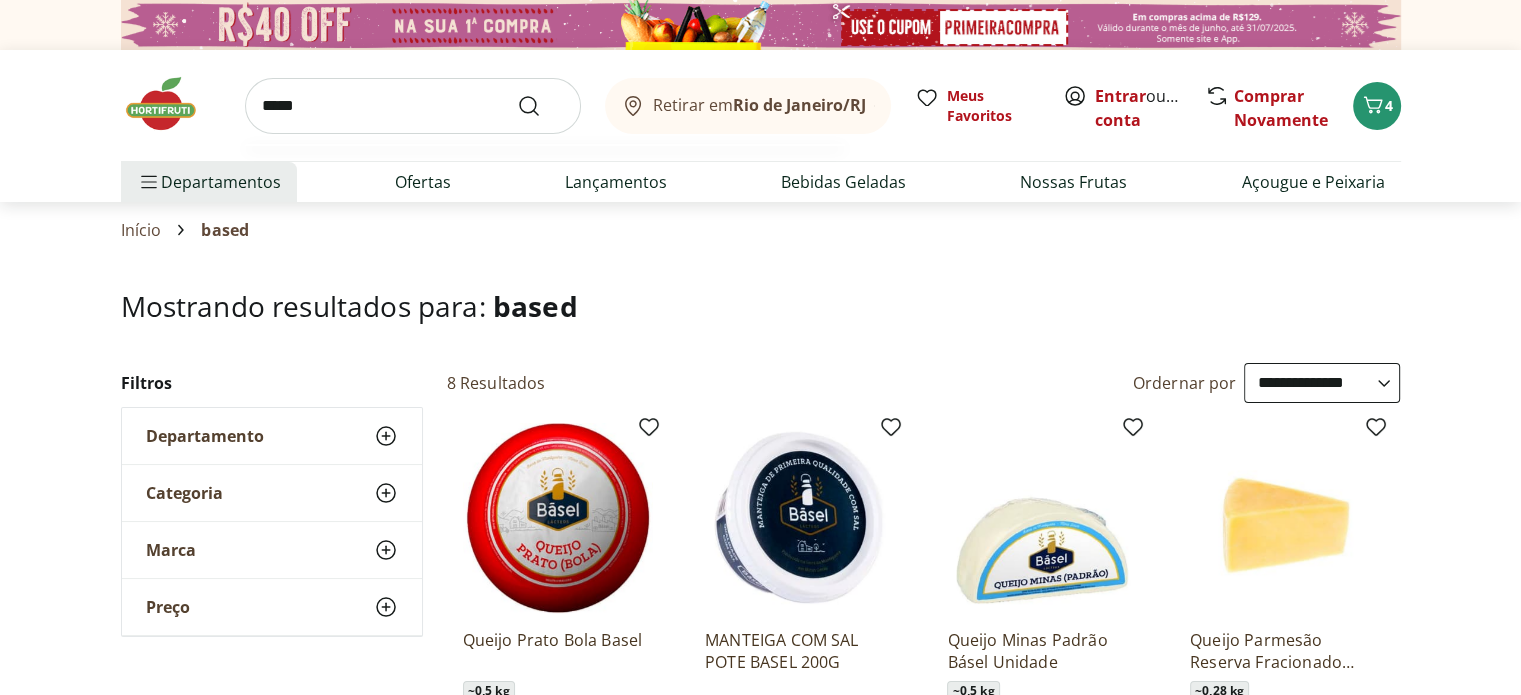 type on "*****" 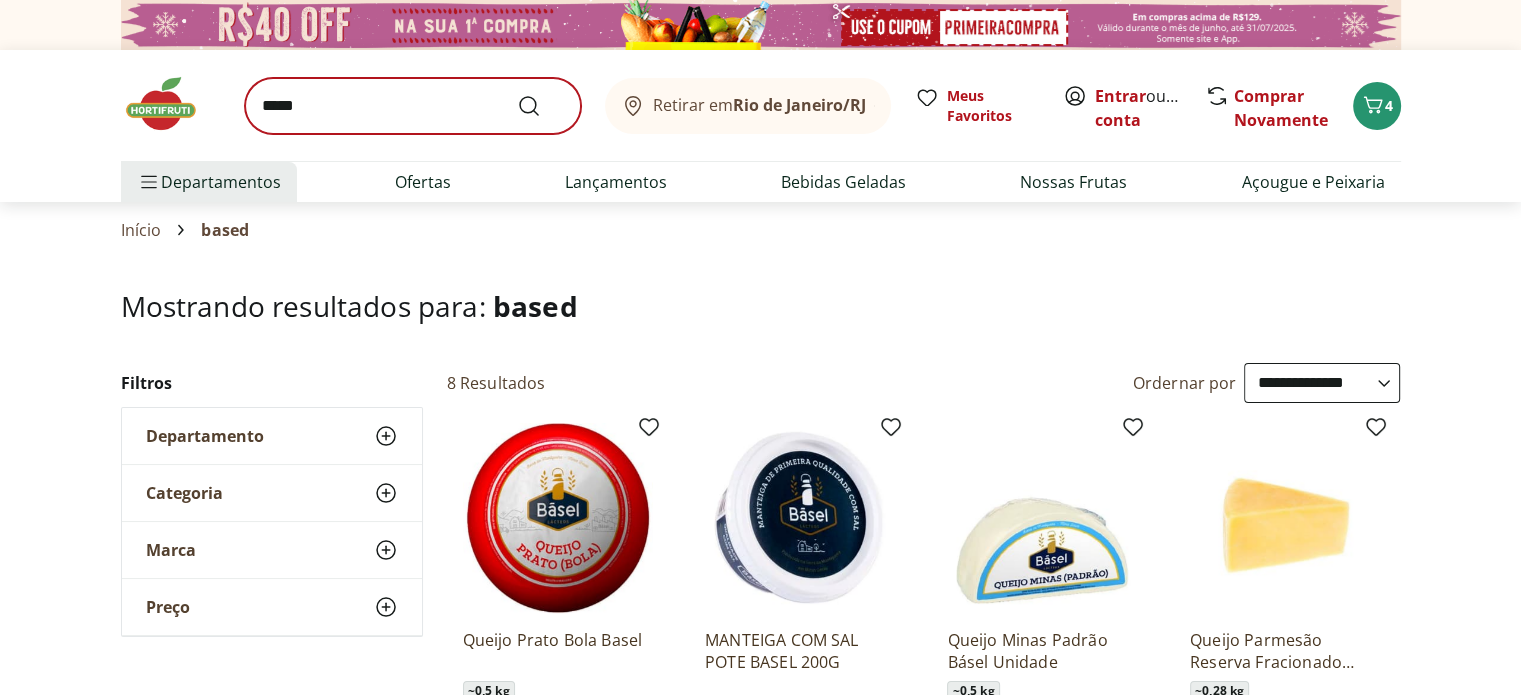 scroll, scrollTop: 0, scrollLeft: 0, axis: both 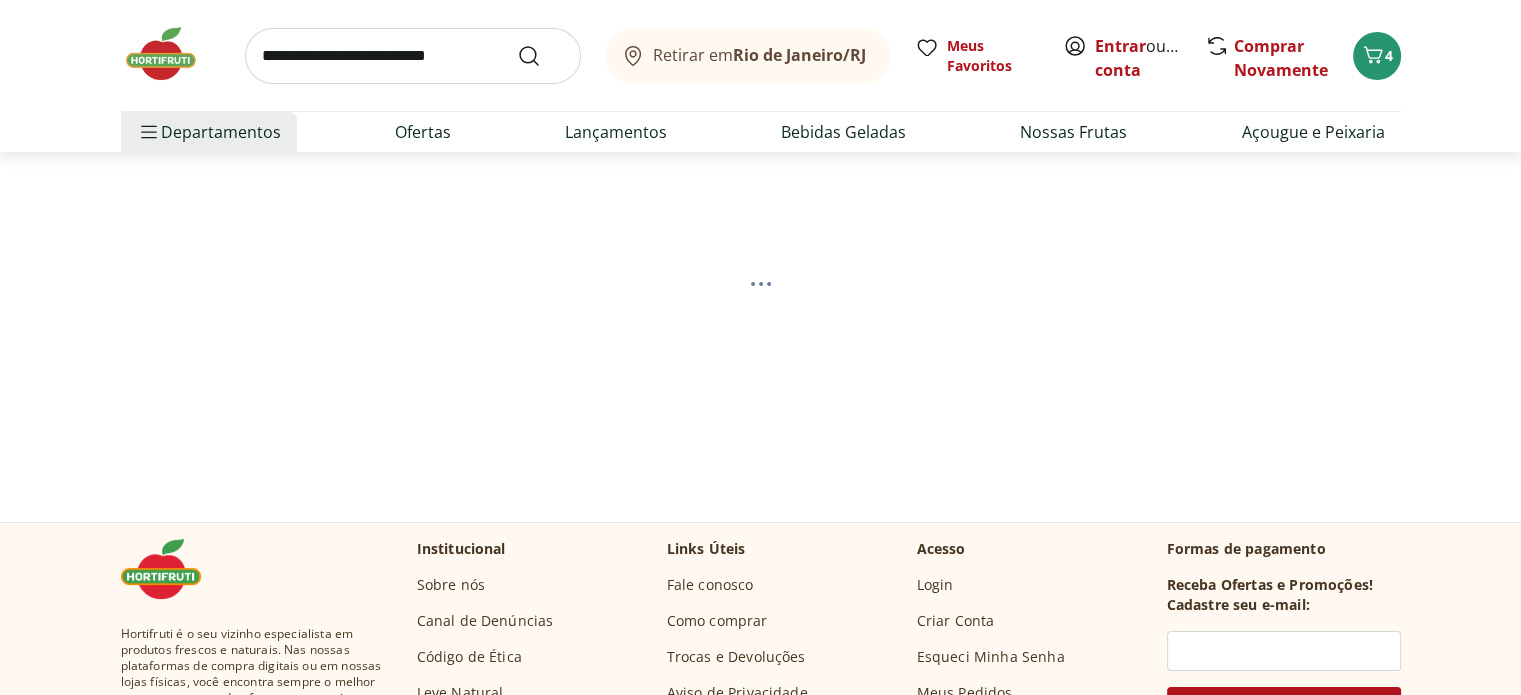 select on "**********" 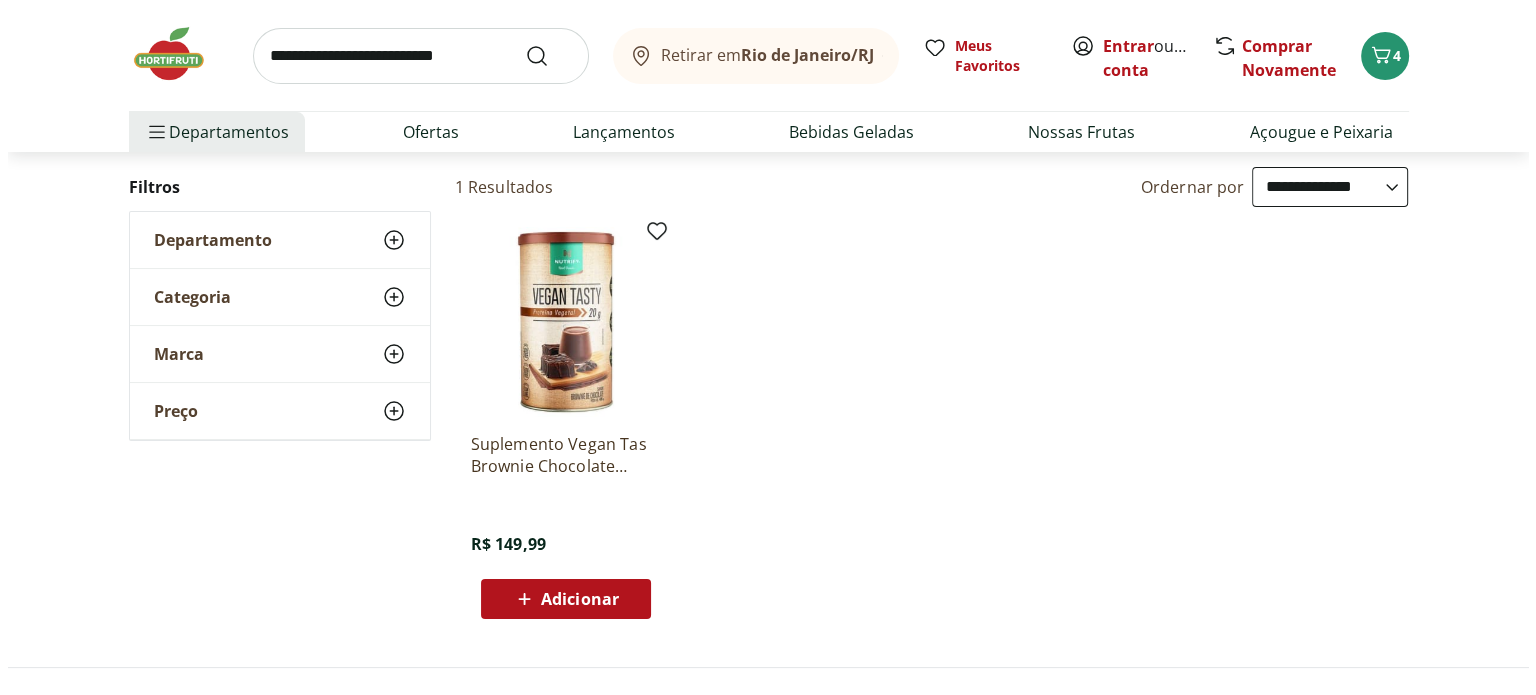 scroll, scrollTop: 0, scrollLeft: 0, axis: both 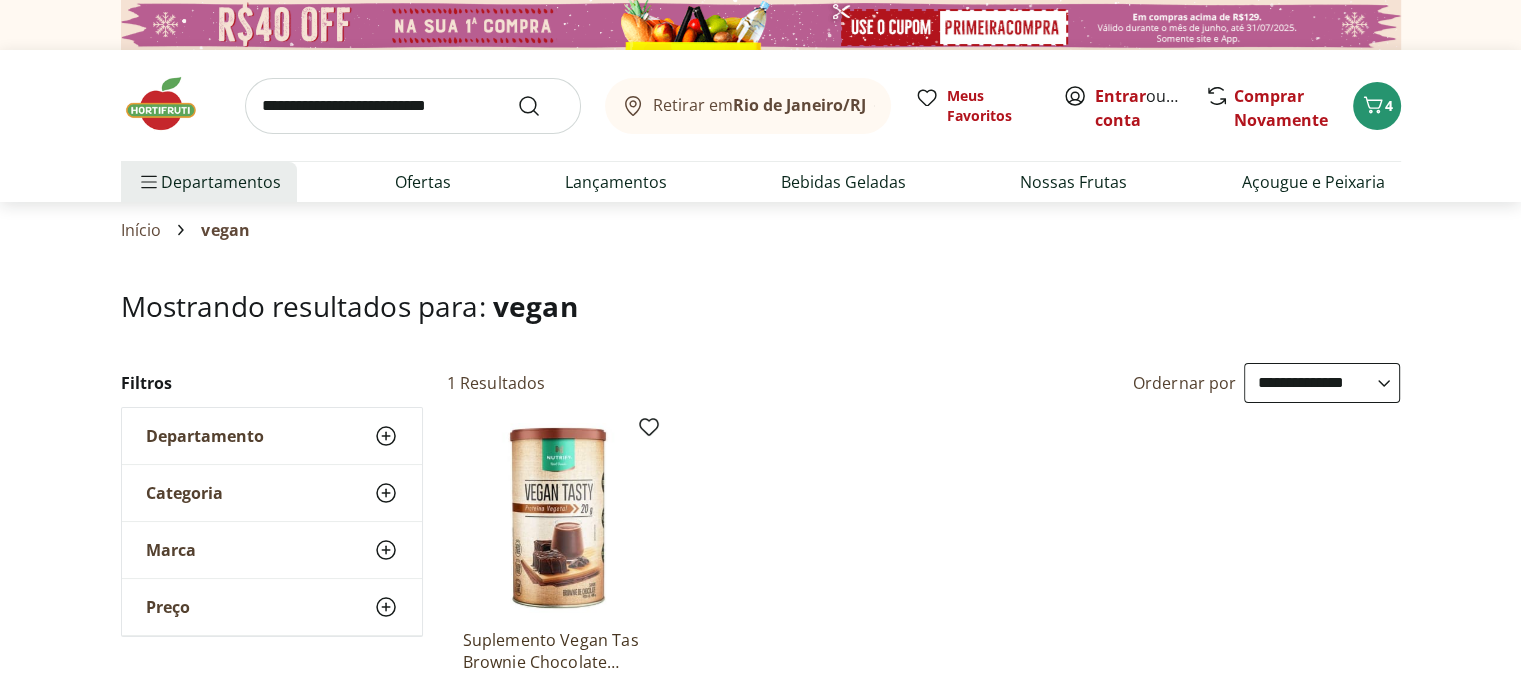 click at bounding box center [171, 104] 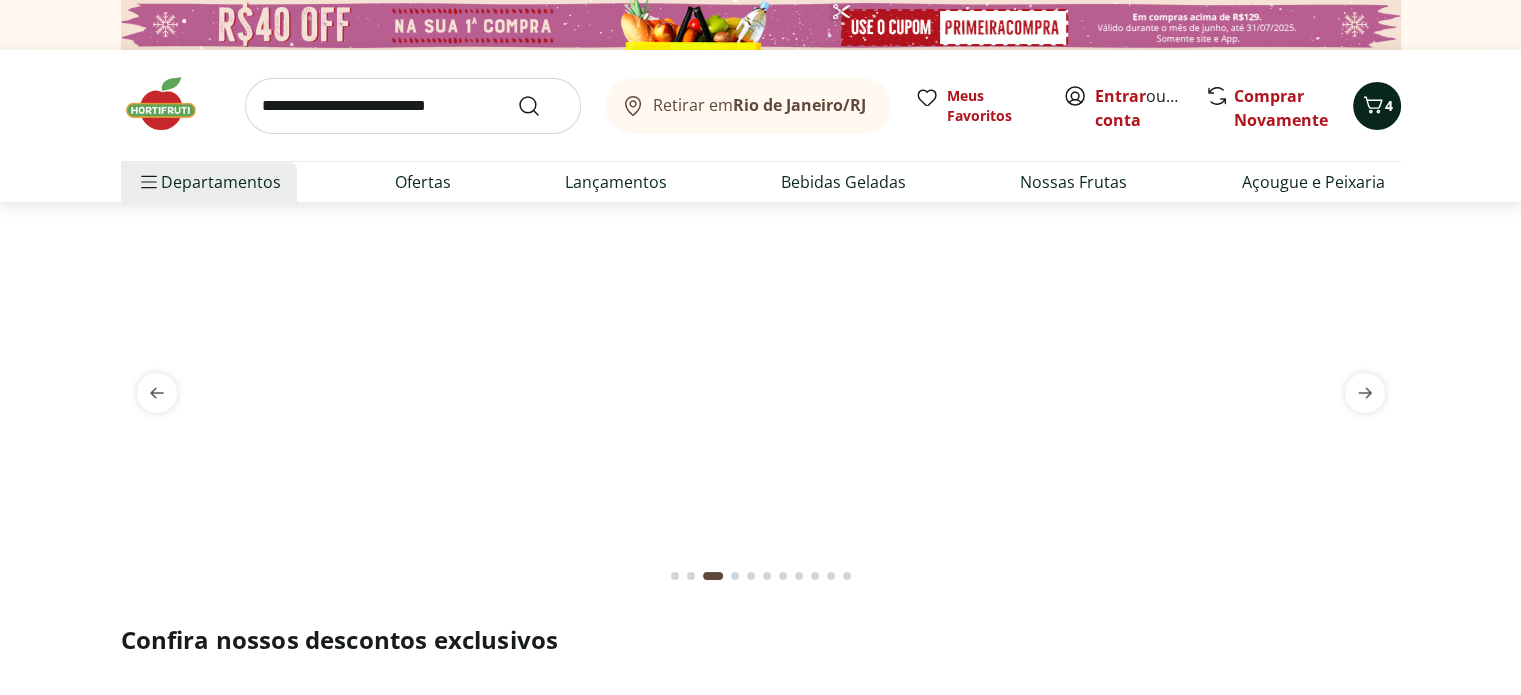 click 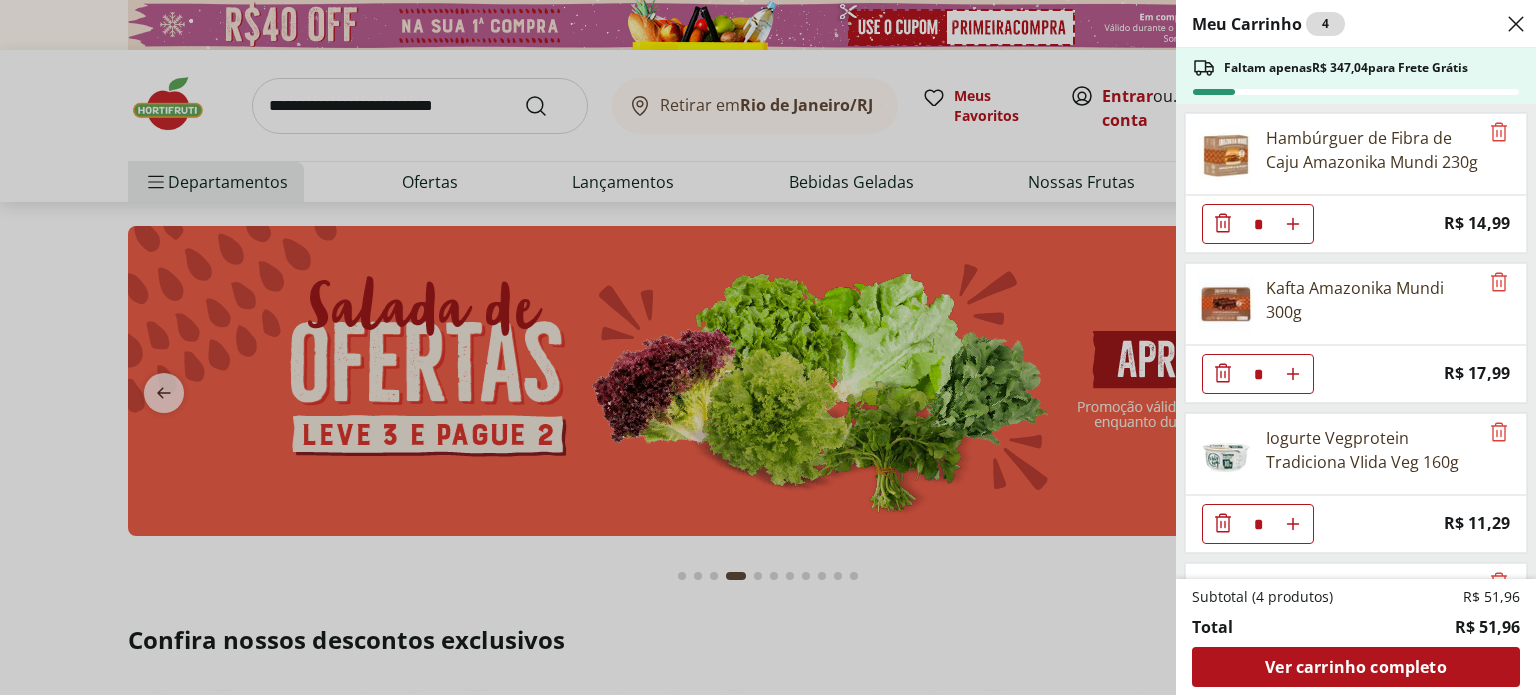 drag, startPoint x: 1296, startPoint y: 202, endPoint x: 1295, endPoint y: 216, distance: 14.035668 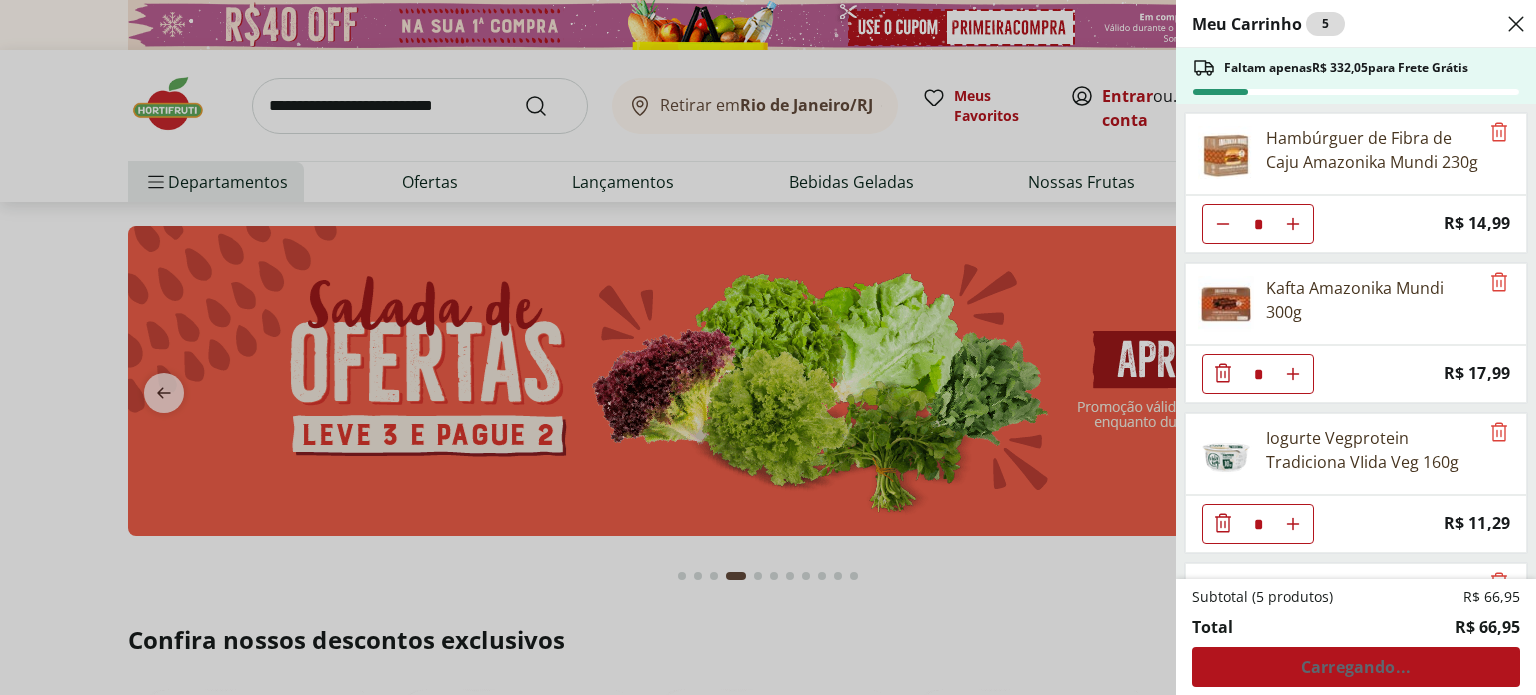 click 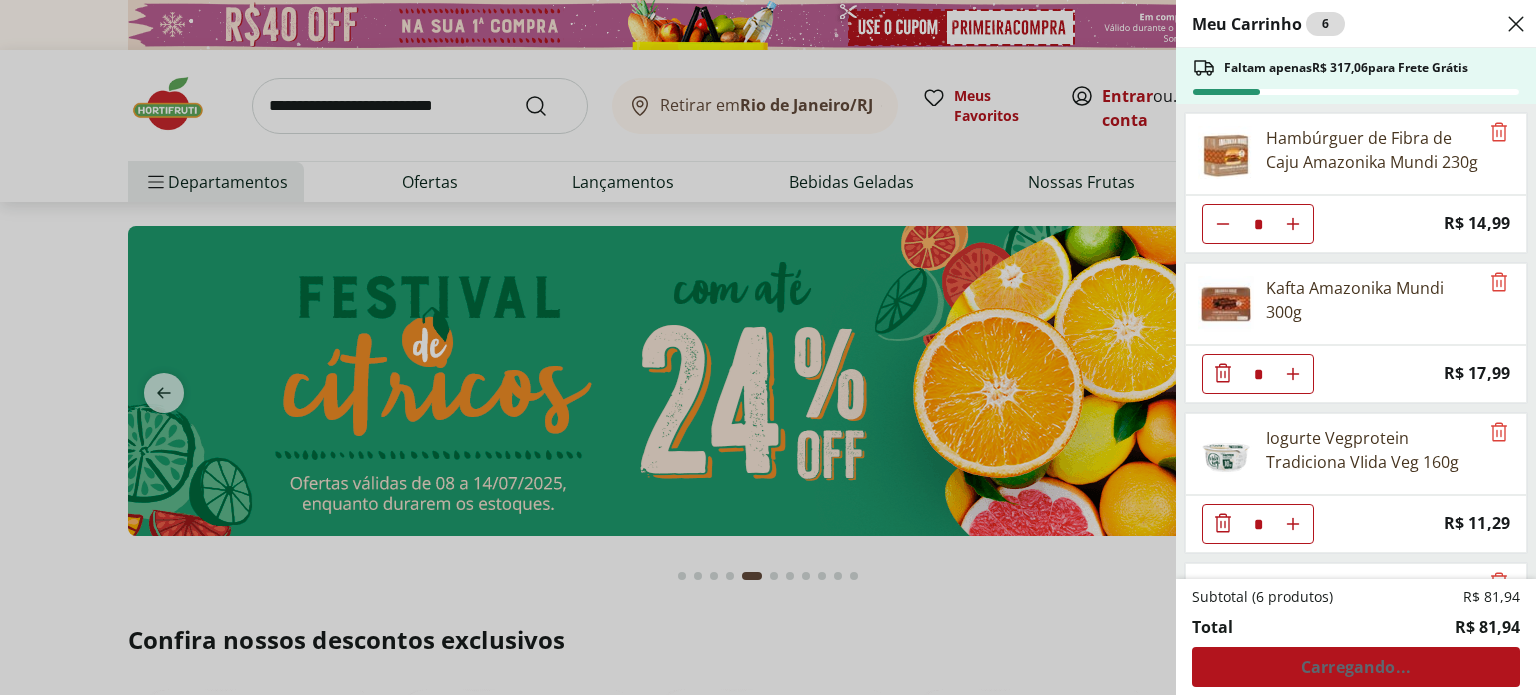 click 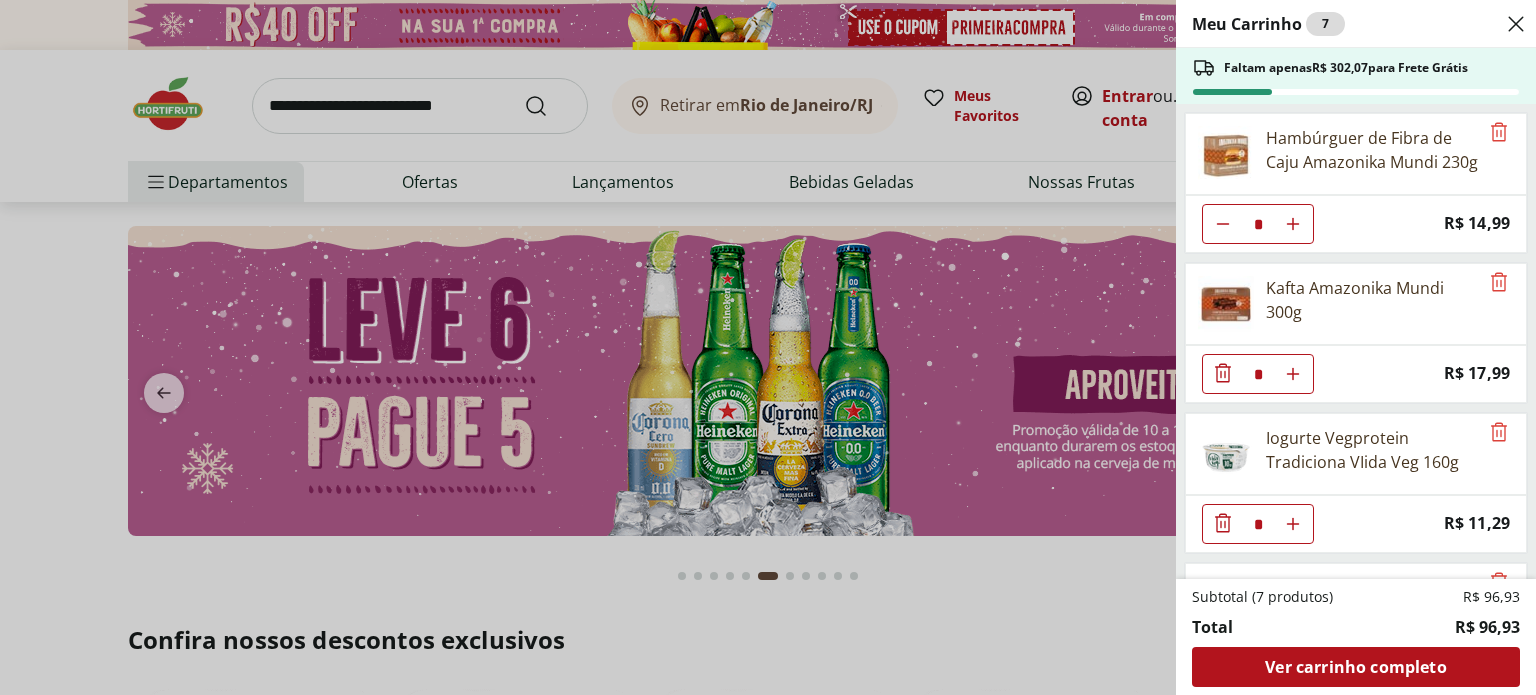 click at bounding box center (1293, 224) 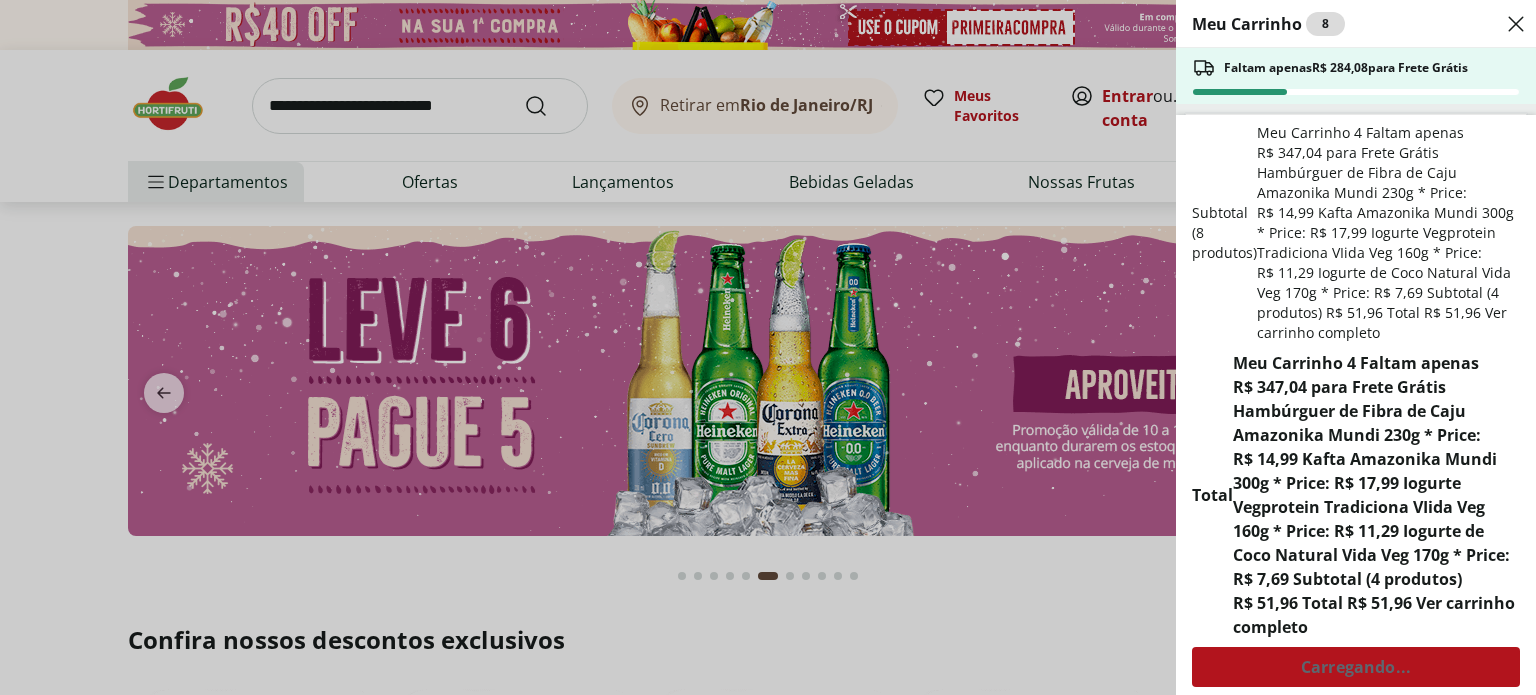 click at bounding box center (1293, 224) 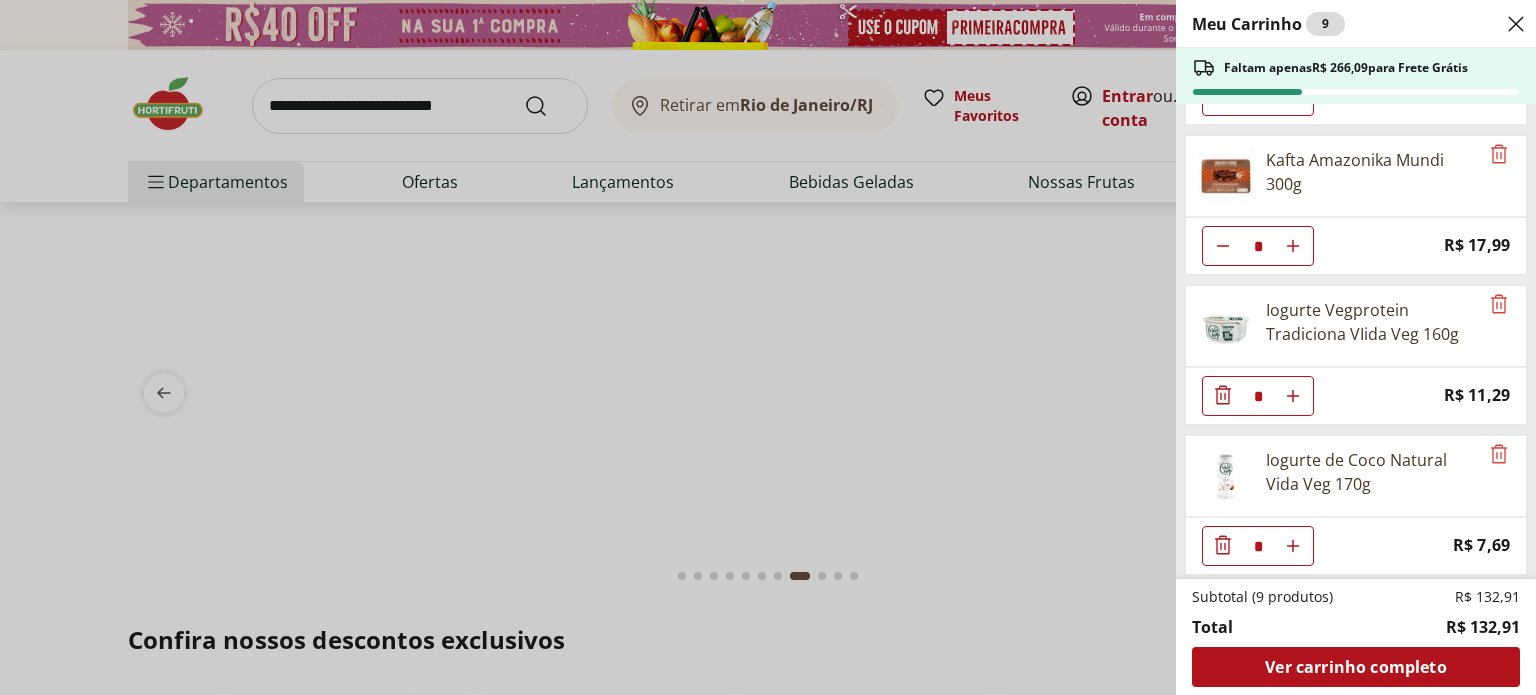 scroll, scrollTop: 0, scrollLeft: 0, axis: both 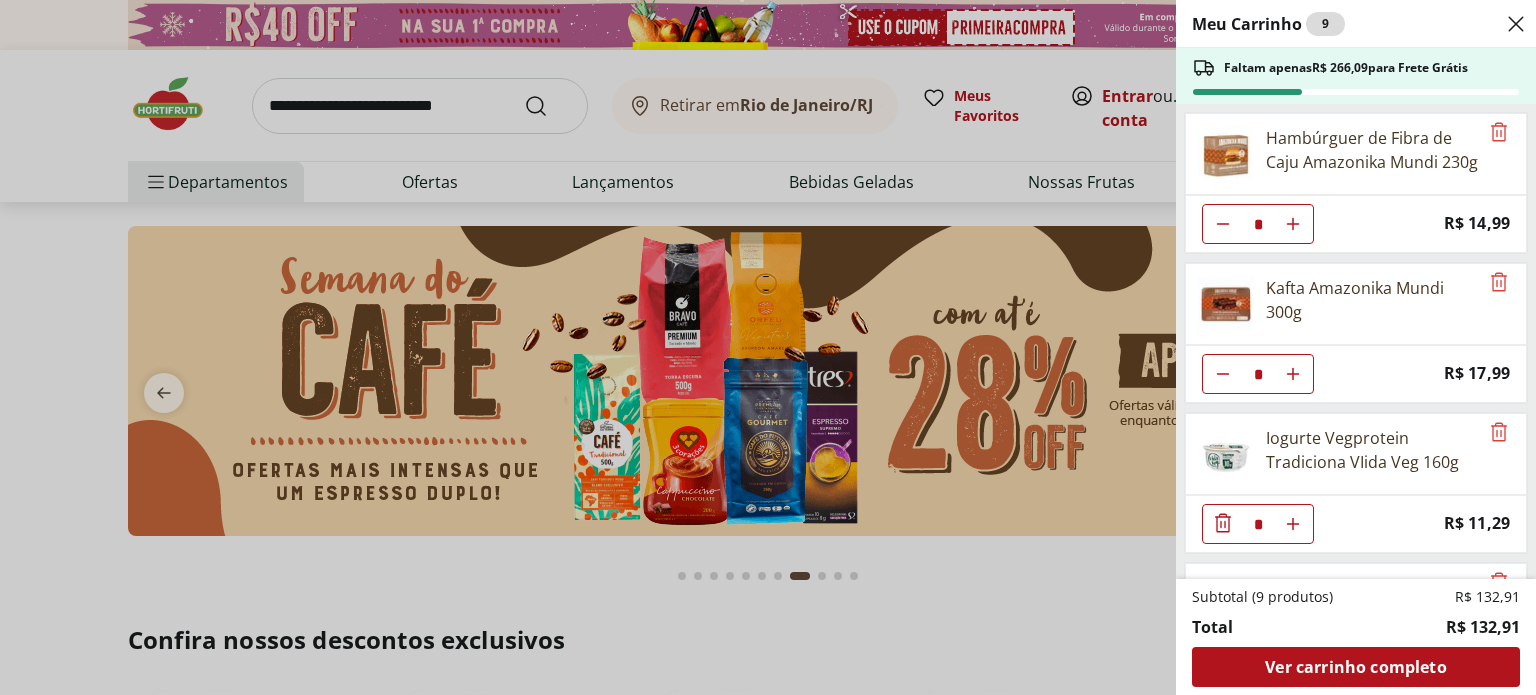 click 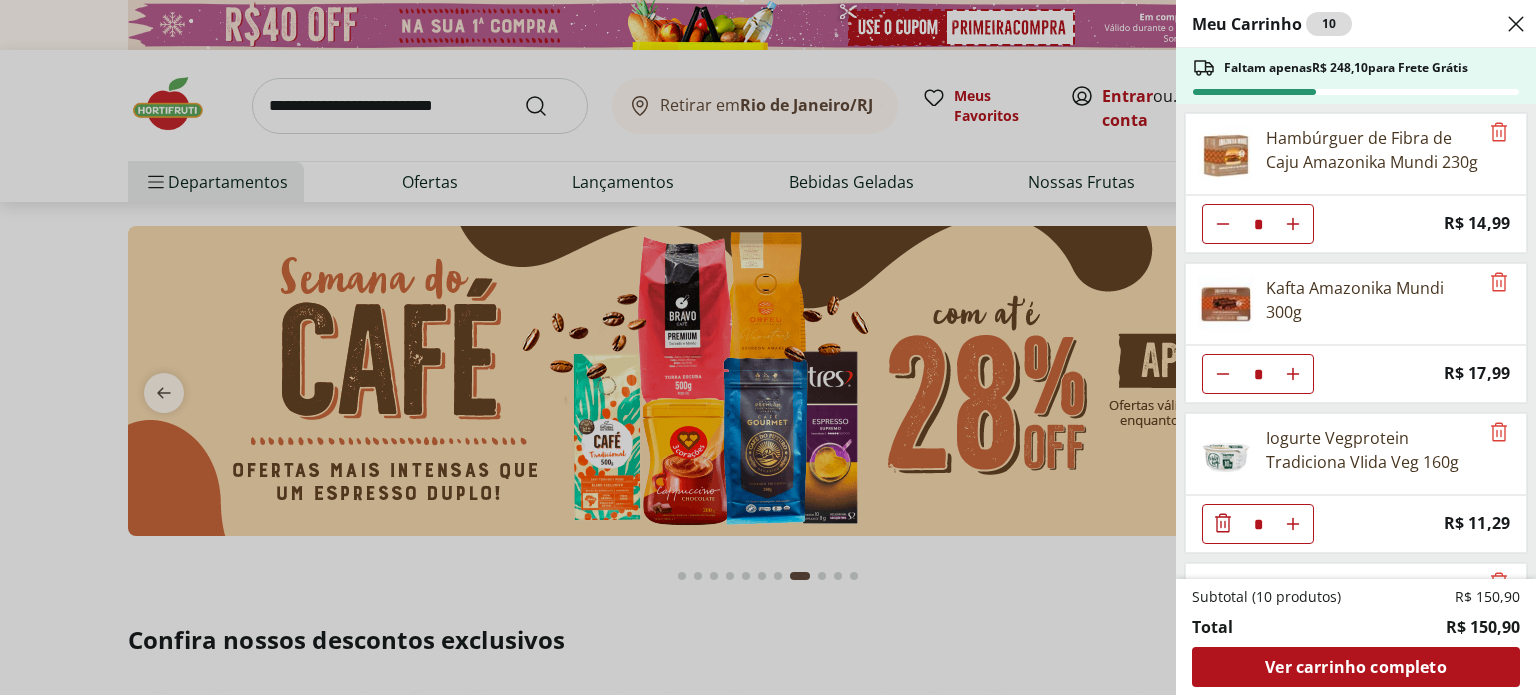click at bounding box center (1293, 224) 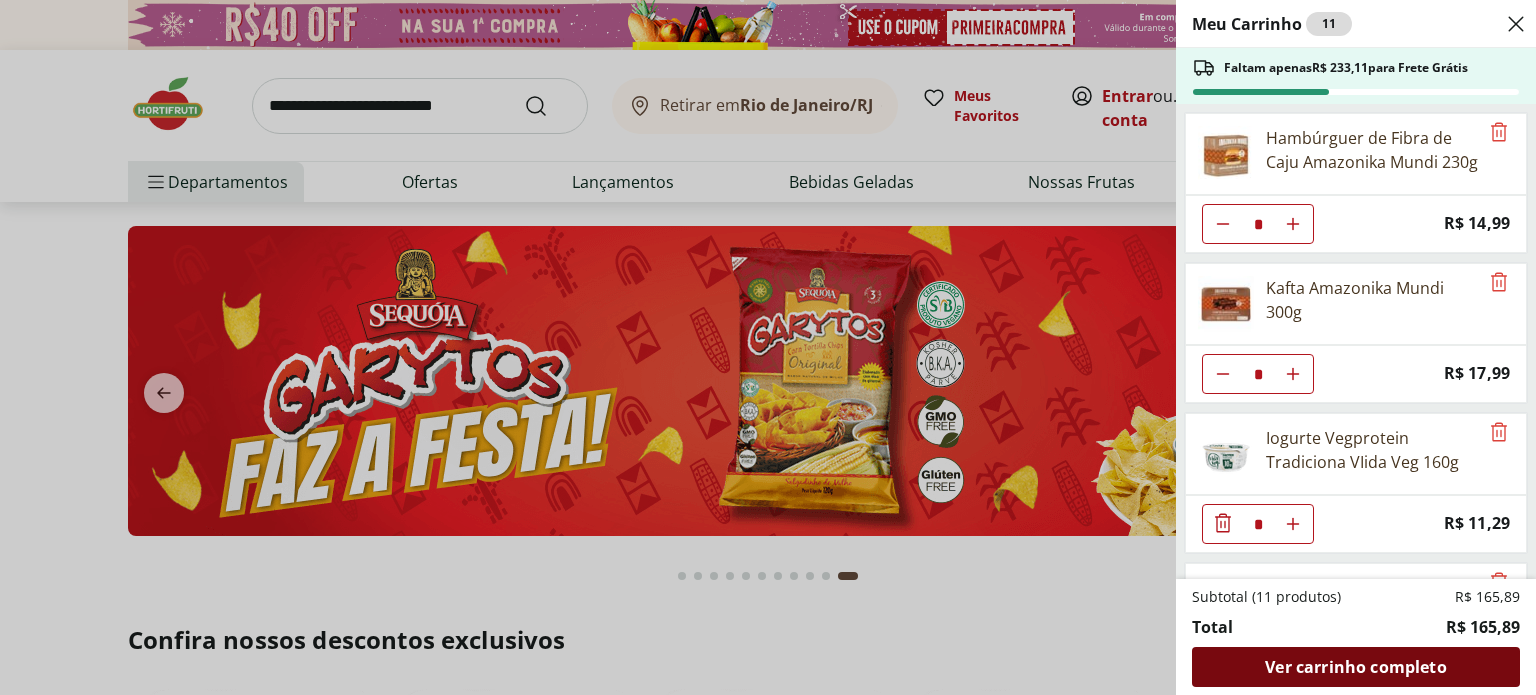 click on "Ver carrinho completo" at bounding box center (1355, 667) 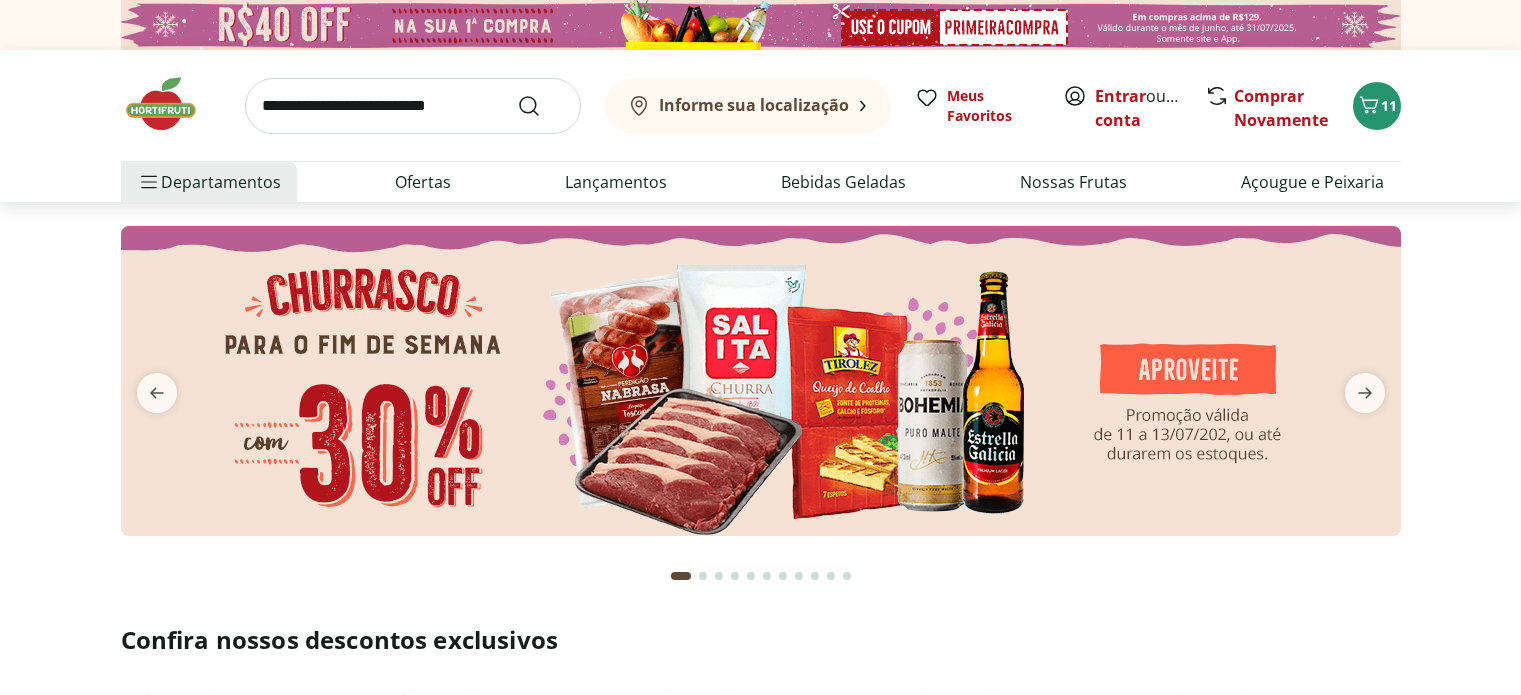 scroll, scrollTop: 0, scrollLeft: 0, axis: both 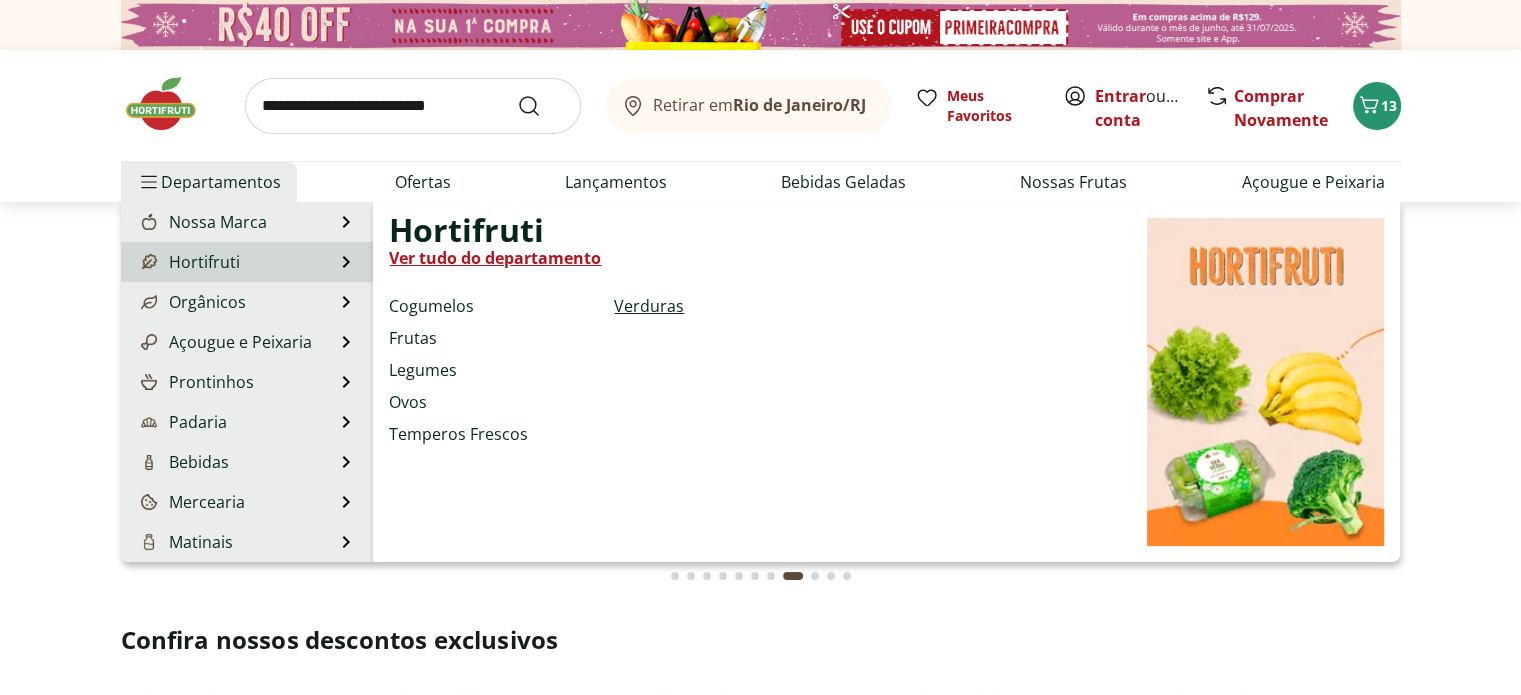 click on "Verduras" at bounding box center [649, 306] 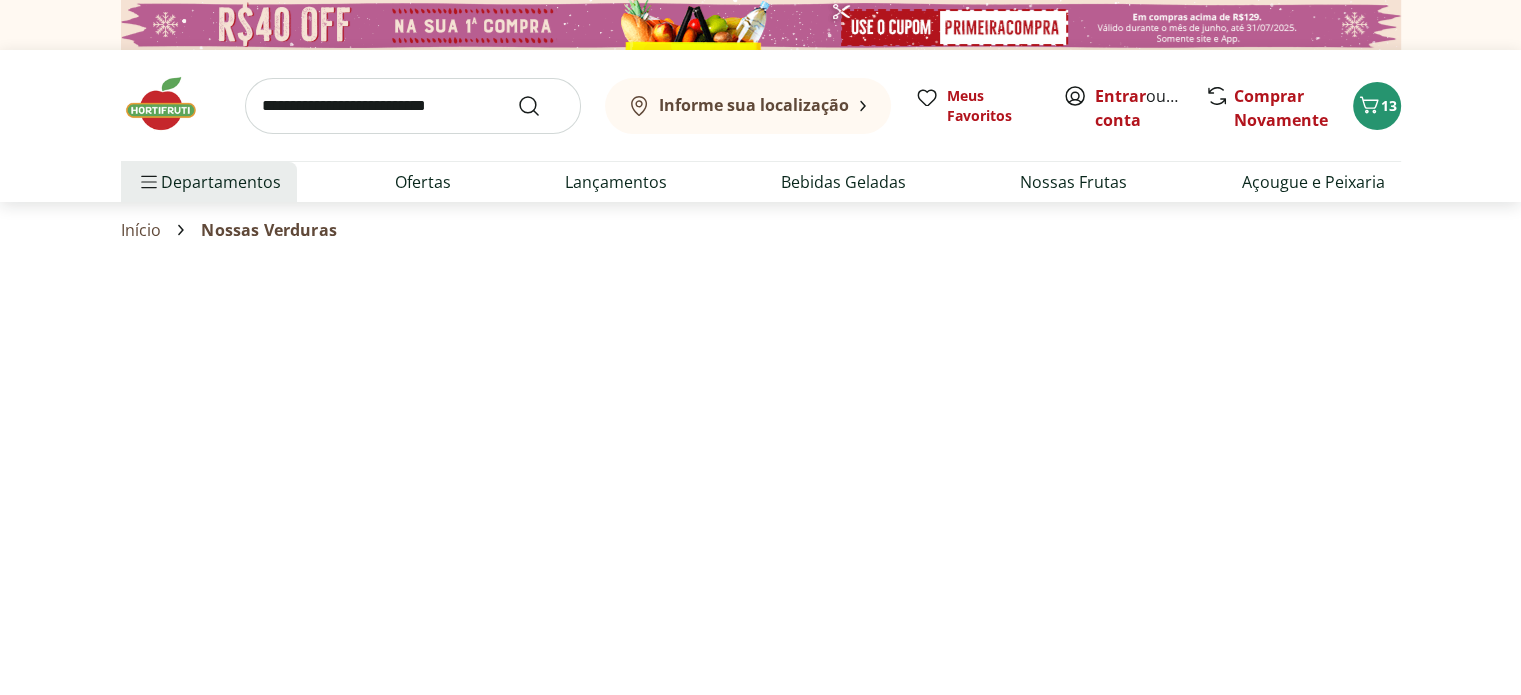 select on "**********" 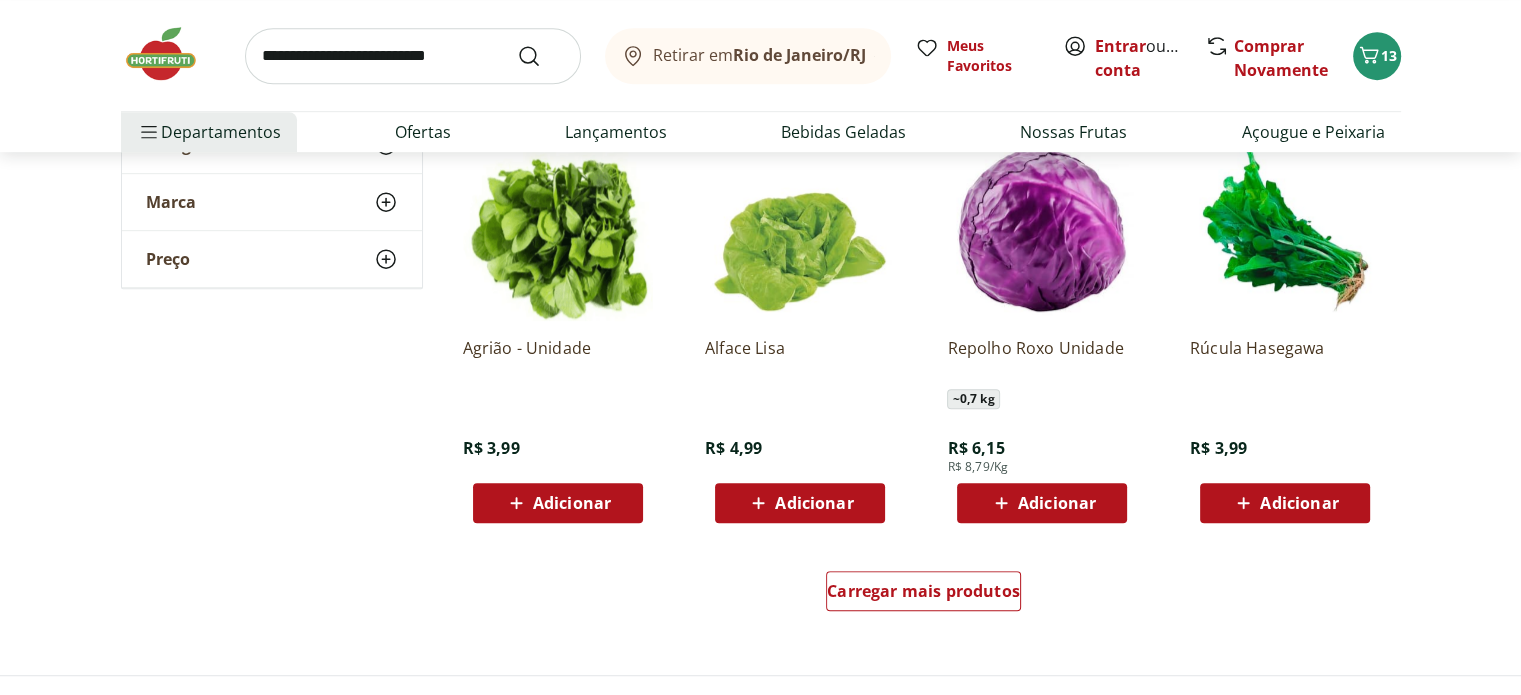 scroll, scrollTop: 1100, scrollLeft: 0, axis: vertical 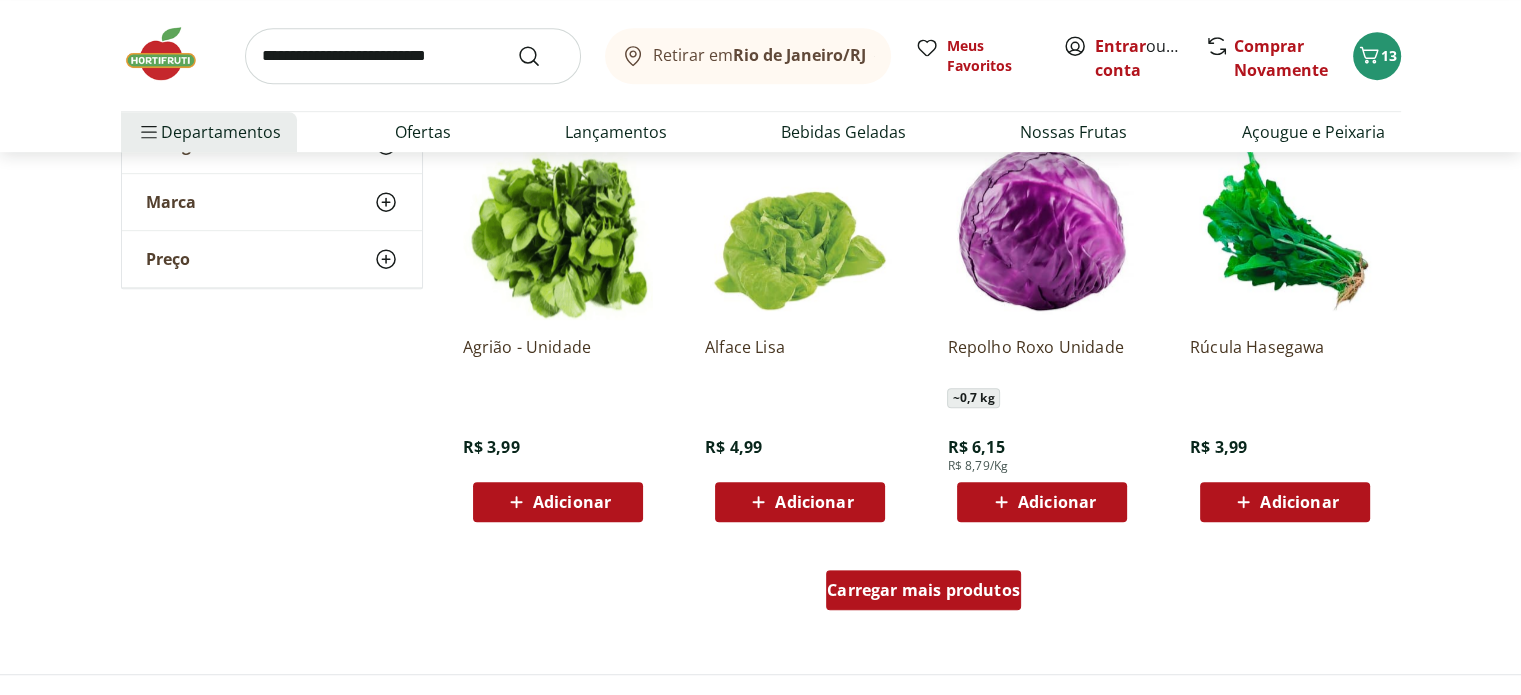 click on "Carregar mais produtos" at bounding box center [923, 590] 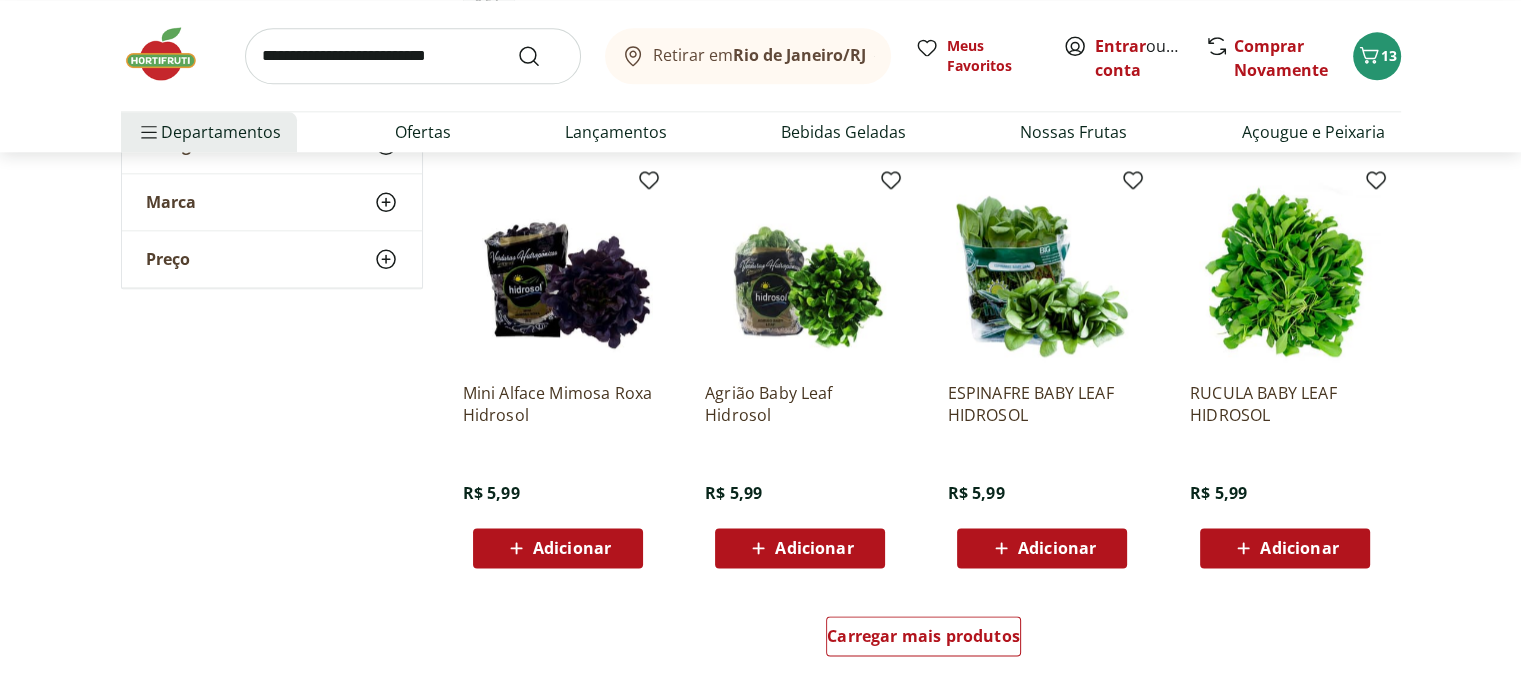 scroll, scrollTop: 2360, scrollLeft: 0, axis: vertical 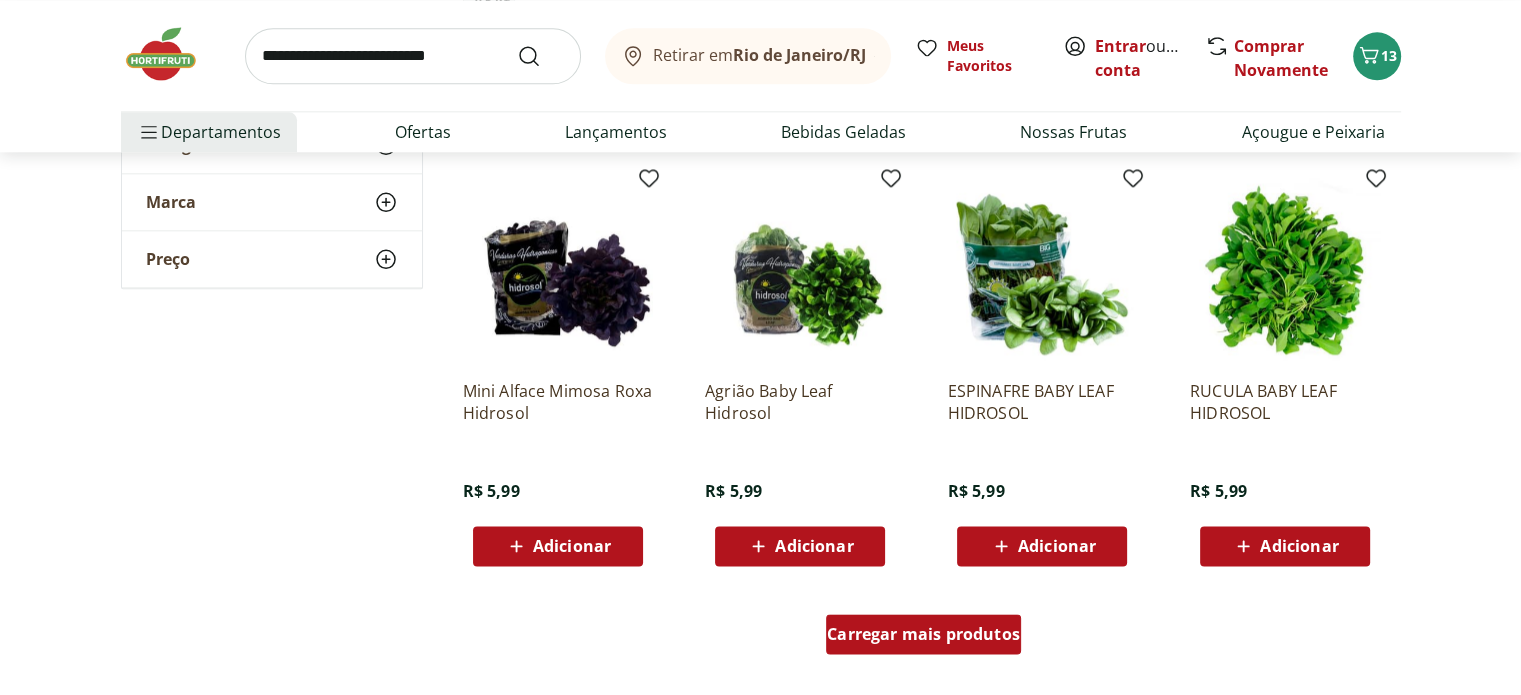 click on "Carregar mais produtos" at bounding box center [923, 634] 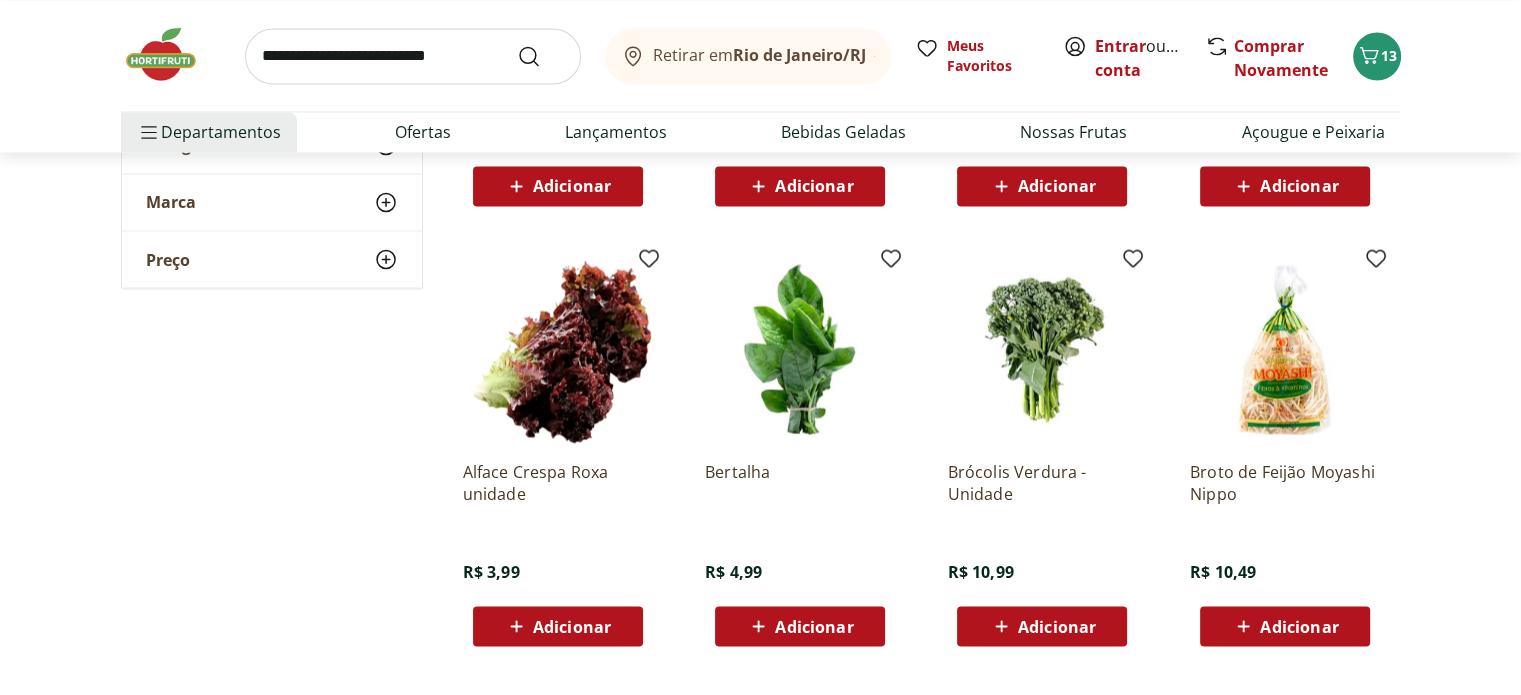 scroll, scrollTop: 3644, scrollLeft: 0, axis: vertical 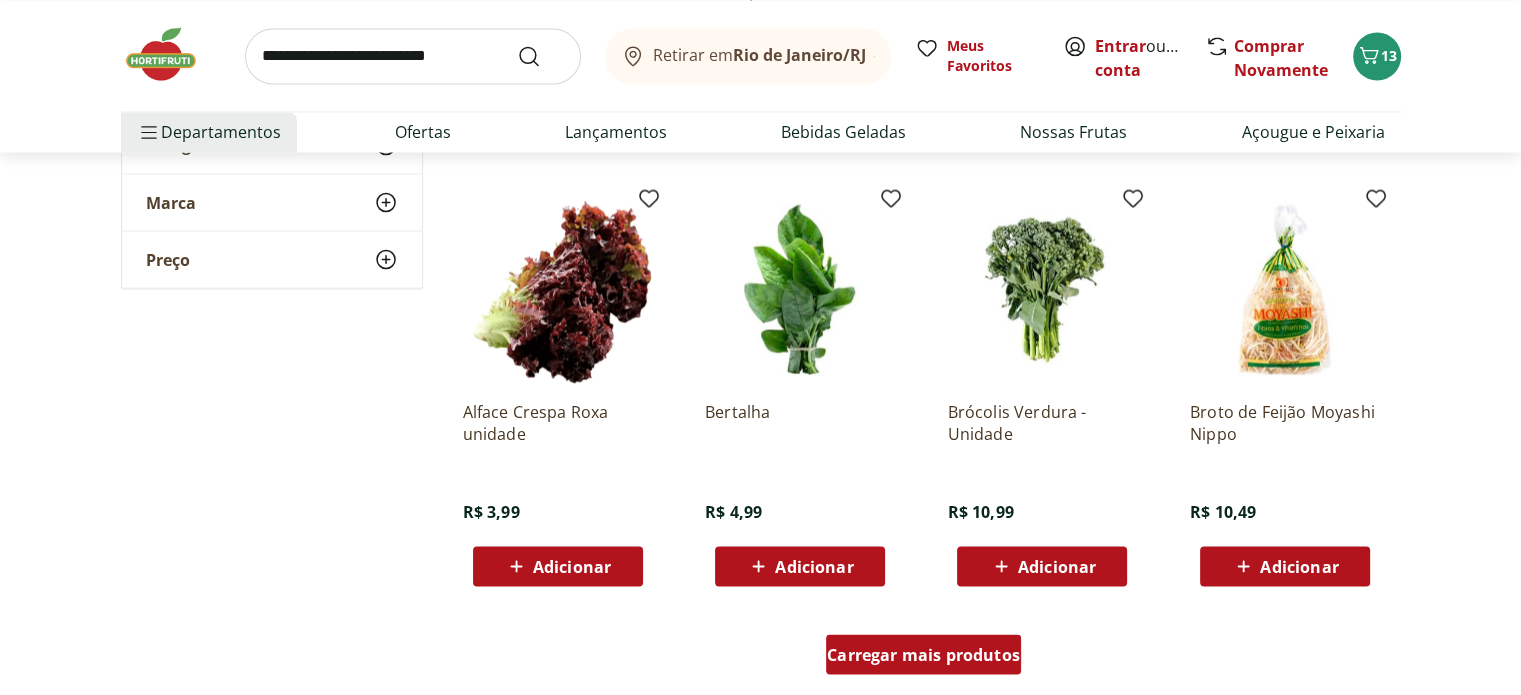 click on "Carregar mais produtos" at bounding box center (923, 654) 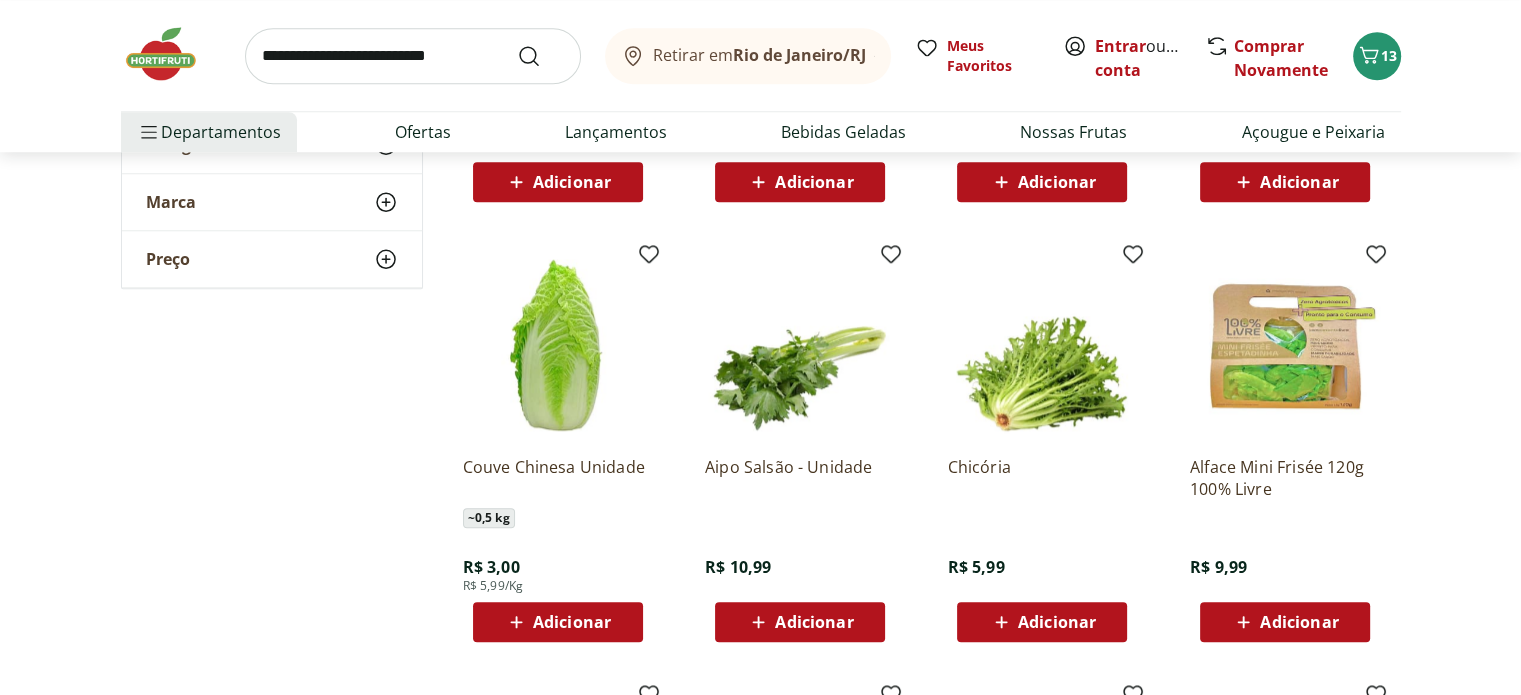 scroll, scrollTop: 1846, scrollLeft: 0, axis: vertical 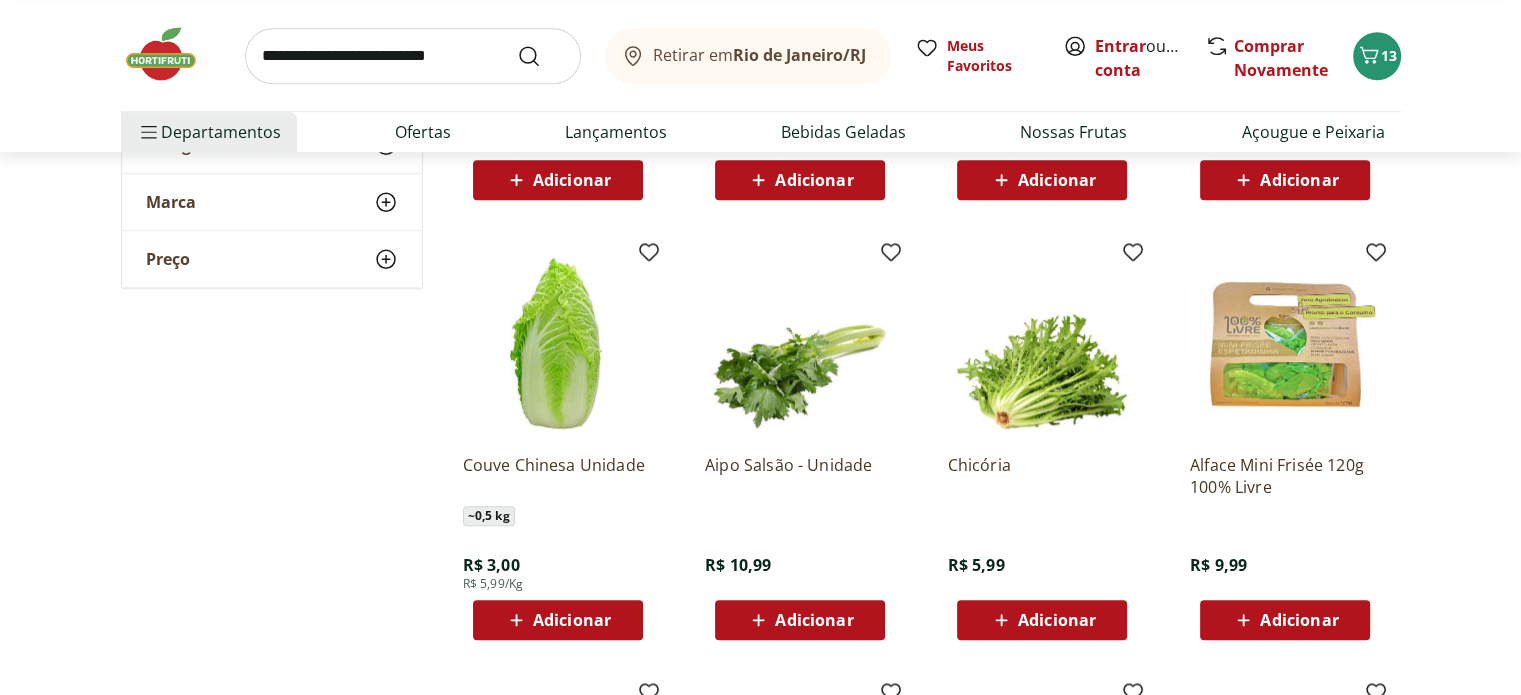 click on "Adicionar" at bounding box center [572, 620] 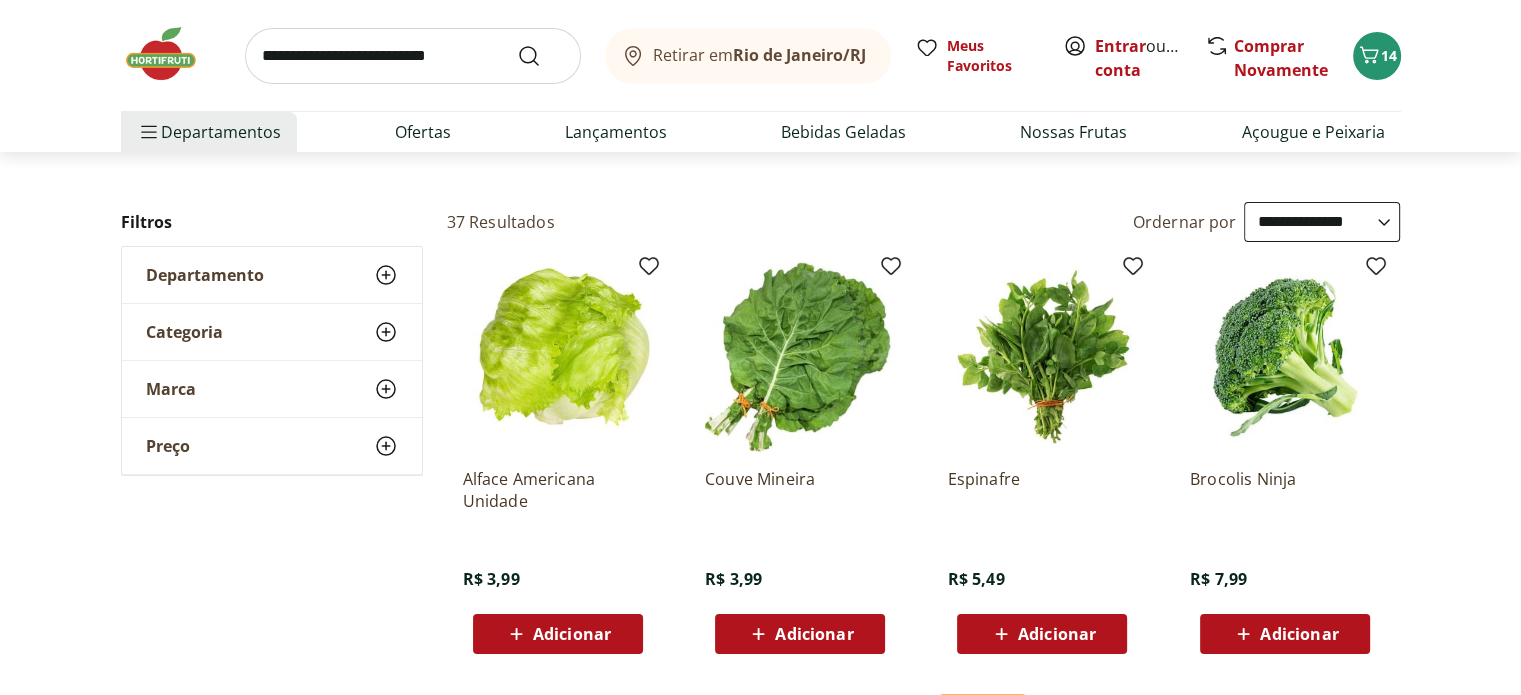 scroll, scrollTop: 0, scrollLeft: 0, axis: both 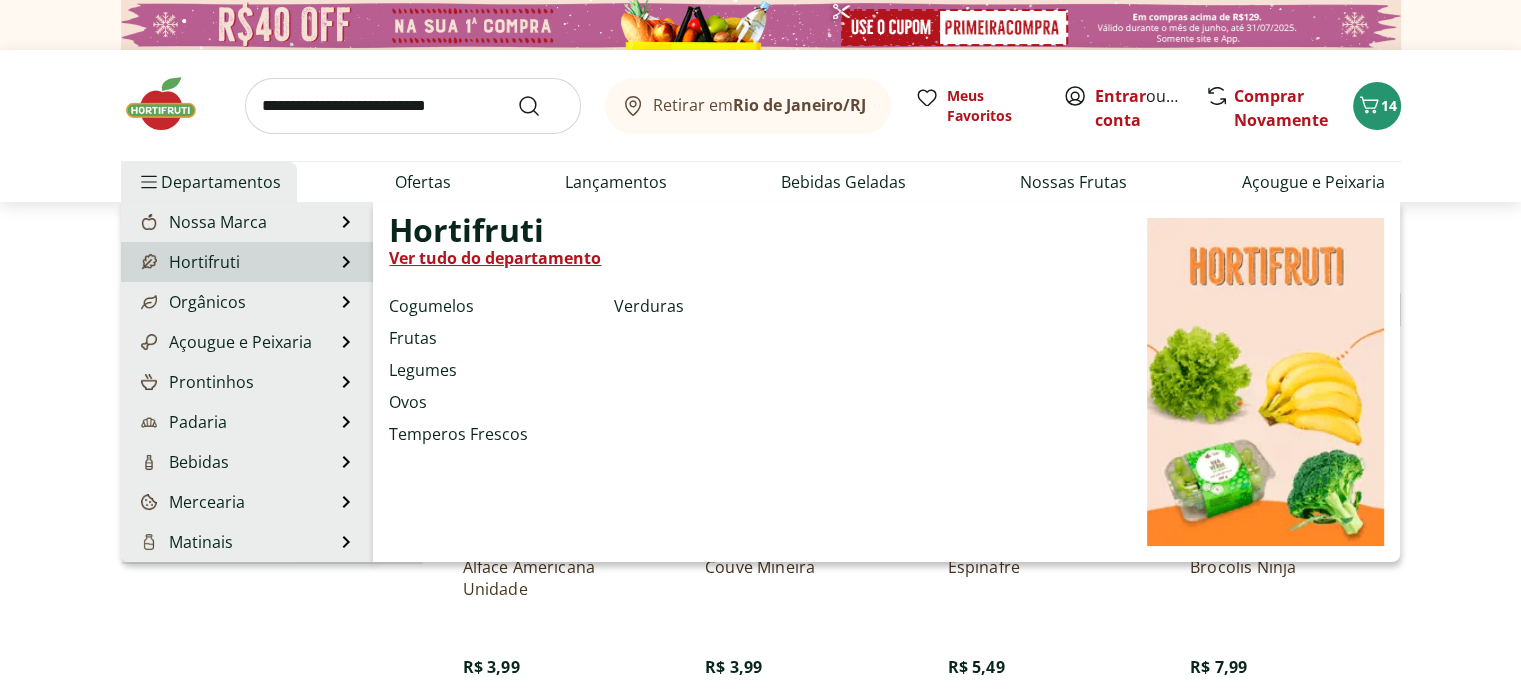 click on "Ver tudo do departamento" at bounding box center (495, 258) 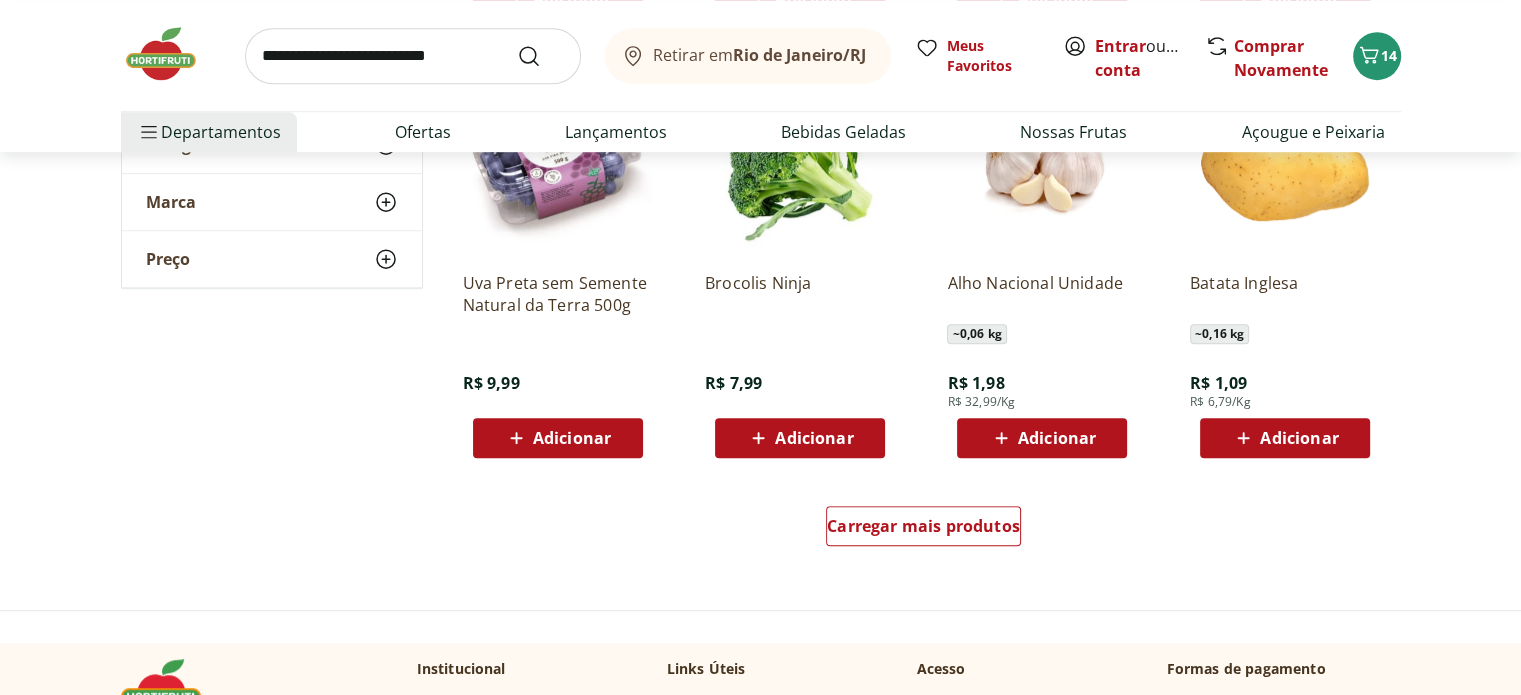 scroll, scrollTop: 1180, scrollLeft: 0, axis: vertical 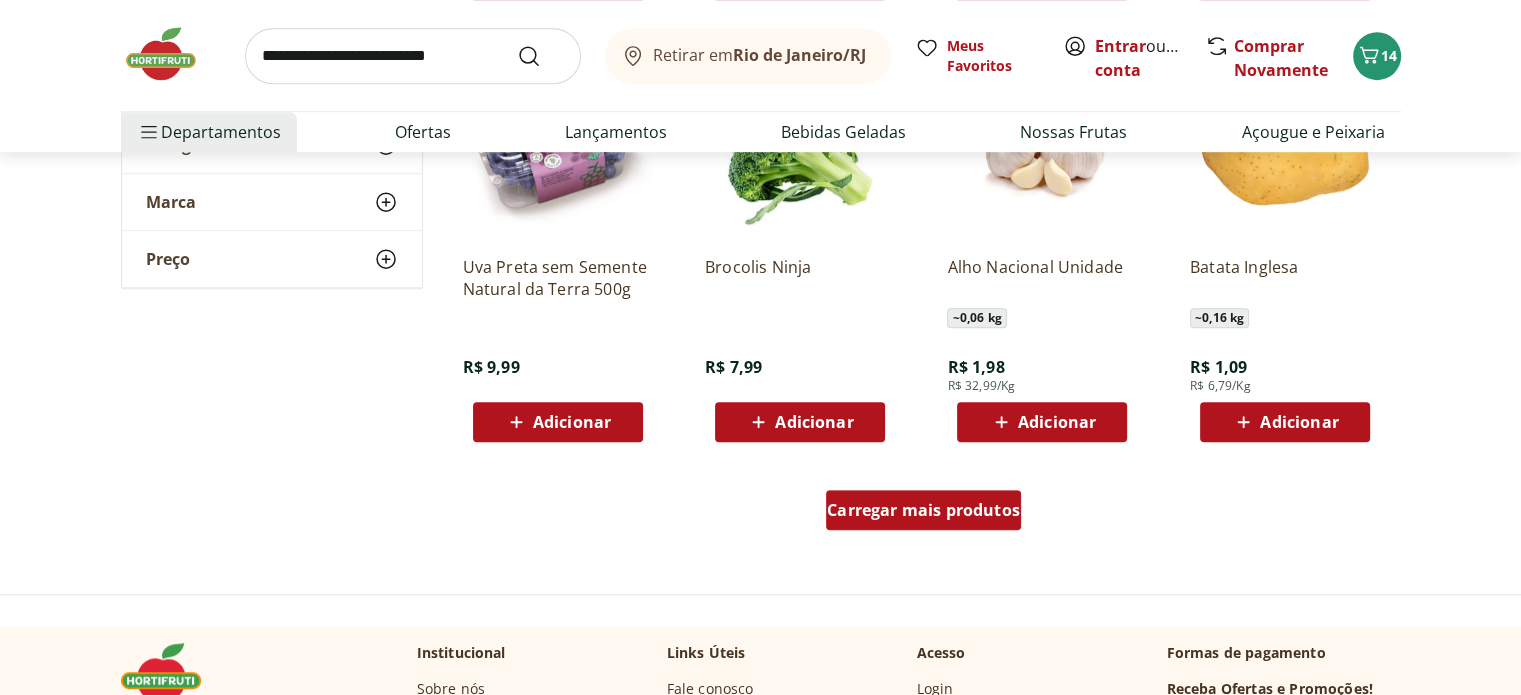 click on "Carregar mais produtos" at bounding box center (923, 510) 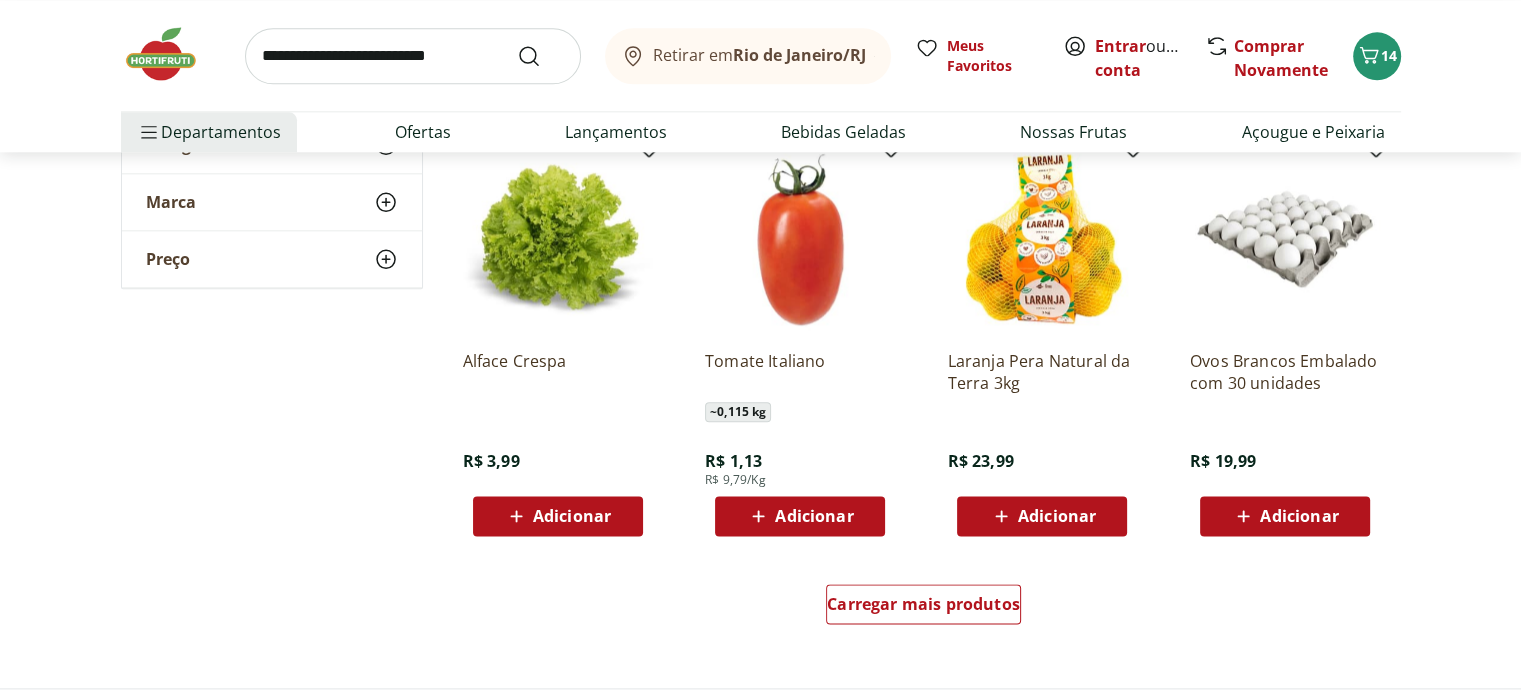 scroll, scrollTop: 2399, scrollLeft: 0, axis: vertical 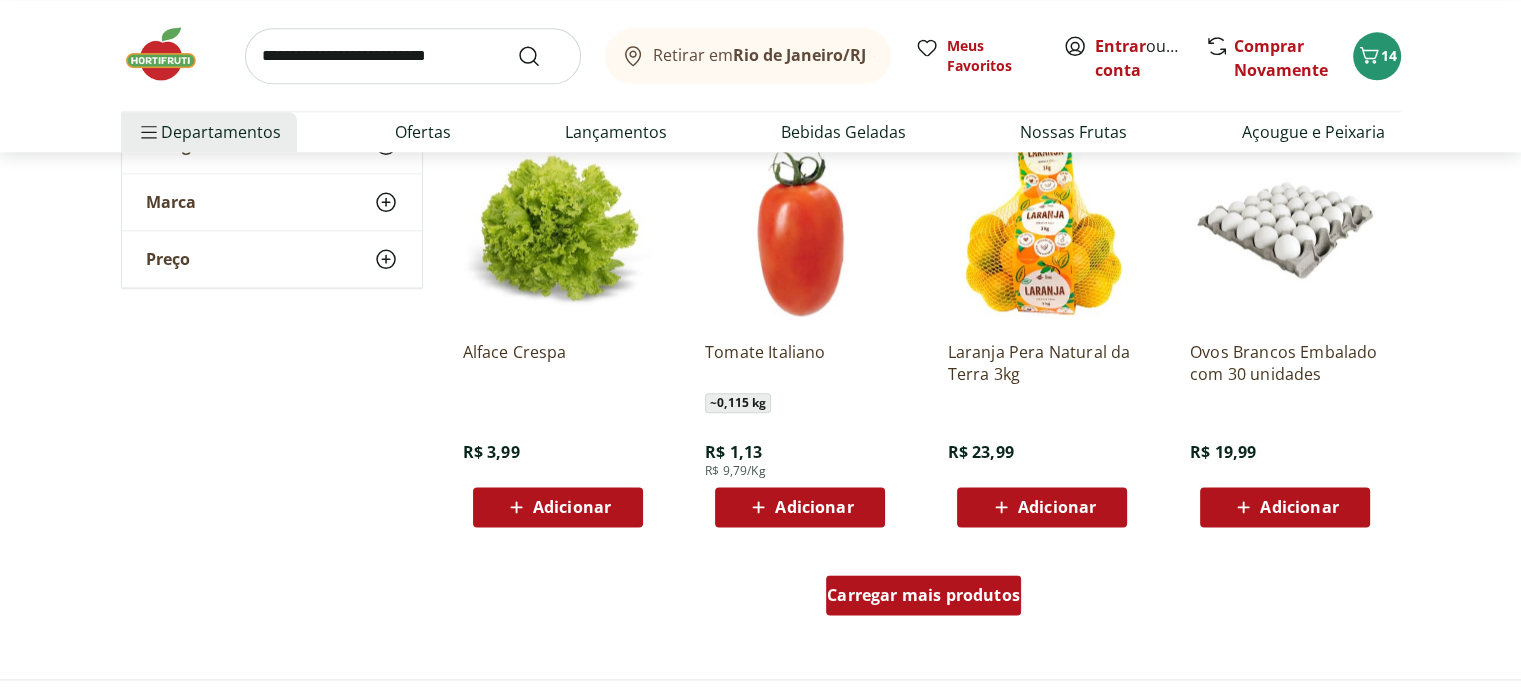 click on "Carregar mais produtos" at bounding box center (923, 595) 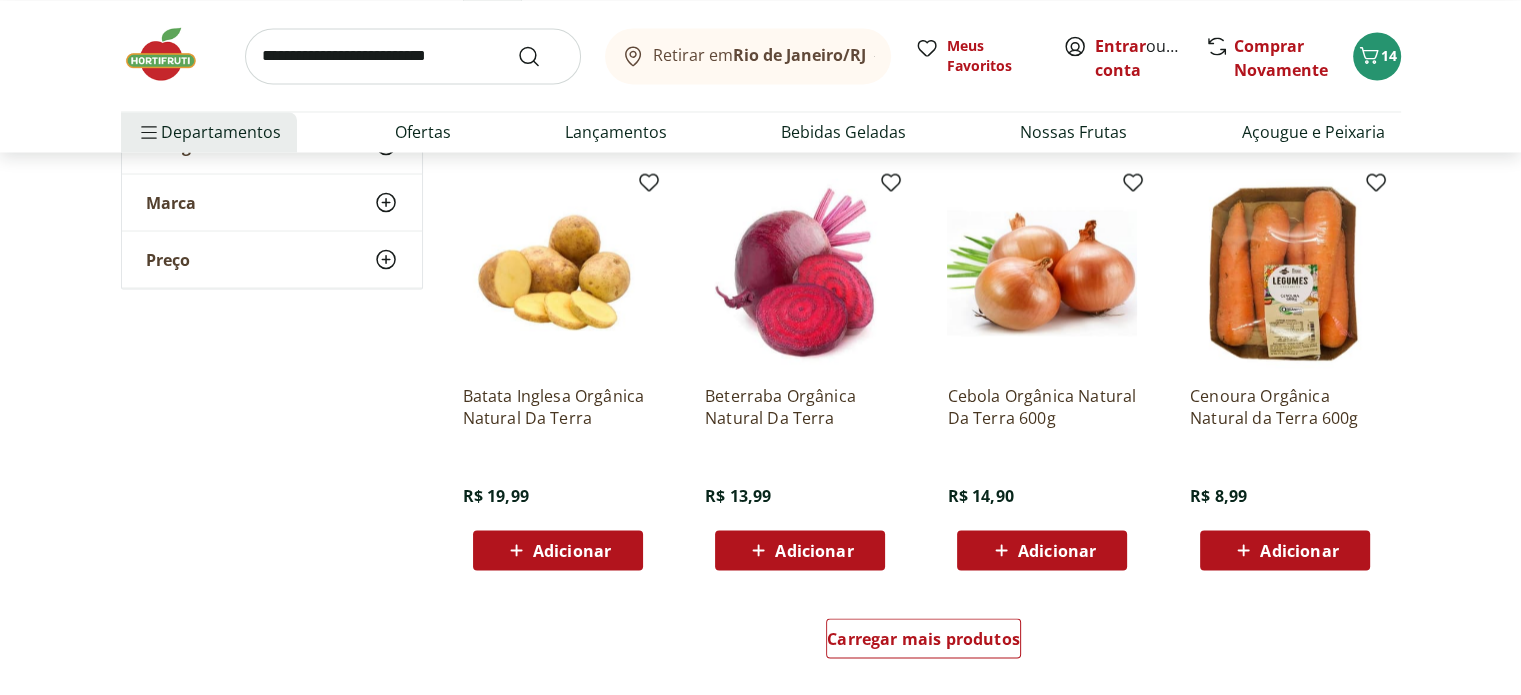 scroll, scrollTop: 3659, scrollLeft: 0, axis: vertical 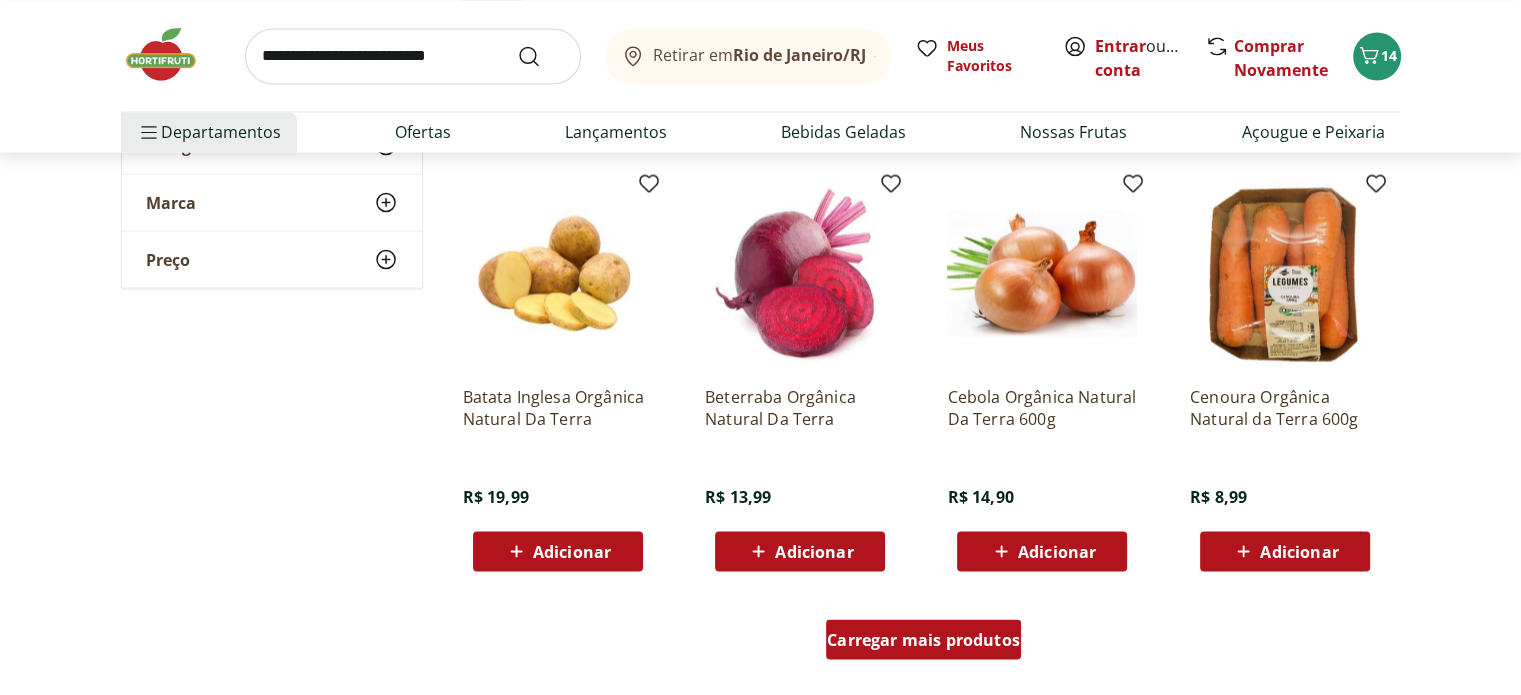 click on "Carregar mais produtos" at bounding box center (923, 639) 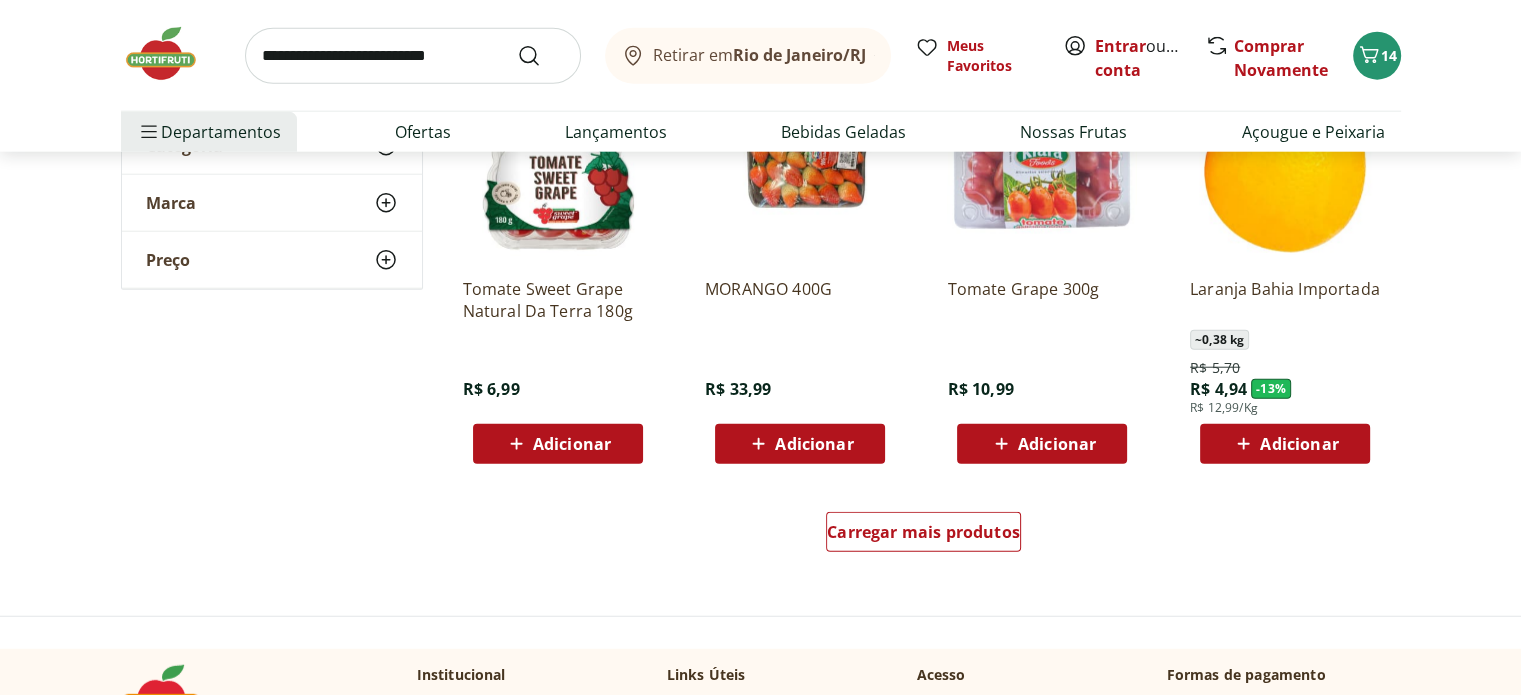 scroll, scrollTop: 5068, scrollLeft: 0, axis: vertical 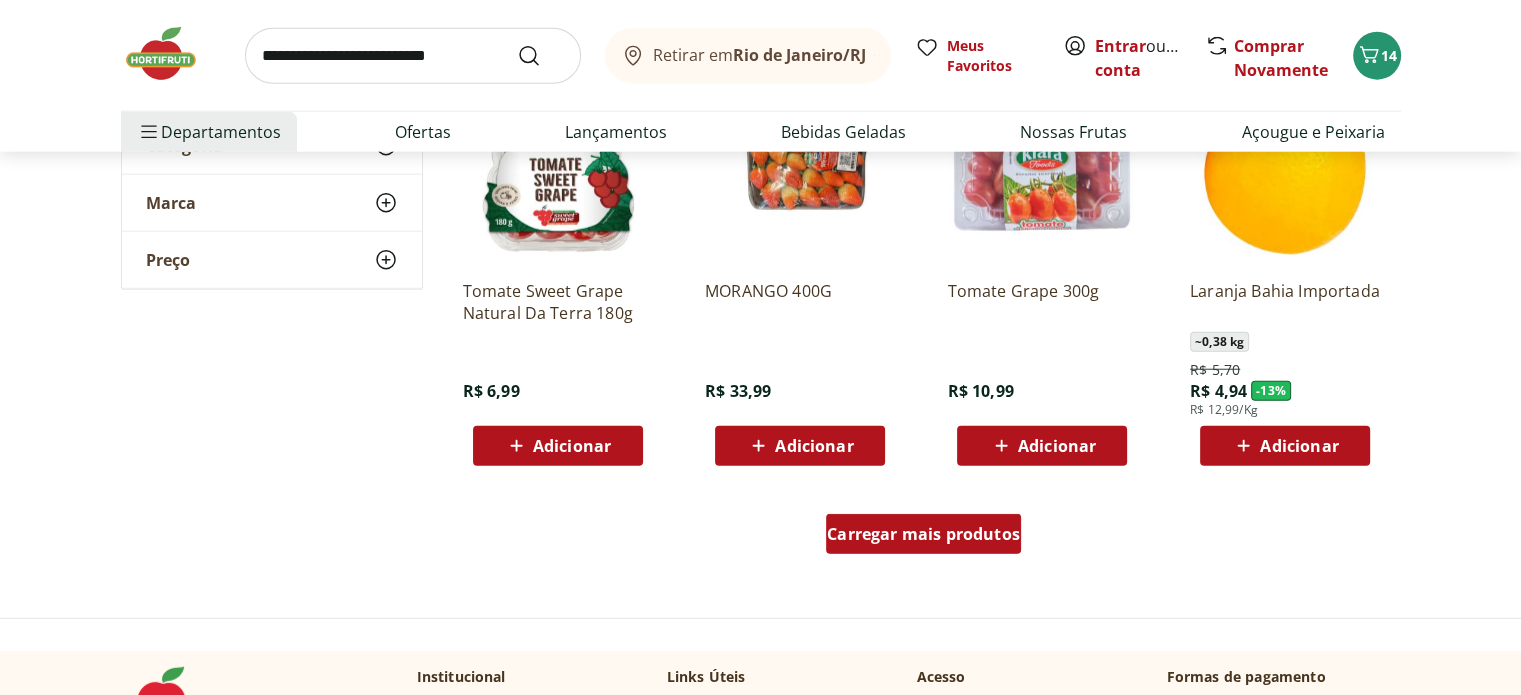 click on "Carregar mais produtos" at bounding box center [923, 534] 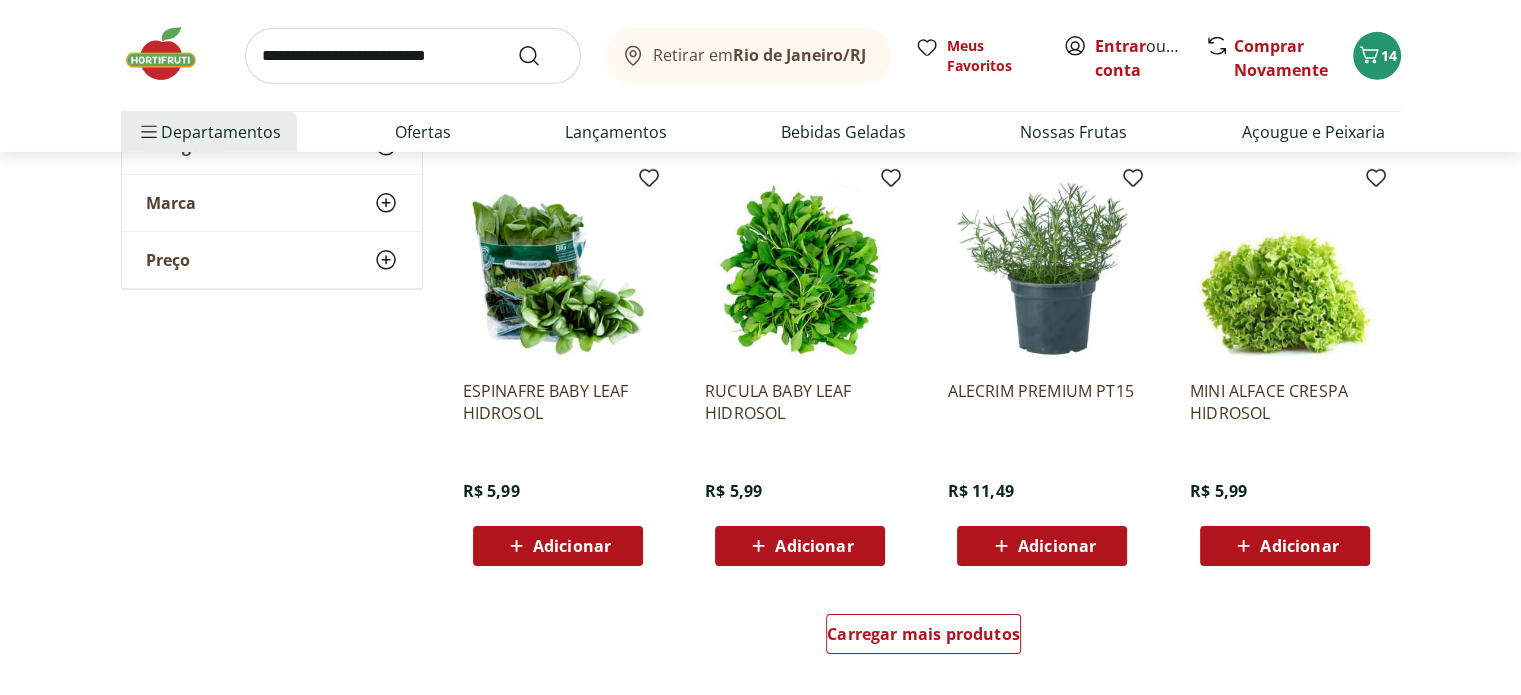 scroll, scrollTop: 6310, scrollLeft: 0, axis: vertical 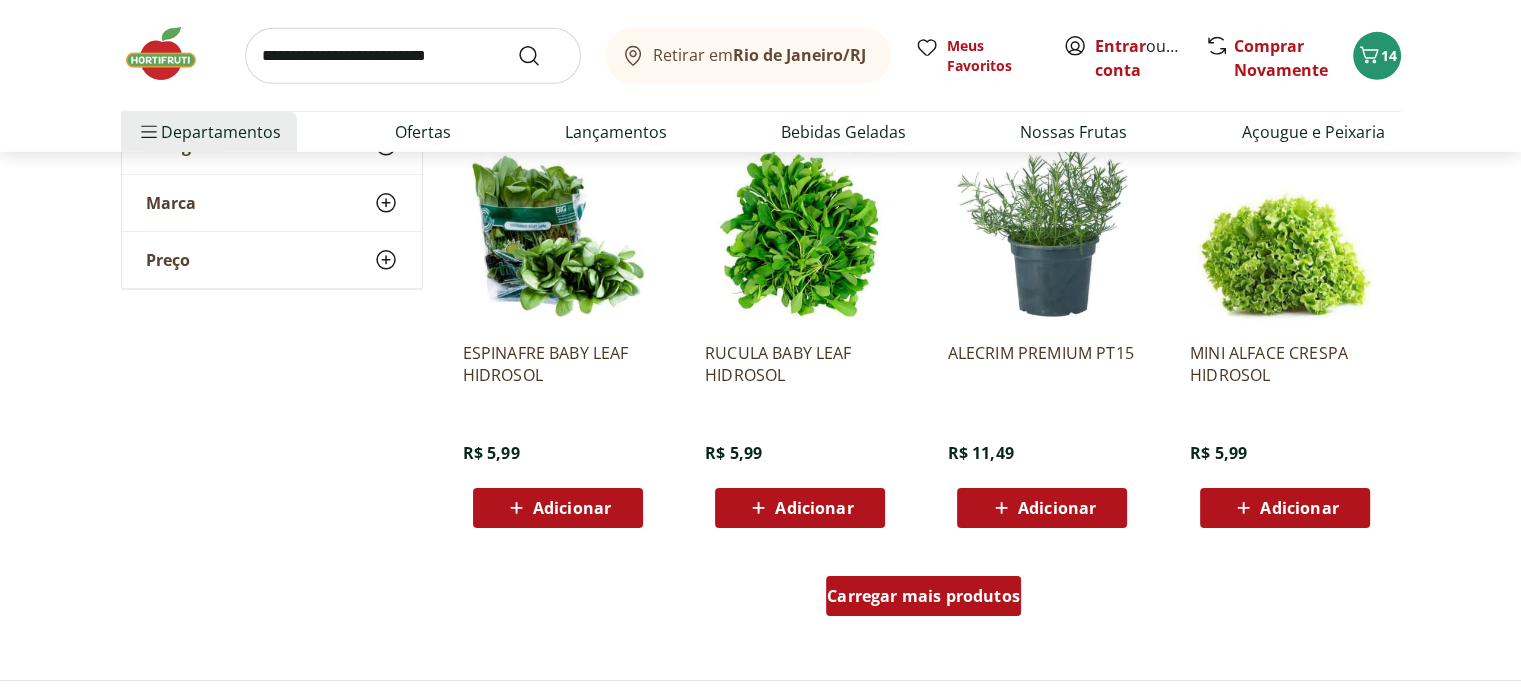 click on "Carregar mais produtos" at bounding box center [923, 596] 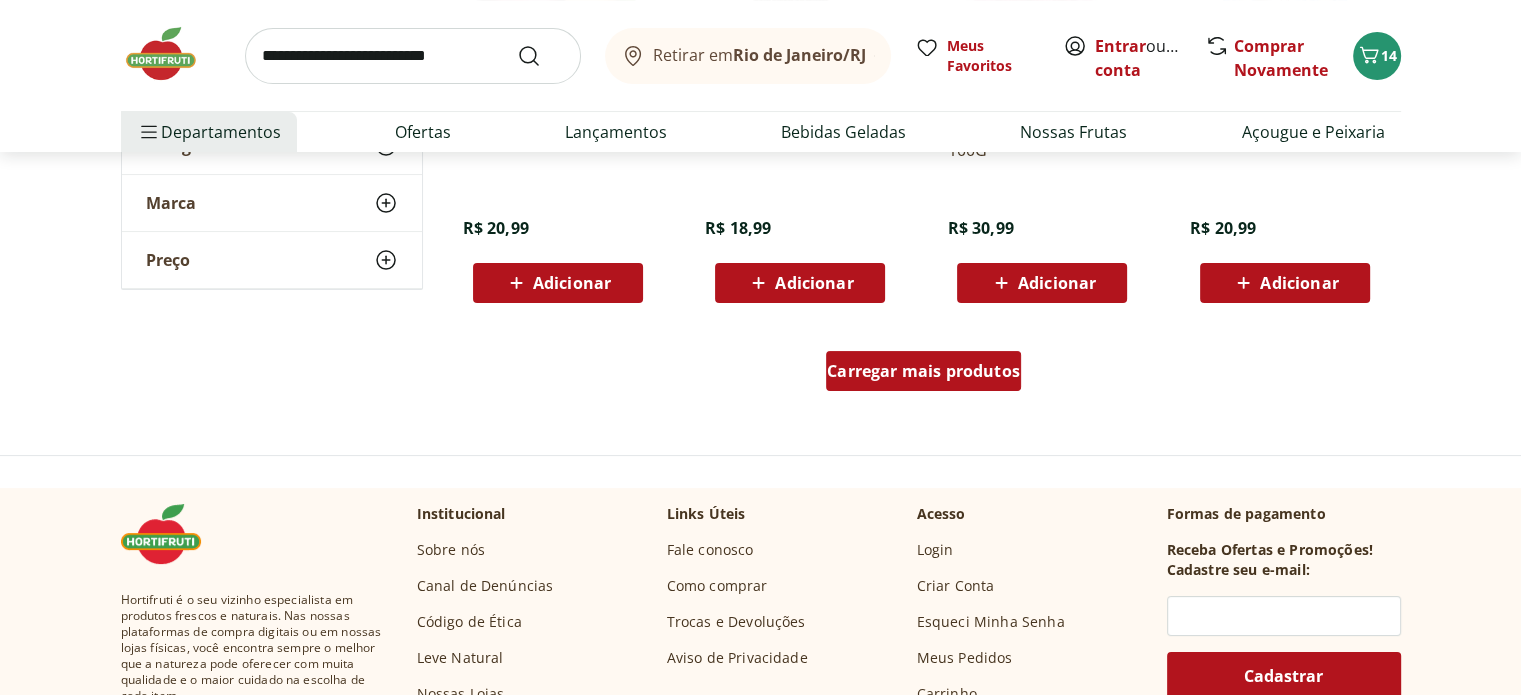 scroll, scrollTop: 7860, scrollLeft: 0, axis: vertical 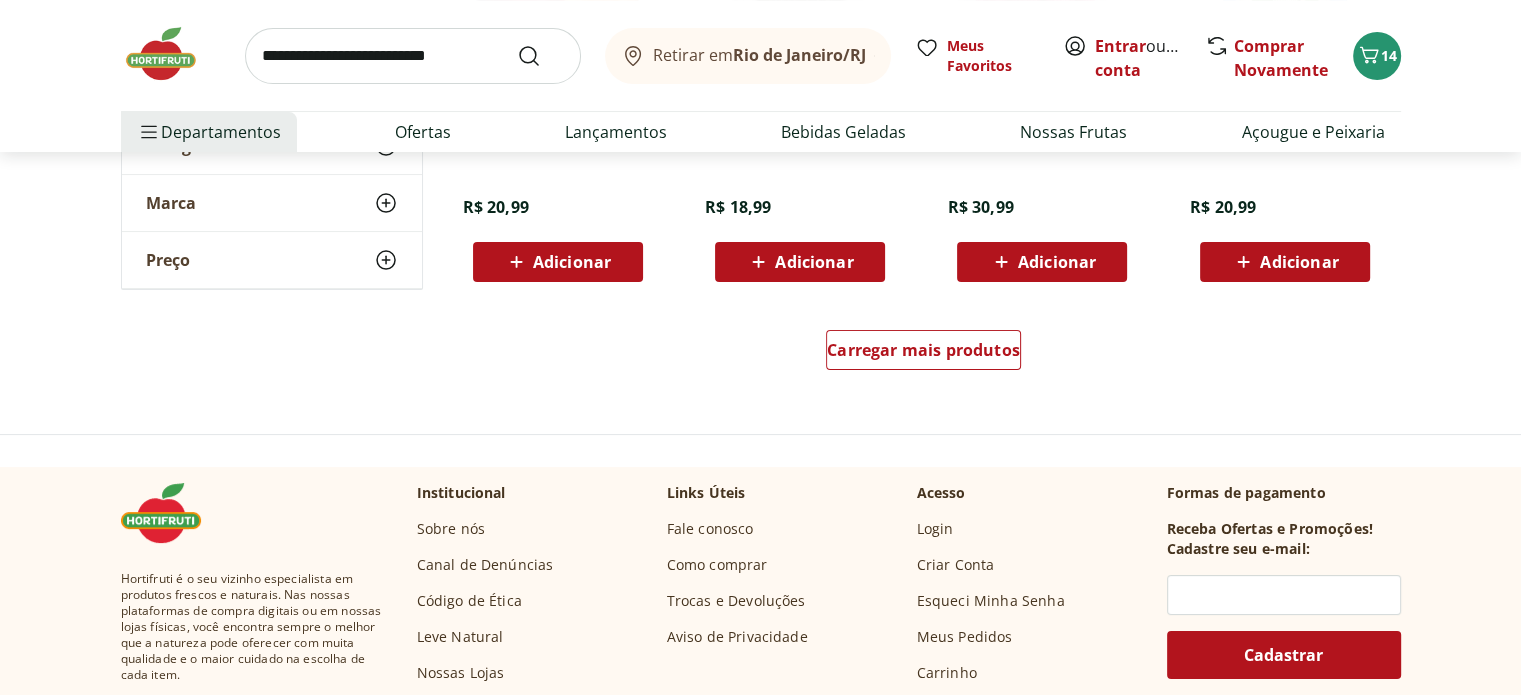 click at bounding box center [413, 56] 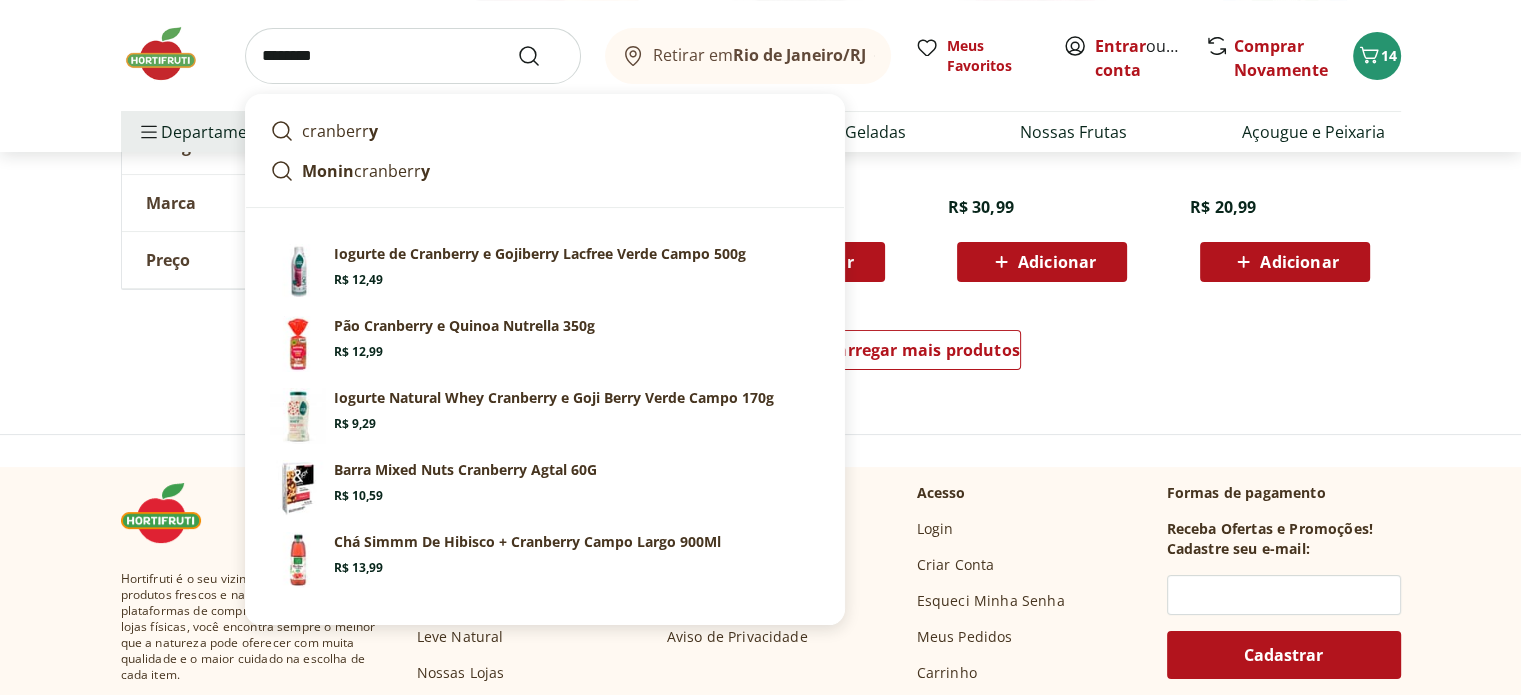 type on "********" 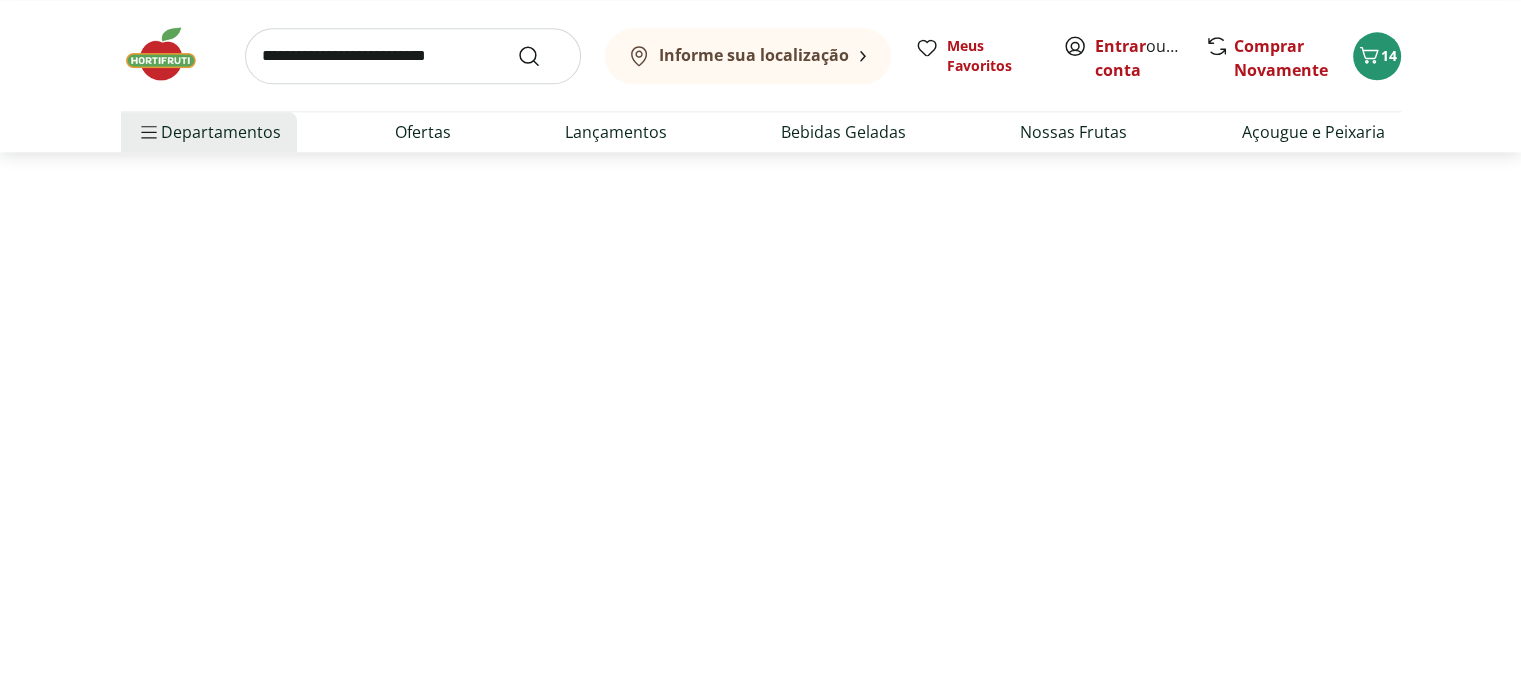 scroll, scrollTop: 0, scrollLeft: 0, axis: both 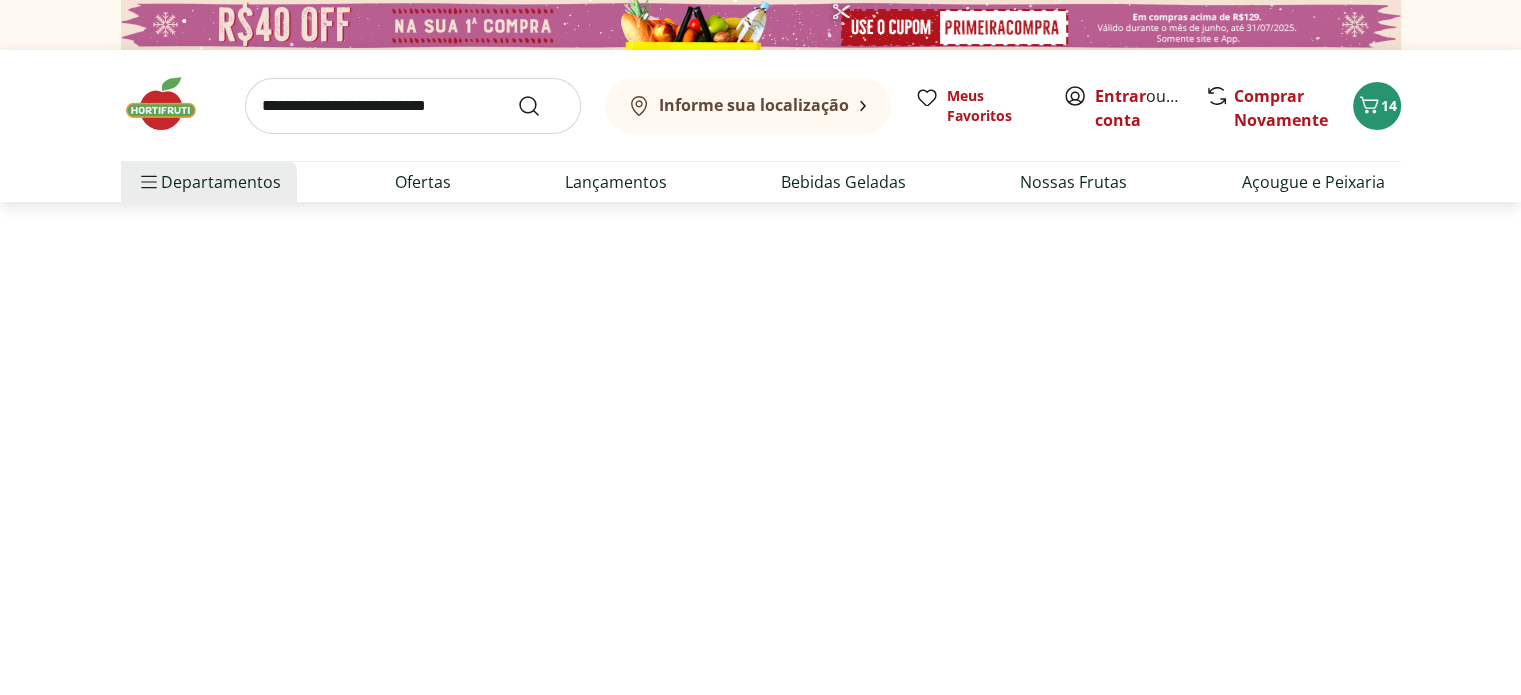 select on "**********" 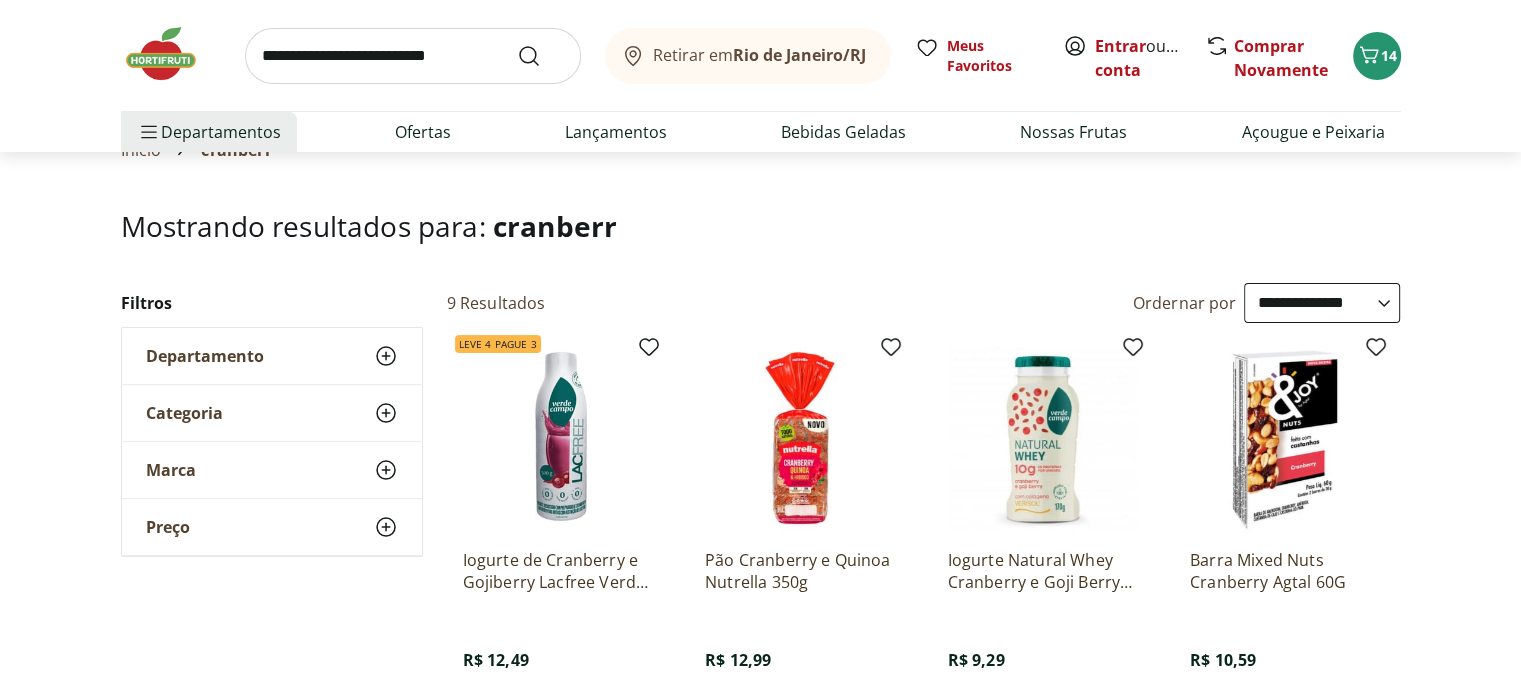 scroll, scrollTop: 0, scrollLeft: 0, axis: both 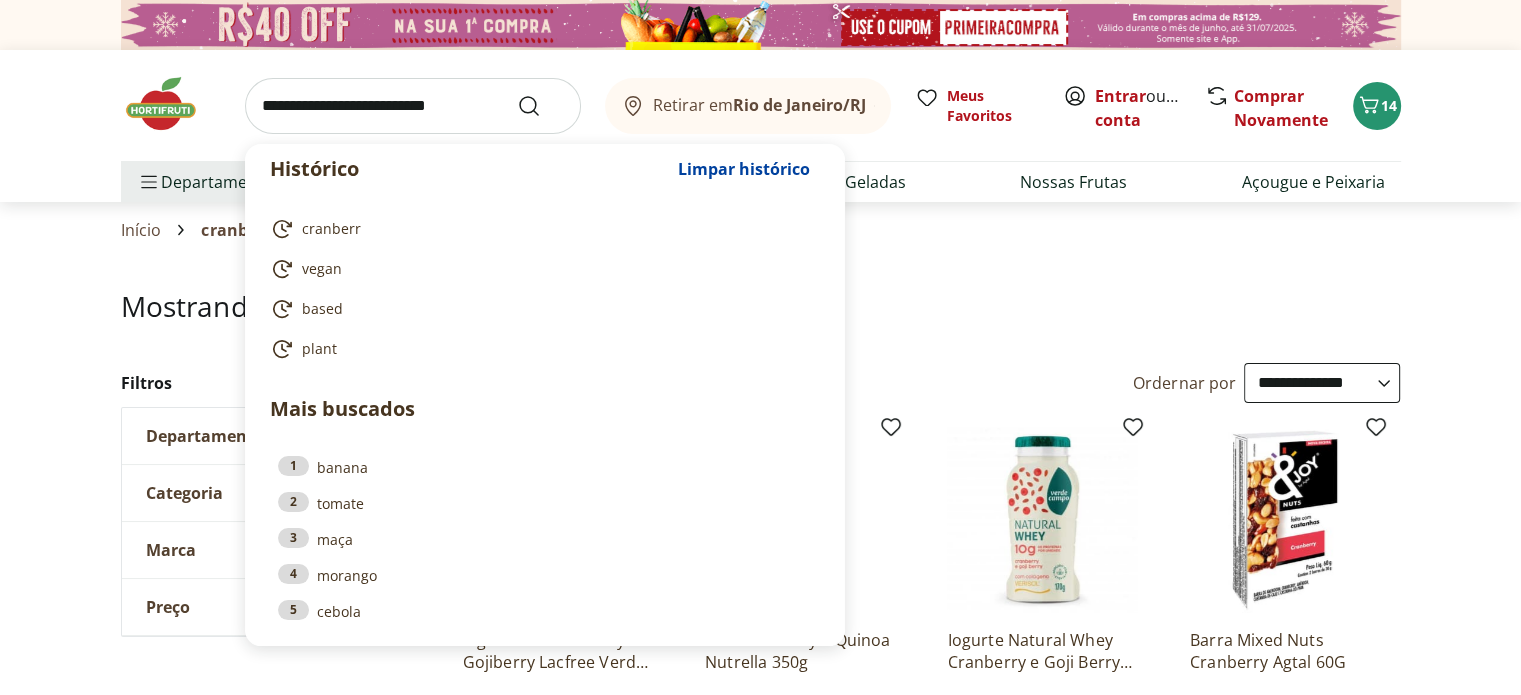 click at bounding box center [413, 106] 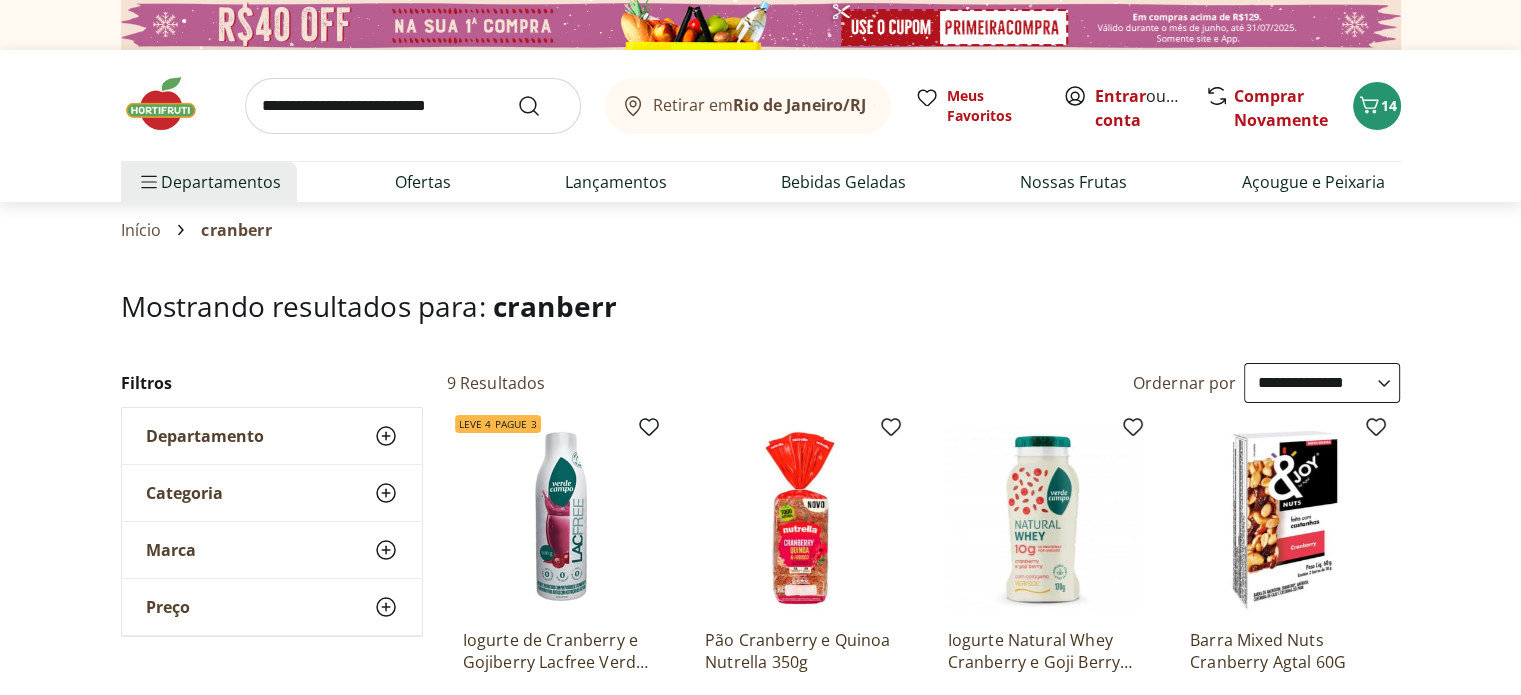click on "**********" at bounding box center [760, 1000] 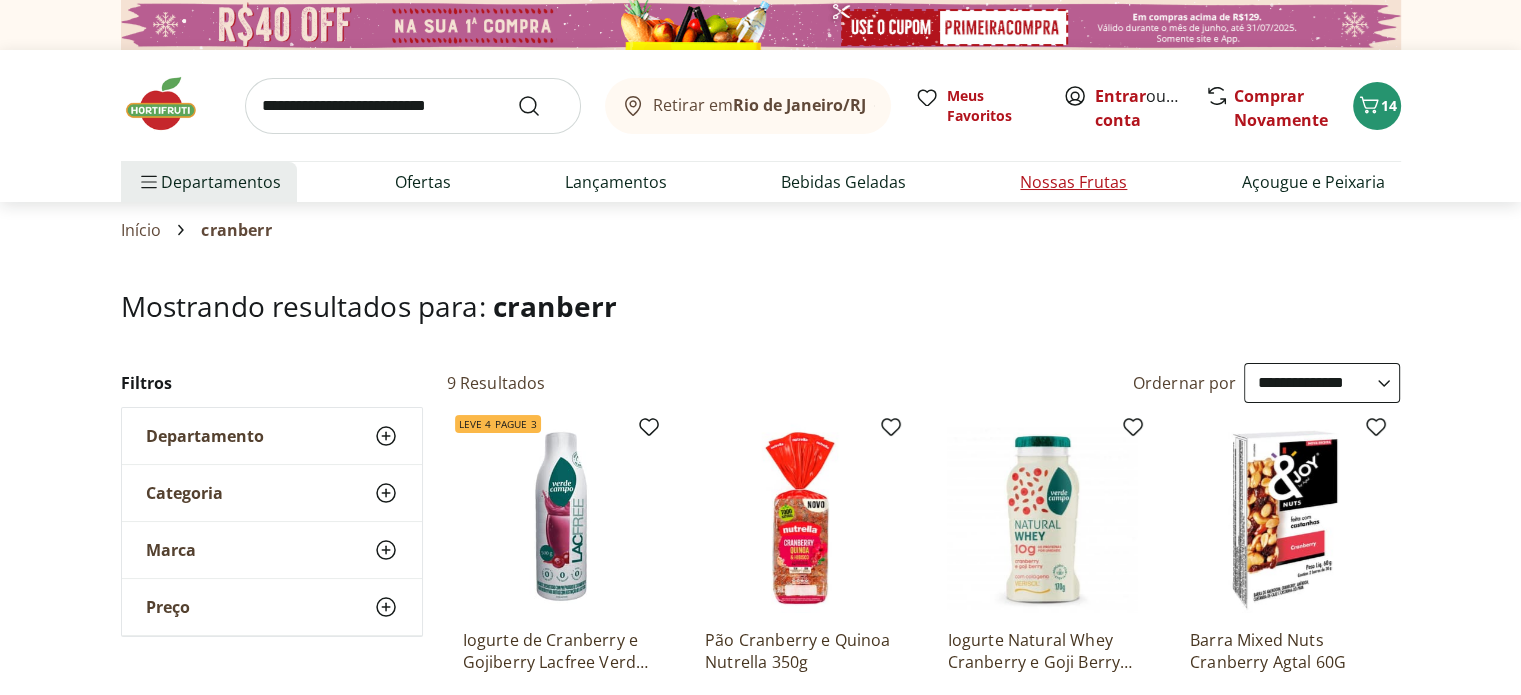 click on "Nossas Frutas" at bounding box center (1073, 182) 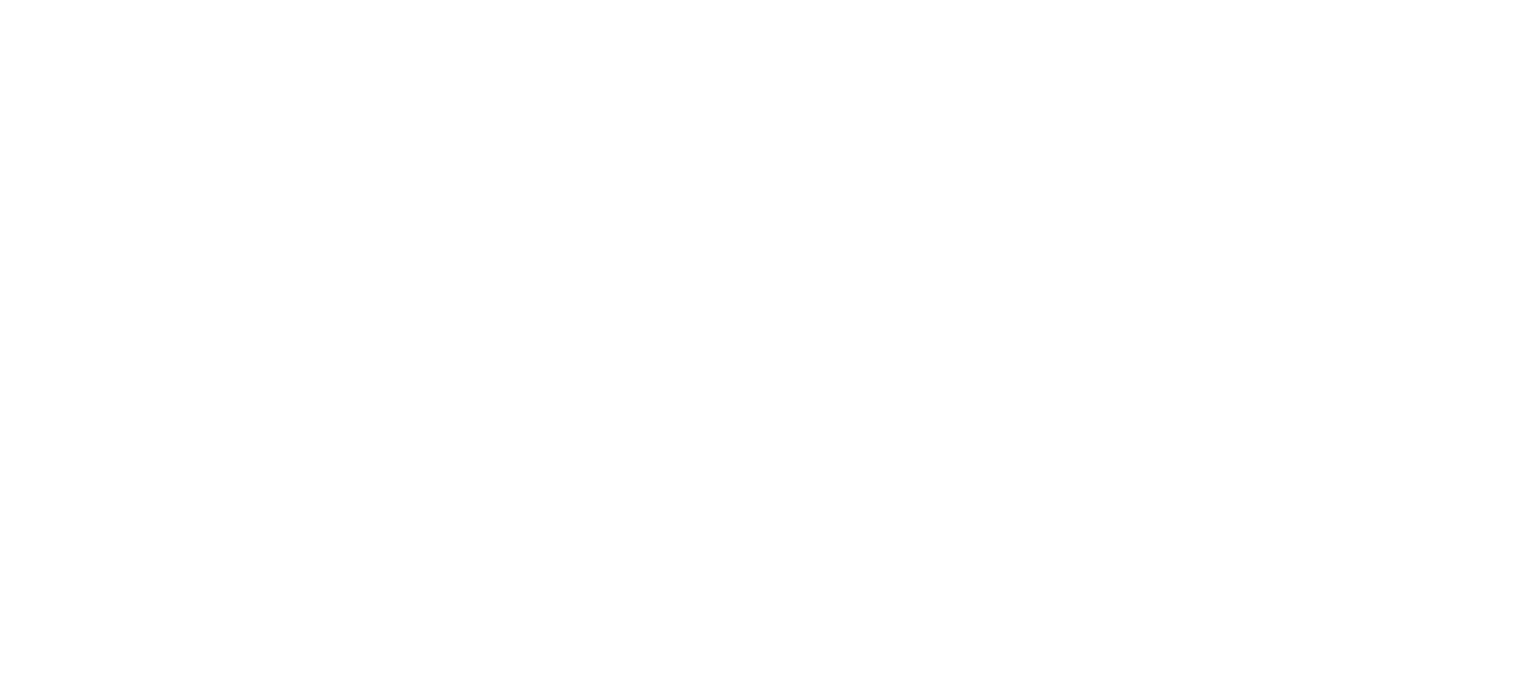select on "**********" 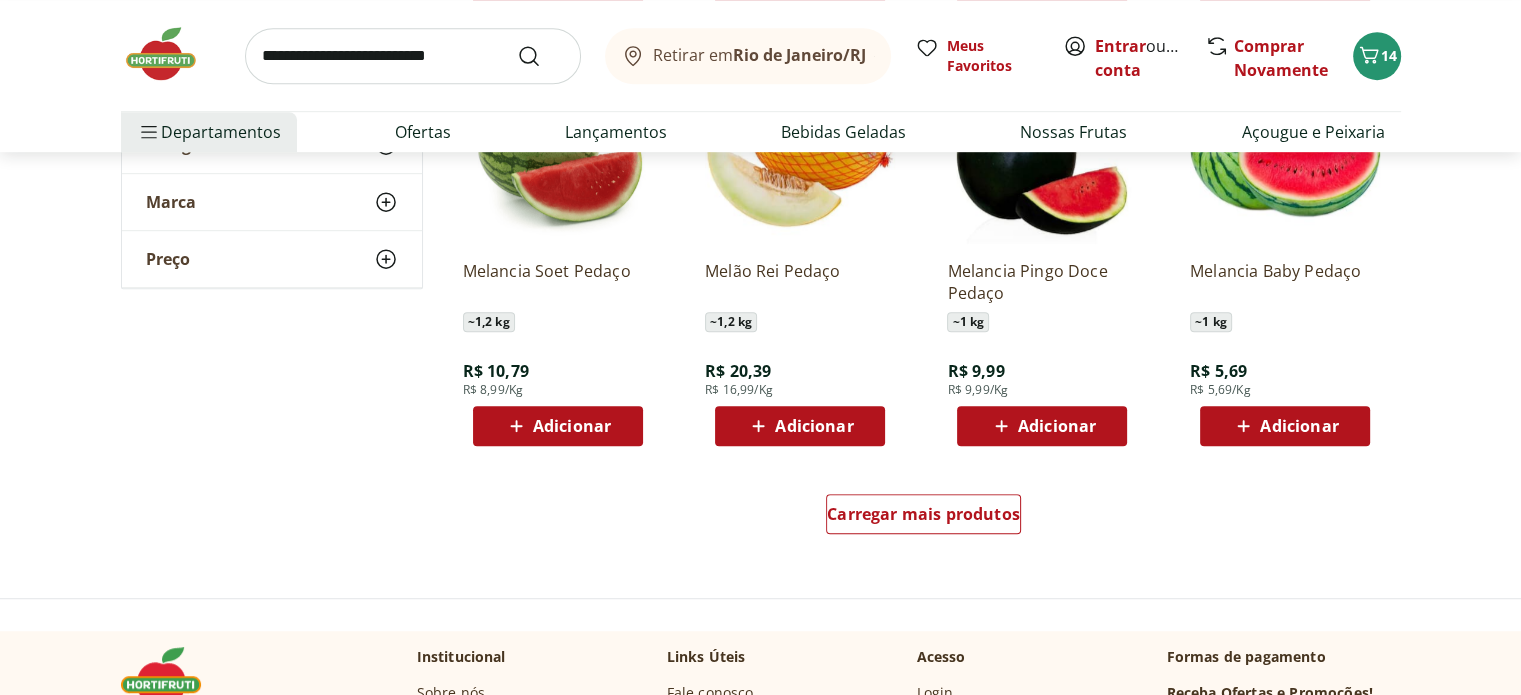 scroll, scrollTop: 1178, scrollLeft: 0, axis: vertical 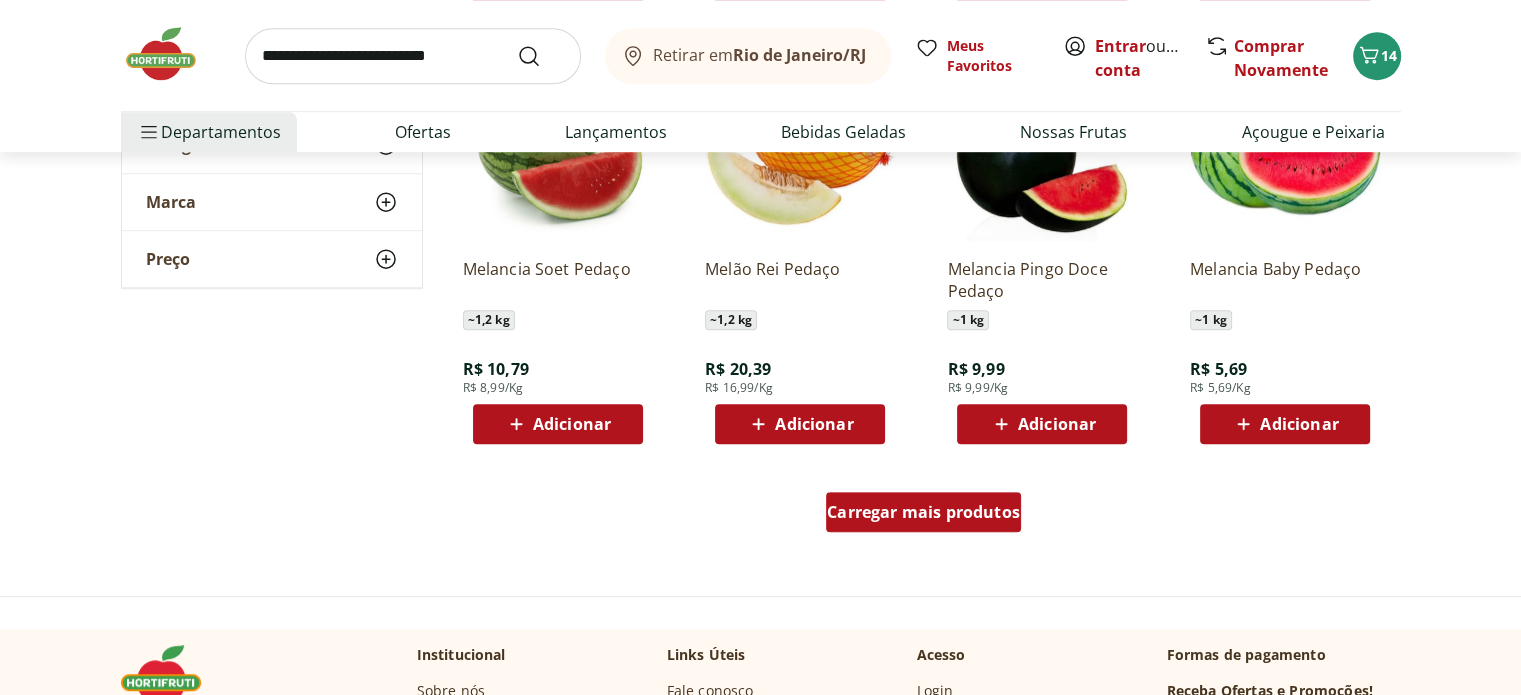 click on "Carregar mais produtos" at bounding box center (923, 512) 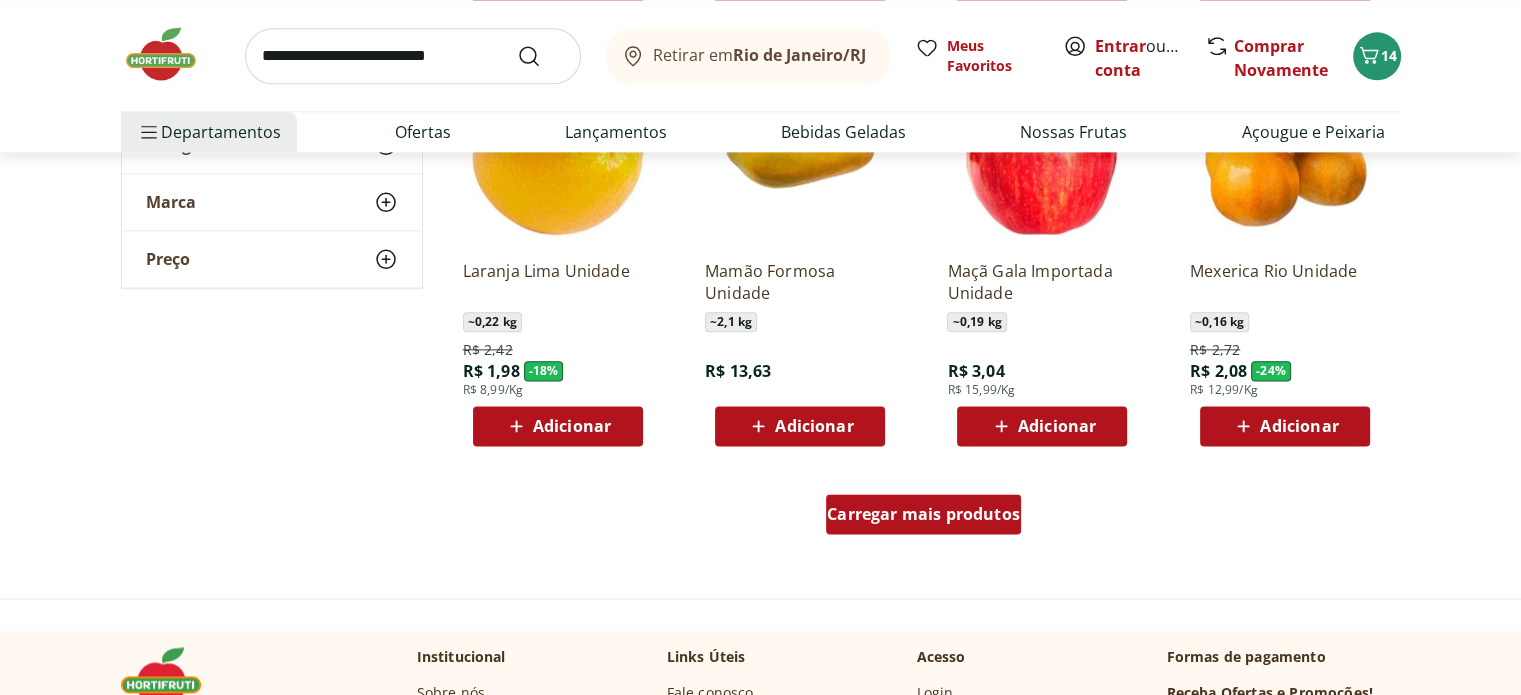 scroll, scrollTop: 2495, scrollLeft: 0, axis: vertical 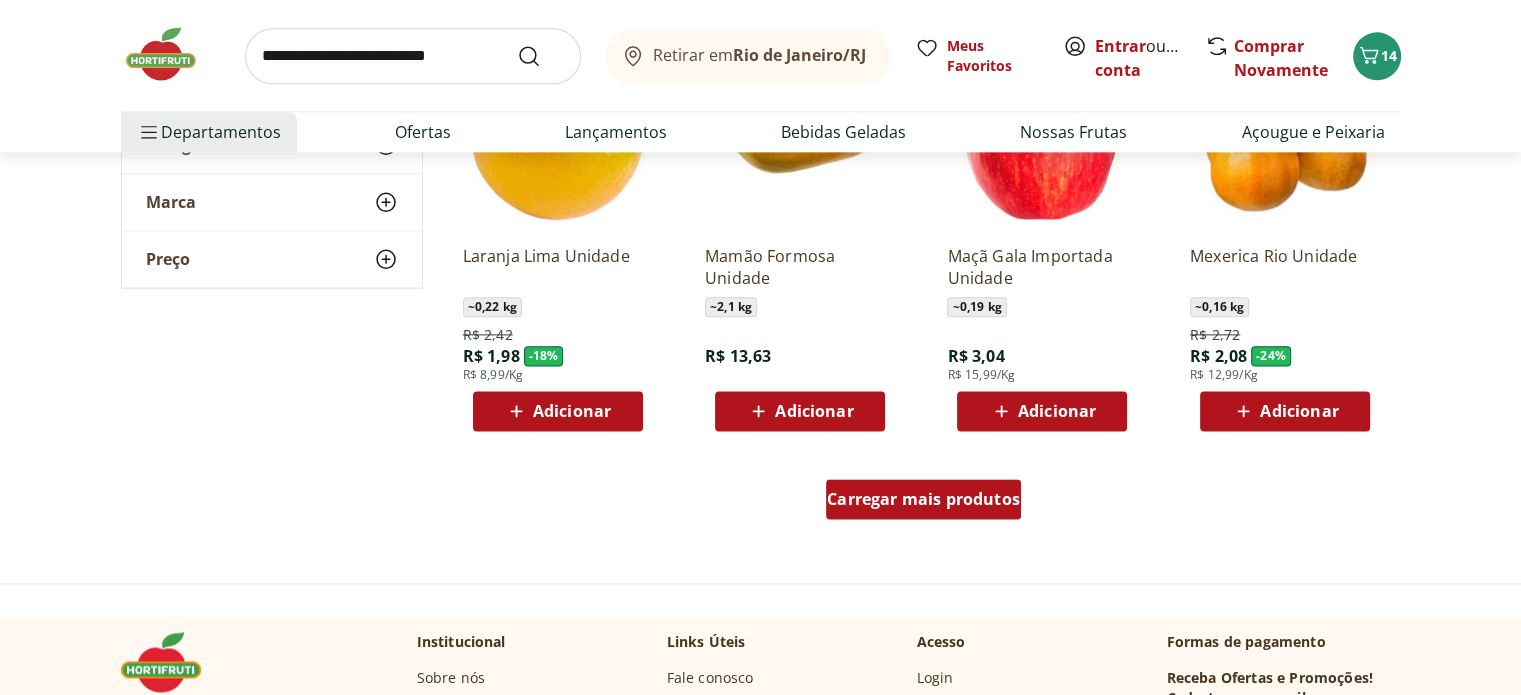 click on "Carregar mais produtos" at bounding box center (923, 499) 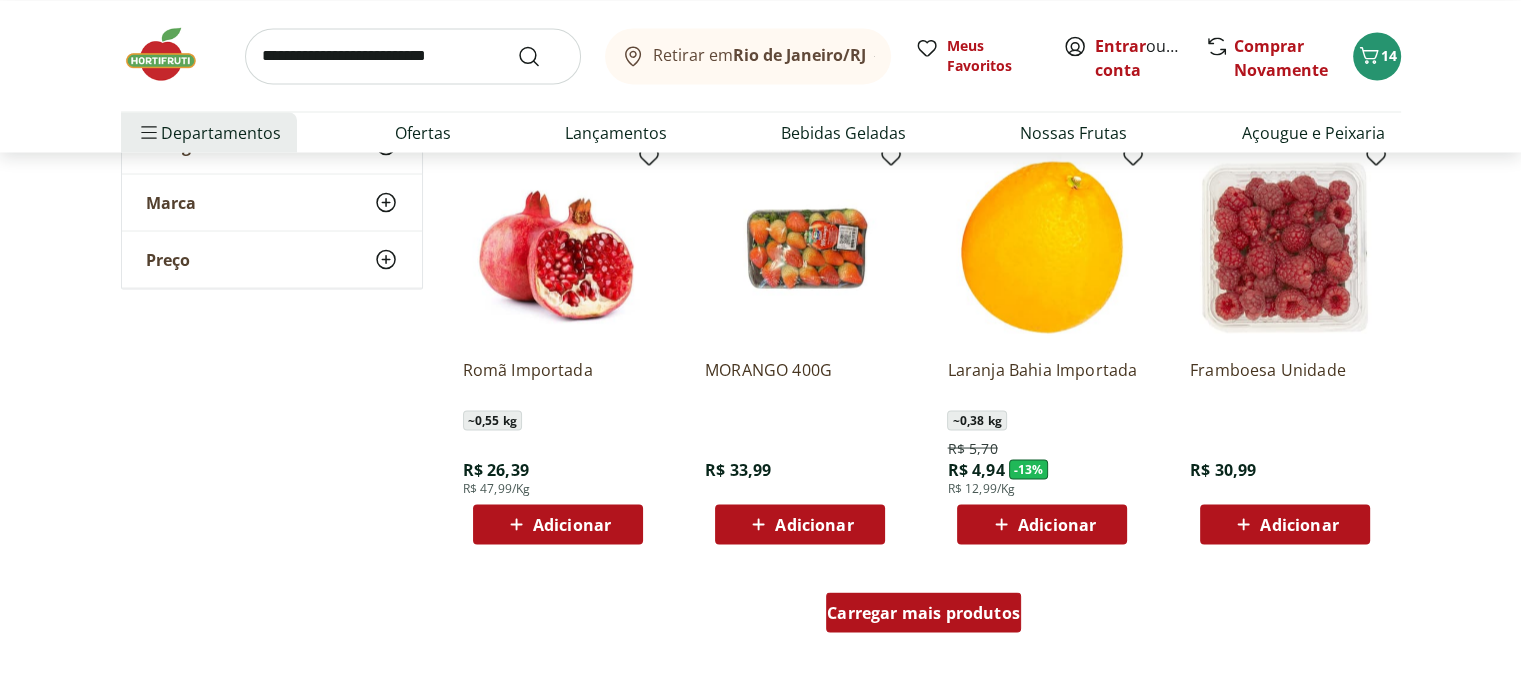 scroll, scrollTop: 3755, scrollLeft: 0, axis: vertical 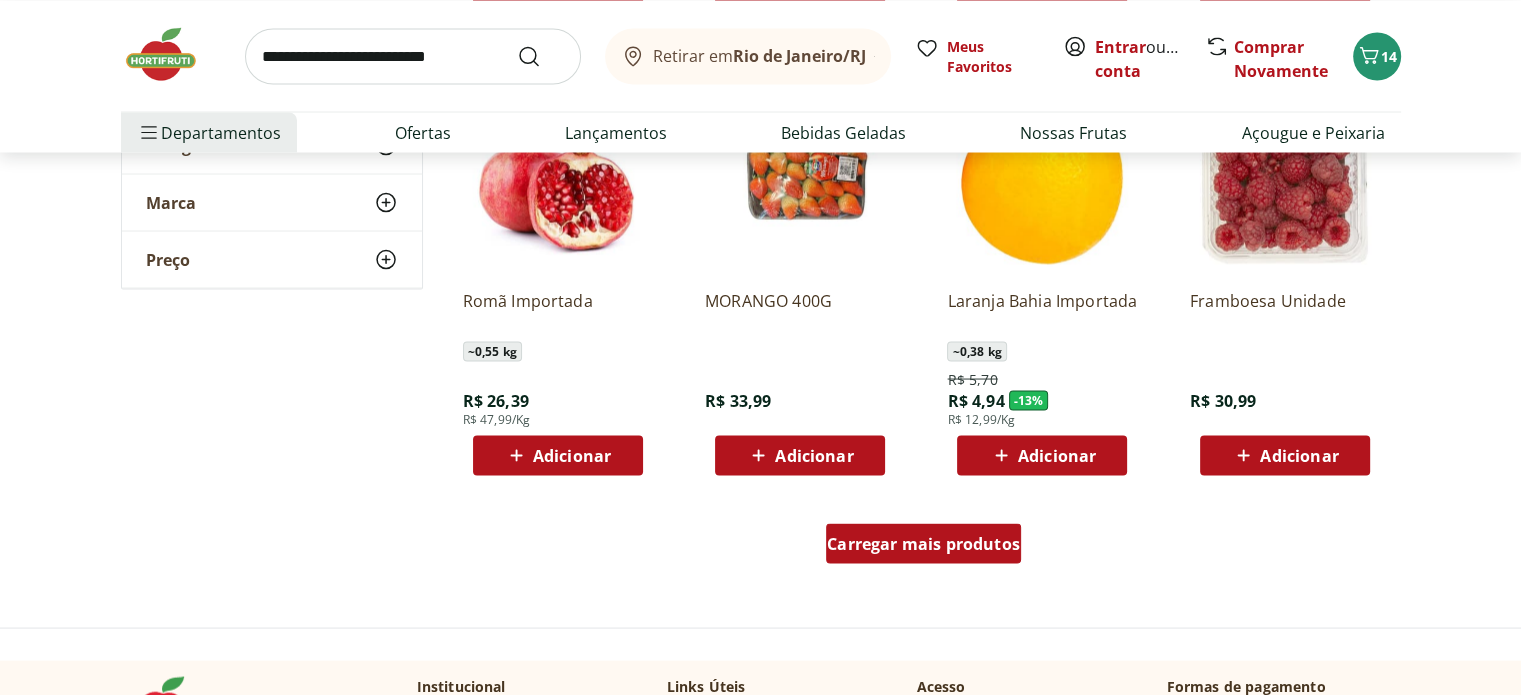 click on "Carregar mais produtos" at bounding box center (923, 543) 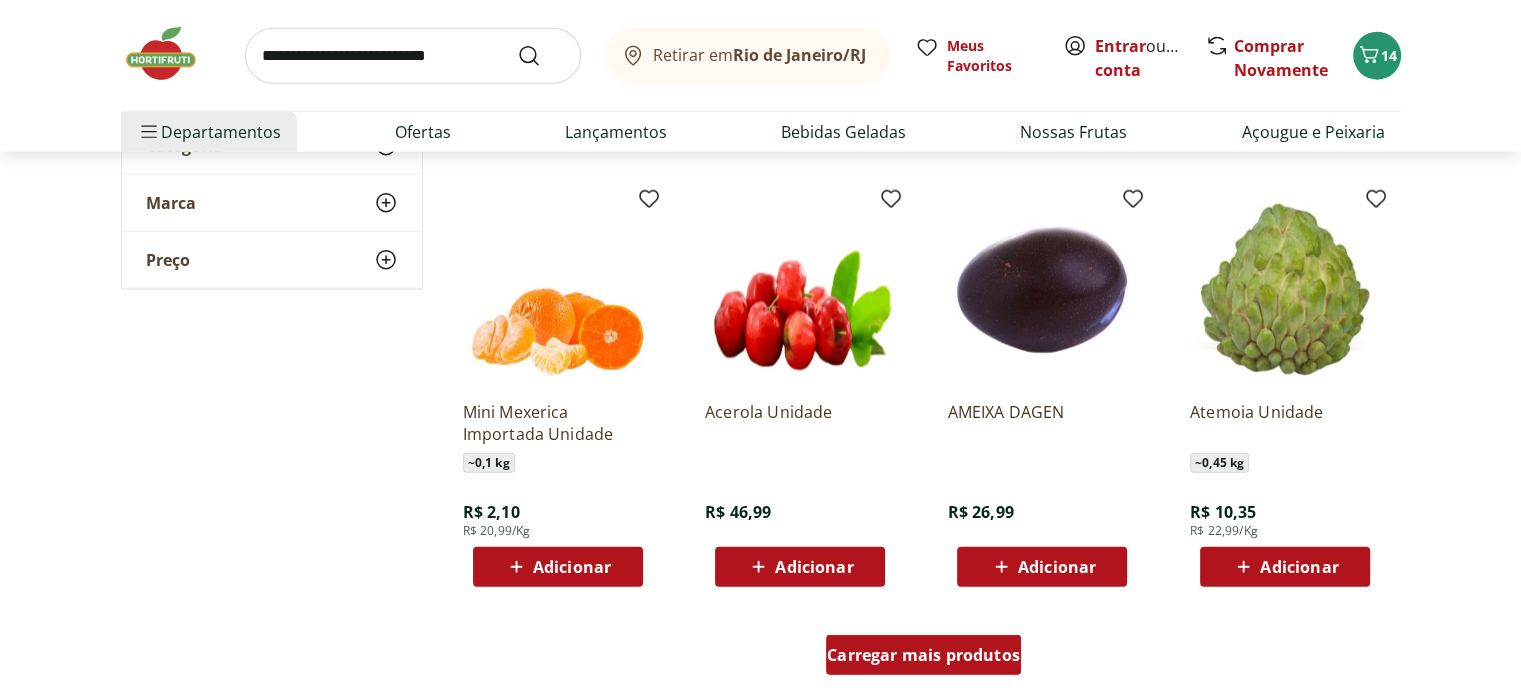 scroll, scrollTop: 5007, scrollLeft: 0, axis: vertical 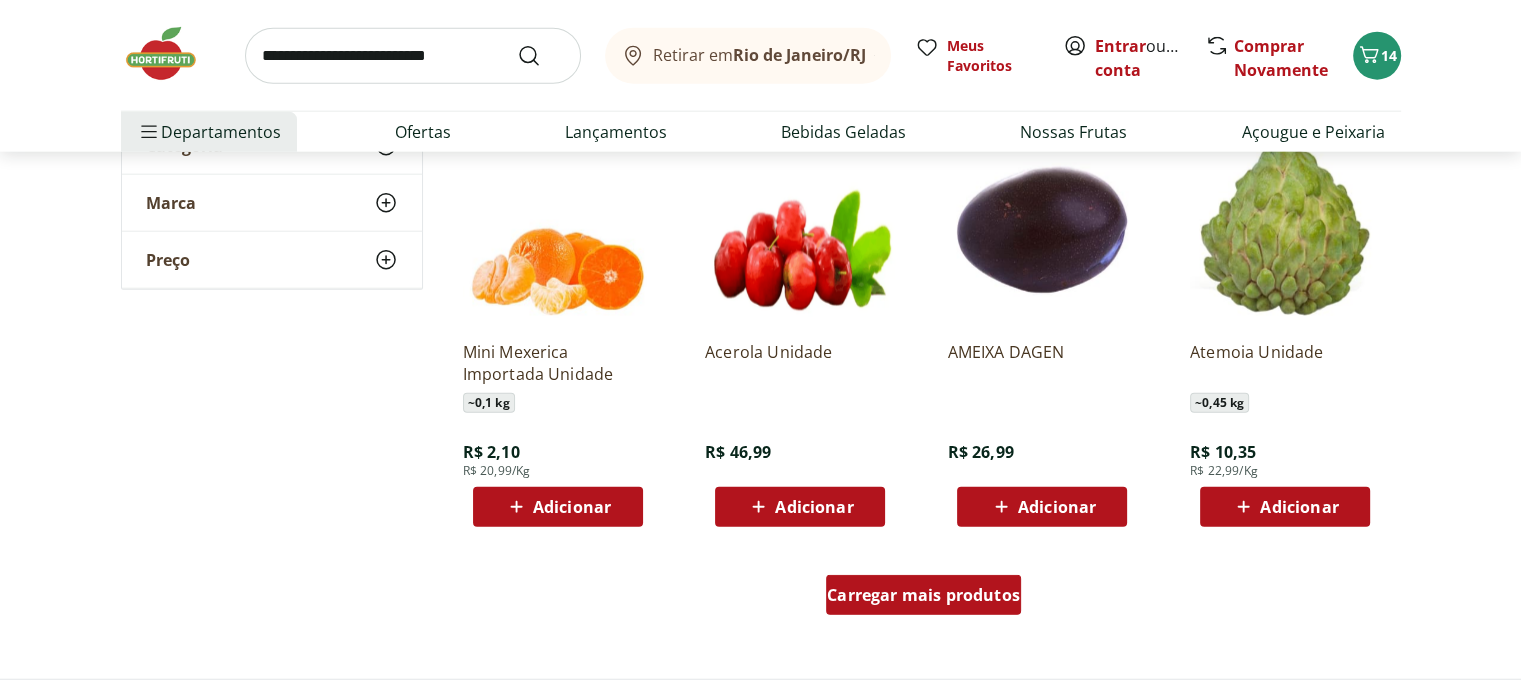 click on "Carregar mais produtos" at bounding box center [923, 595] 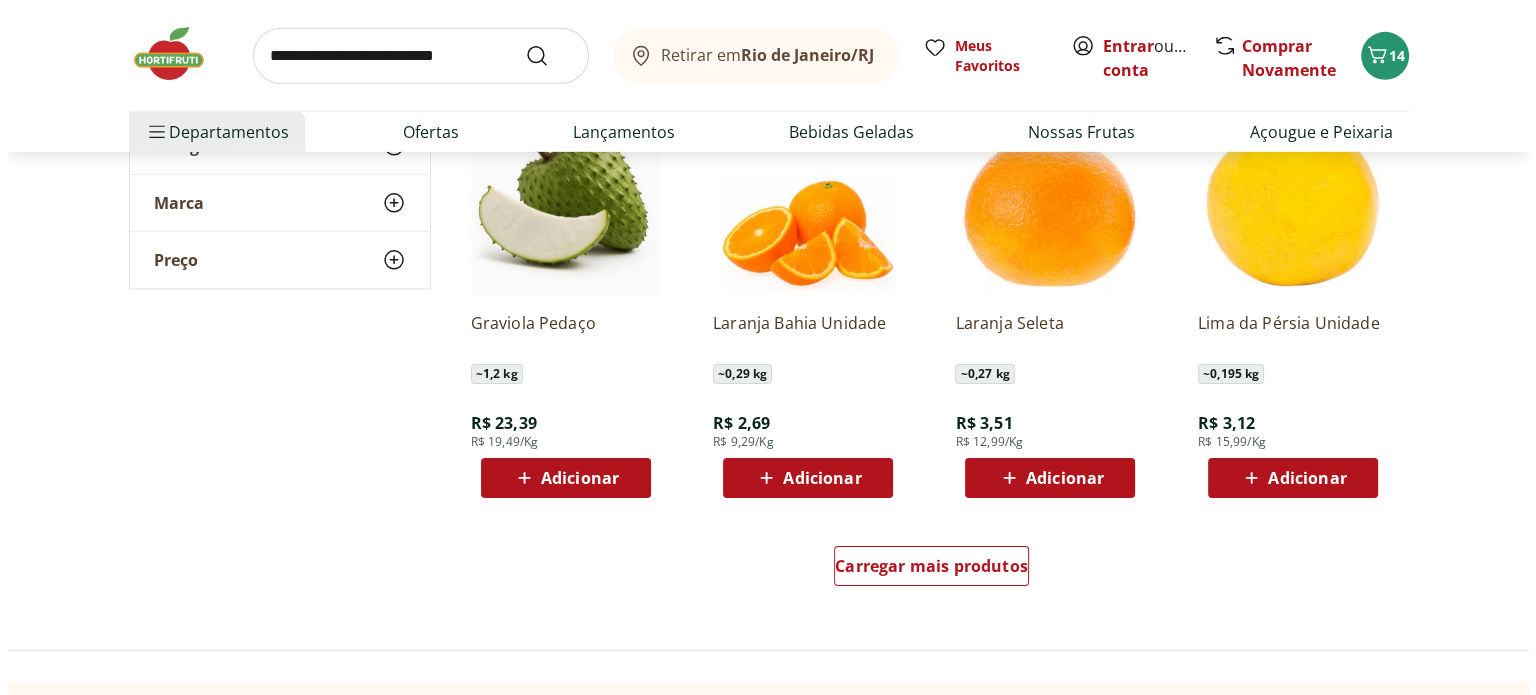 scroll, scrollTop: 6356, scrollLeft: 0, axis: vertical 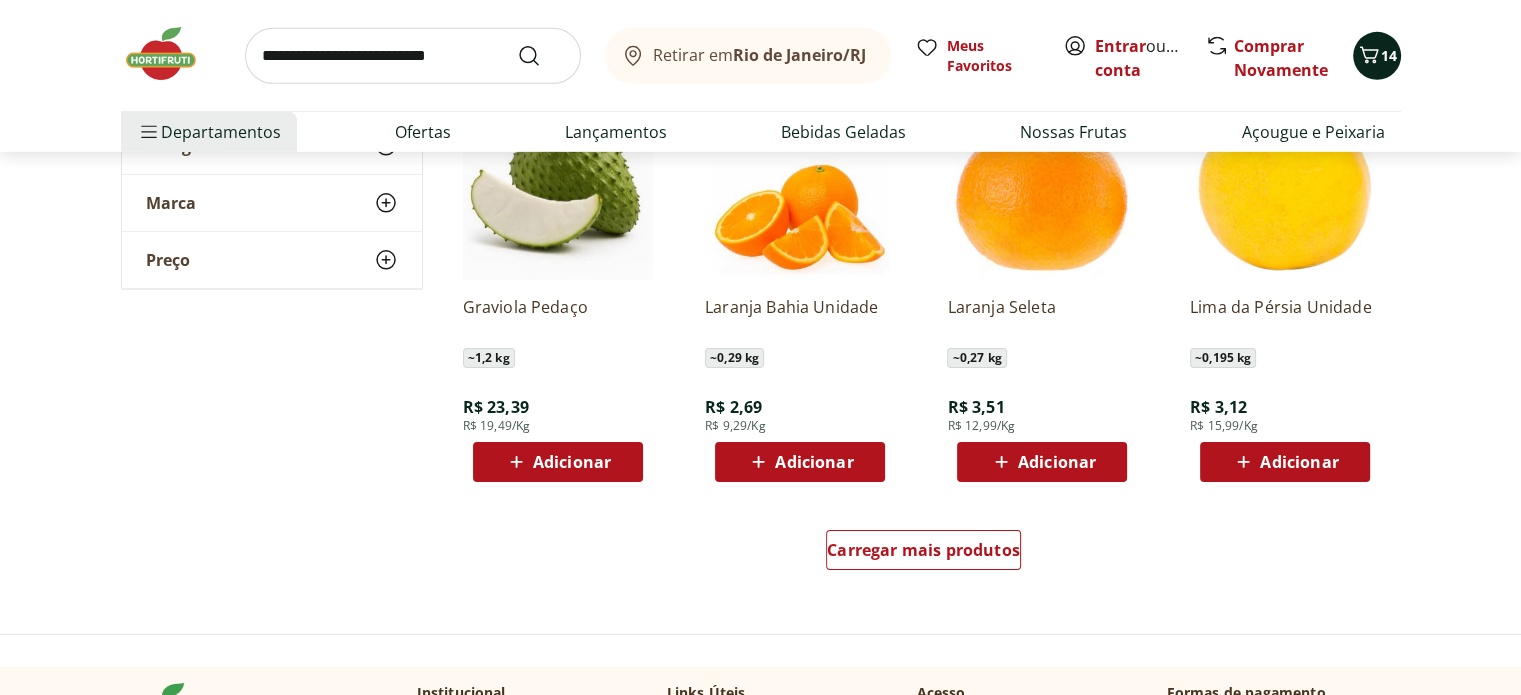 click 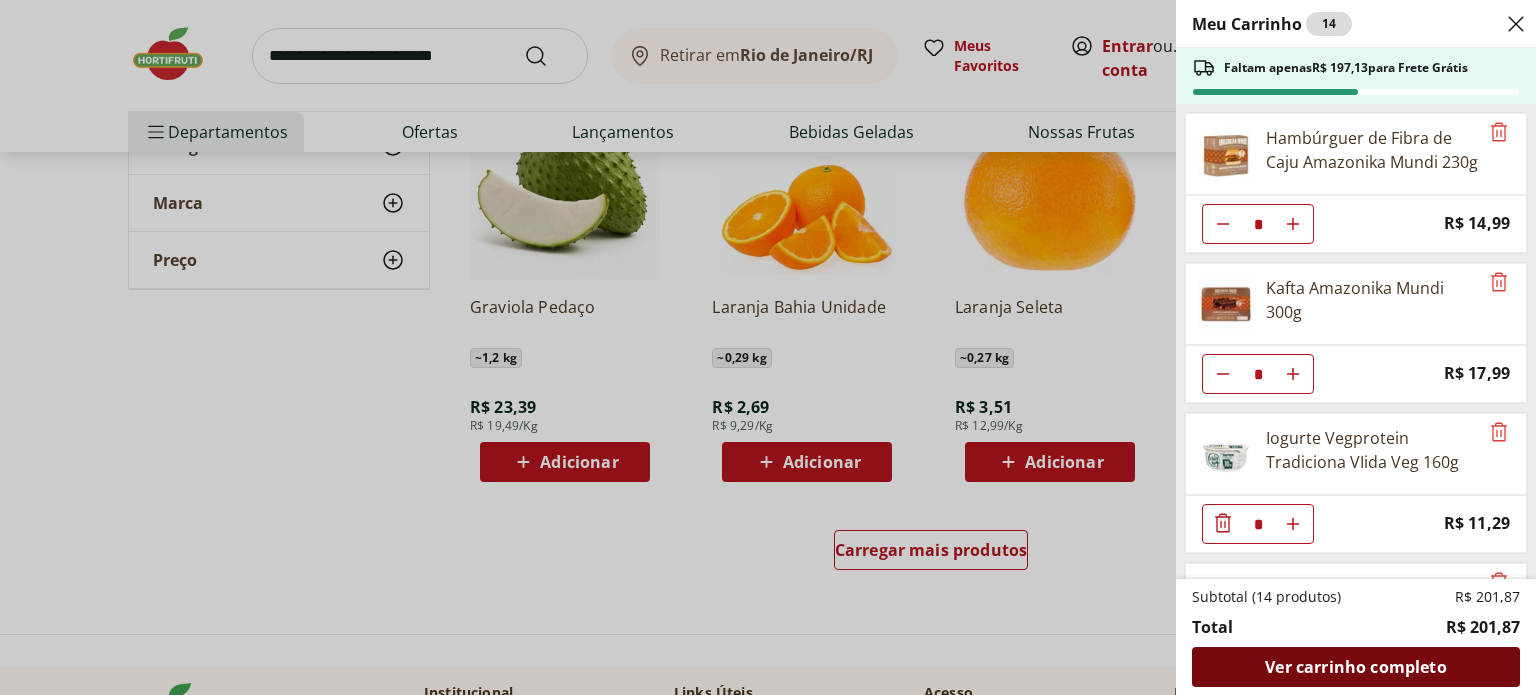 click on "Ver carrinho completo" at bounding box center [1356, 667] 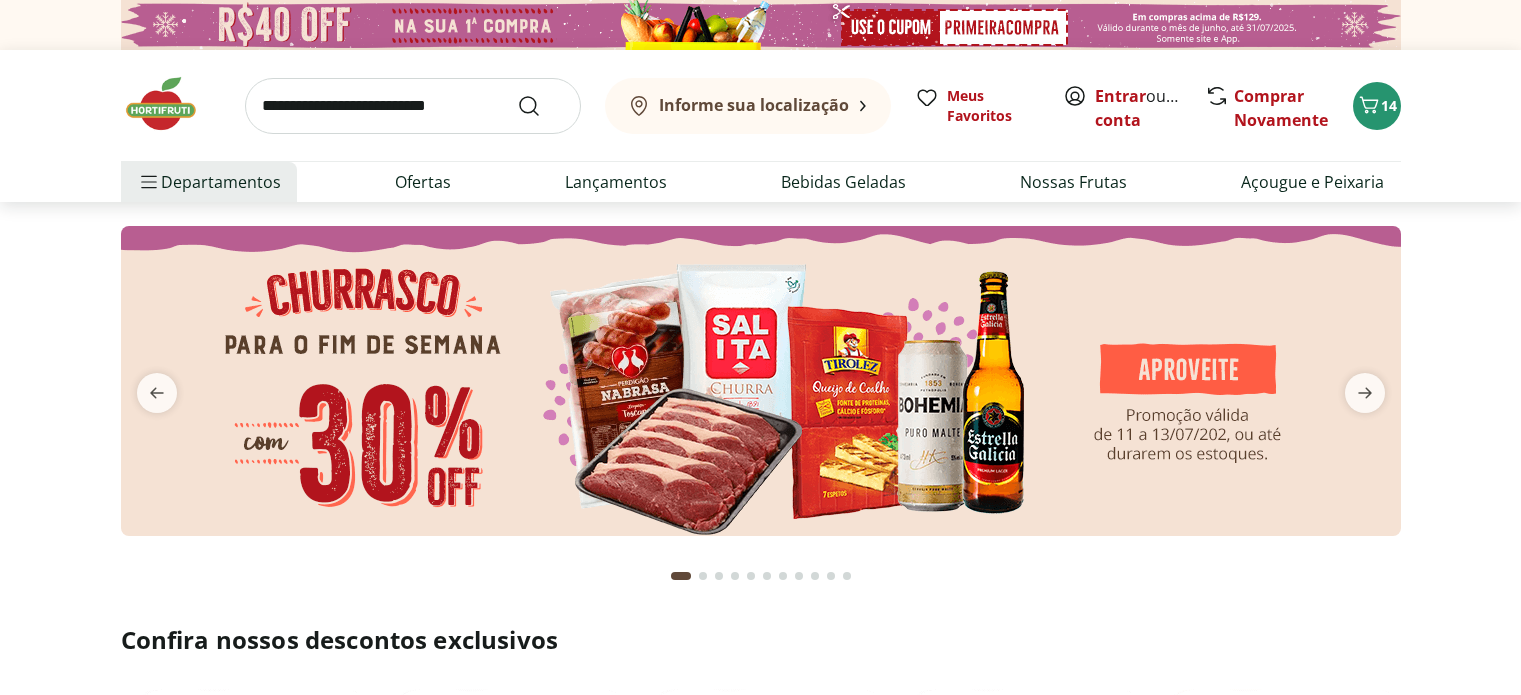 scroll, scrollTop: 0, scrollLeft: 0, axis: both 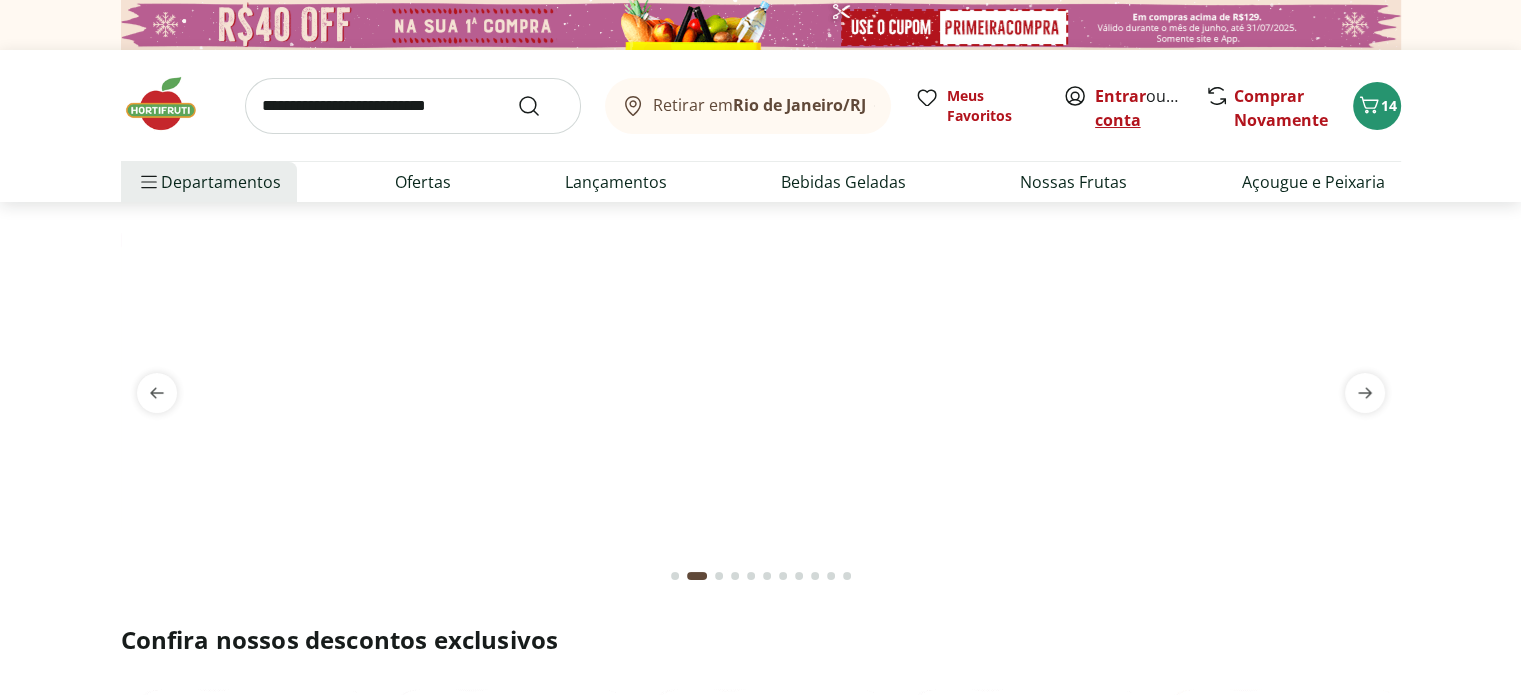 click on "Criar conta" at bounding box center (1150, 108) 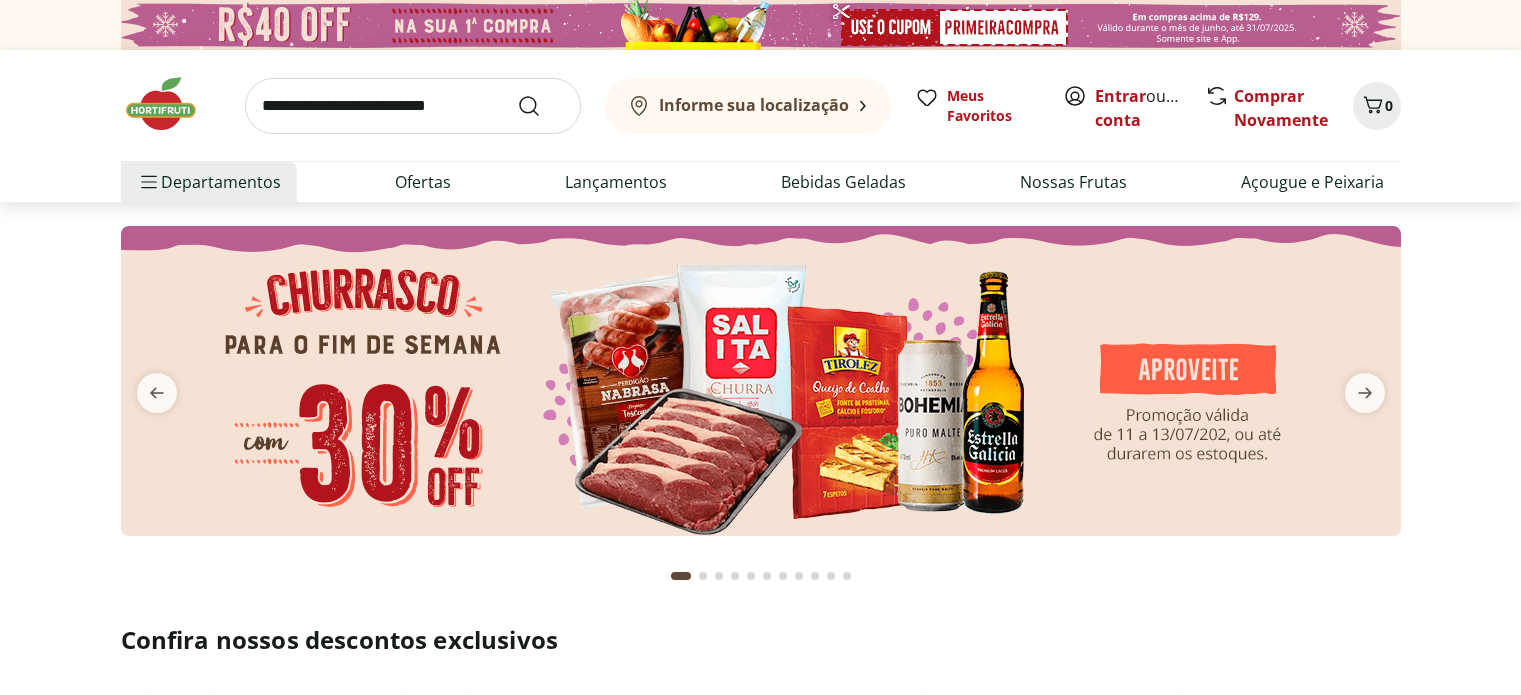 scroll, scrollTop: 0, scrollLeft: 0, axis: both 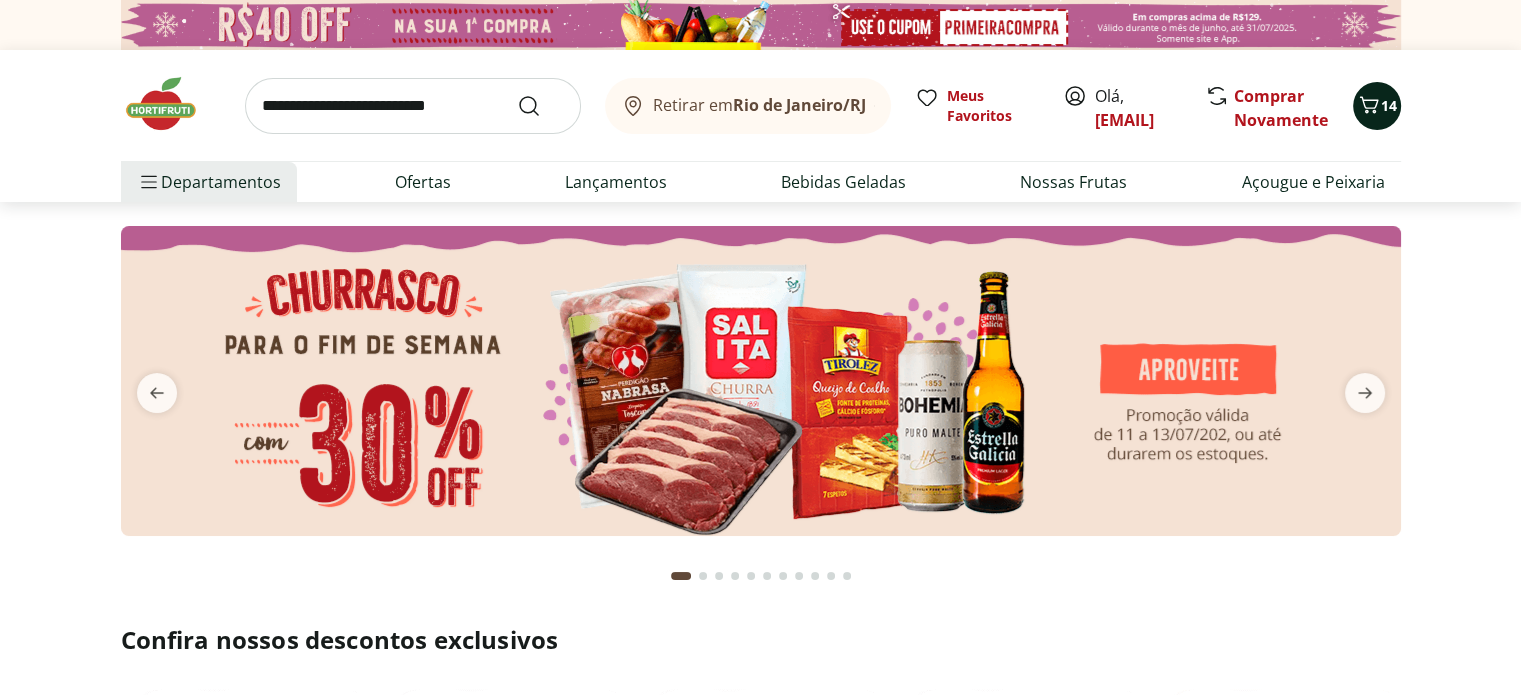 click on "14" at bounding box center (1389, 105) 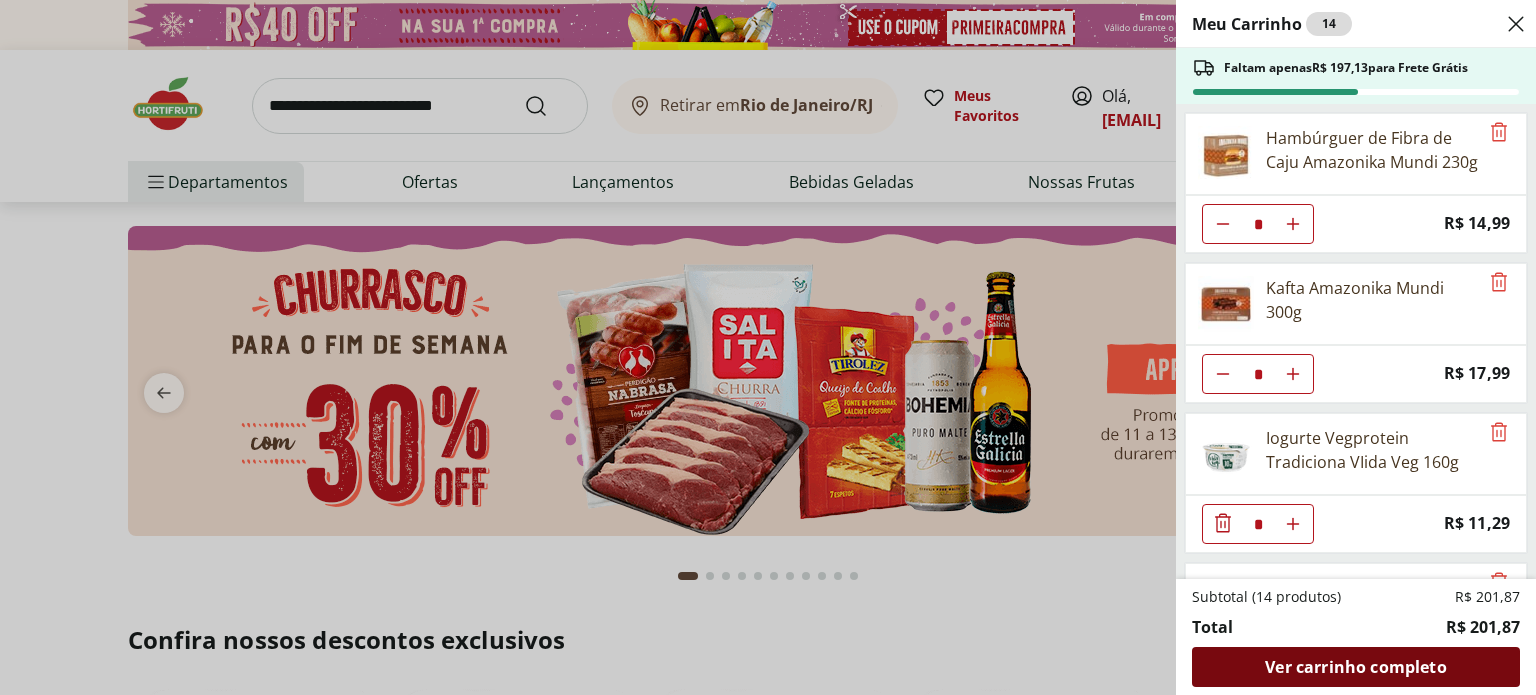 click on "Ver carrinho completo" at bounding box center (1356, 667) 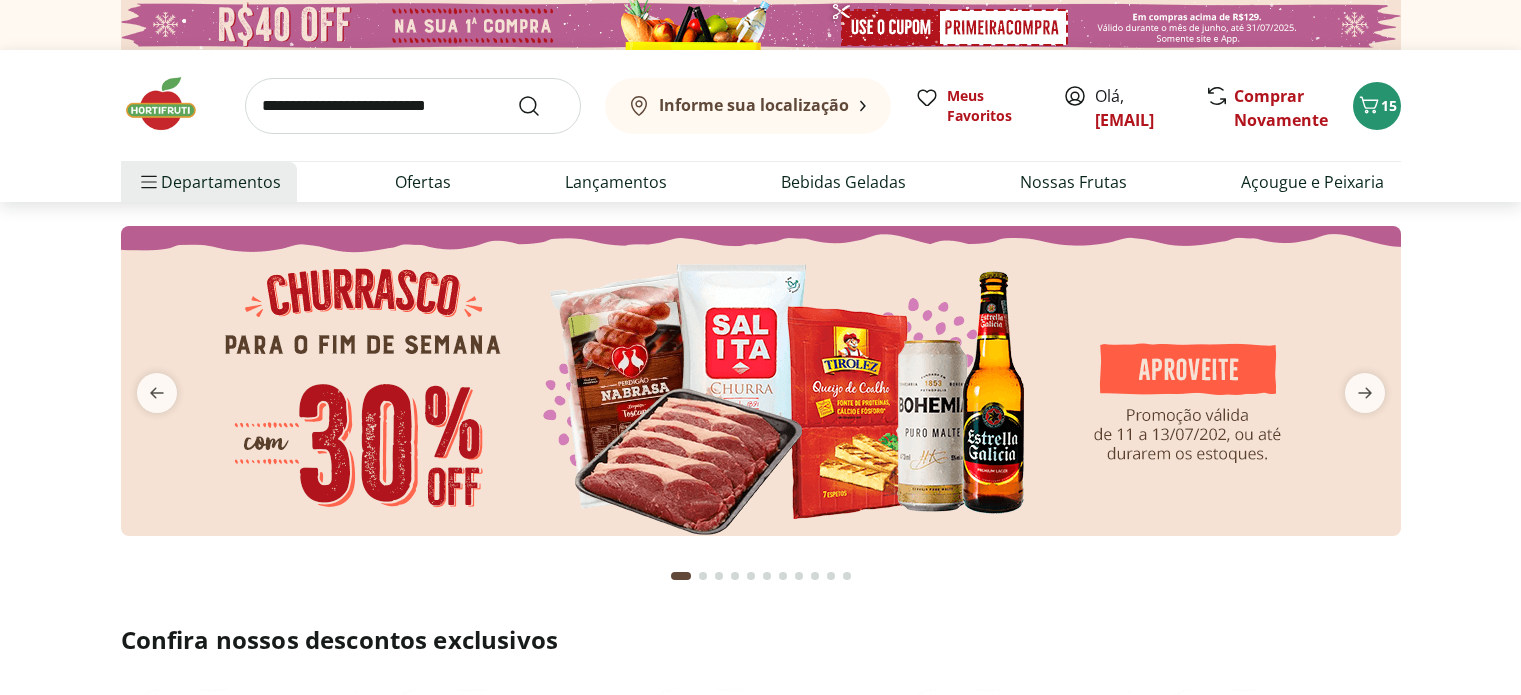 scroll, scrollTop: 0, scrollLeft: 0, axis: both 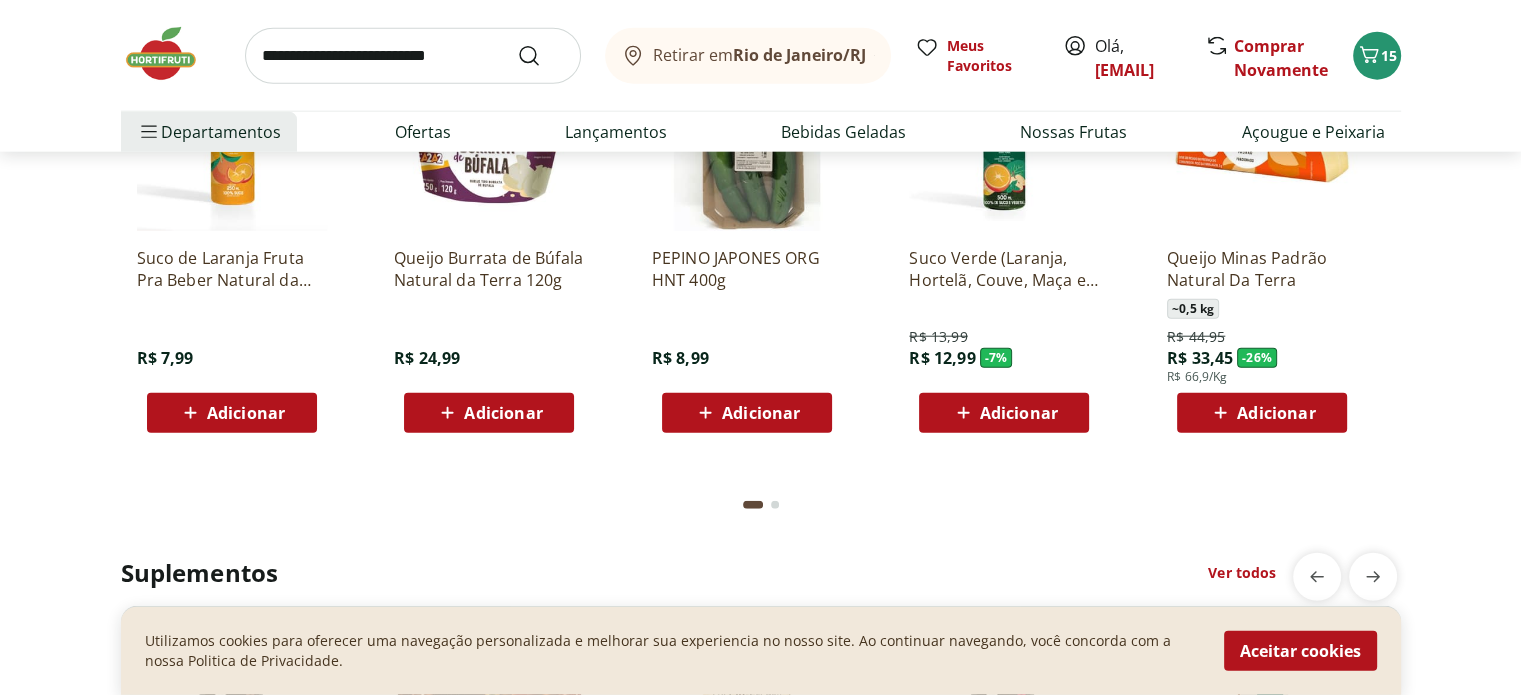 click on "Nossa Marca Ver todos Suco de Laranja Fruta Pra Beber Natural da Terra 250ml R$ 7,99 Adicionar Queijo Burrata de Búfala Natural da Terra 120g R$ 24,99 Adicionar PEPINO JAPONES ORG HNT 400g R$ 8,99 Adicionar Suco Verde (Laranja, Hortelã, Couve, Maça e Gengibre) 500ml R$ 13,99 R$ 12,99 - 7 % Adicionar Queijo Minas Padrão Natural Da Terra ~ 0,5 kg R$ 44,95 R$ 33,45 - 26 % R$ 66,9/Kg Adicionar Ovo caipira vermelho HNT 20 unidades R$ 26,99 Adicionar Tomate Pelado Italiano Natural da Terra 400g R$ 11,99 Adicionar Suco Verde (Laranja, Hortelã, Couve, Maça e Gengibre) 1L R$ 22,99 Adicionar Uva Preta sem Semente Natural da Terra 500g R$ 9,99 Adicionar Uva Verde sem Semente Natural da Terra 500g R$ 15,99 Adicionar" at bounding box center (760, 249) 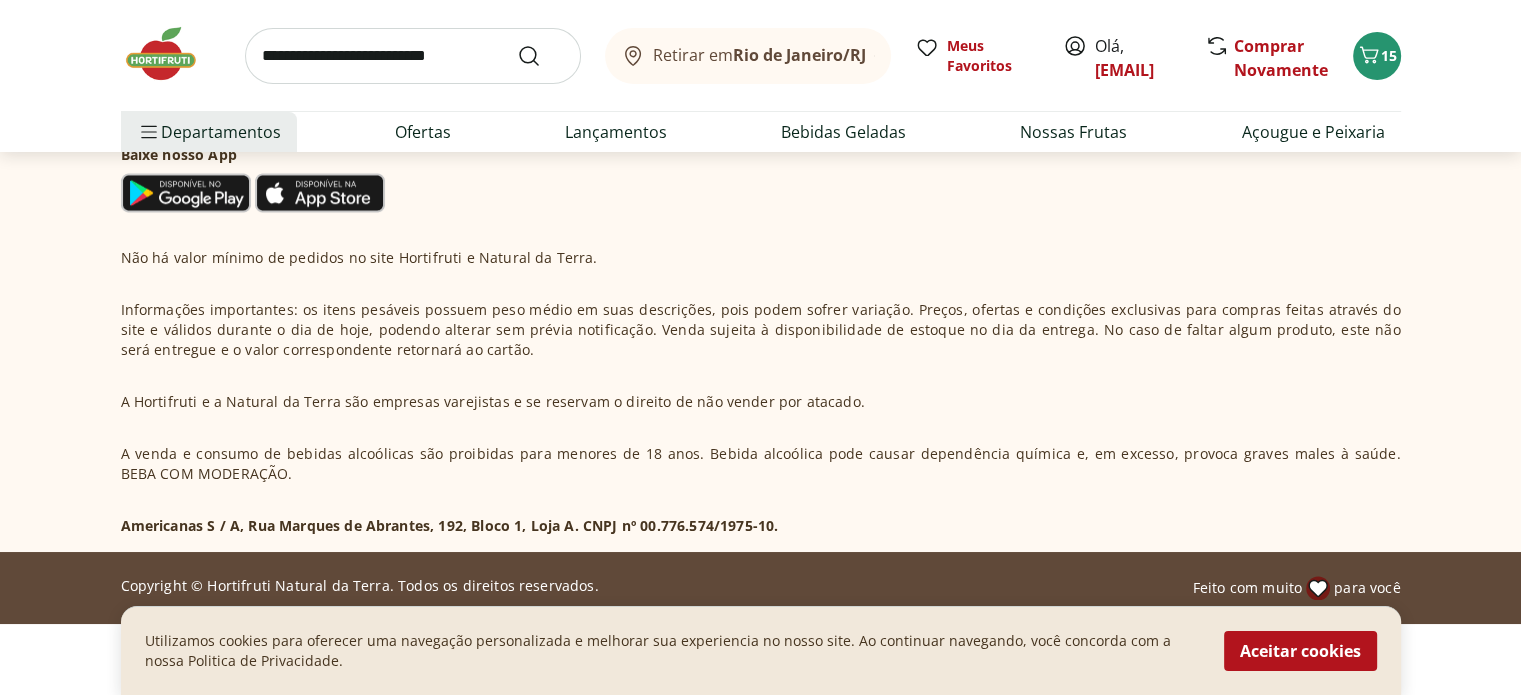 scroll, scrollTop: 7431, scrollLeft: 0, axis: vertical 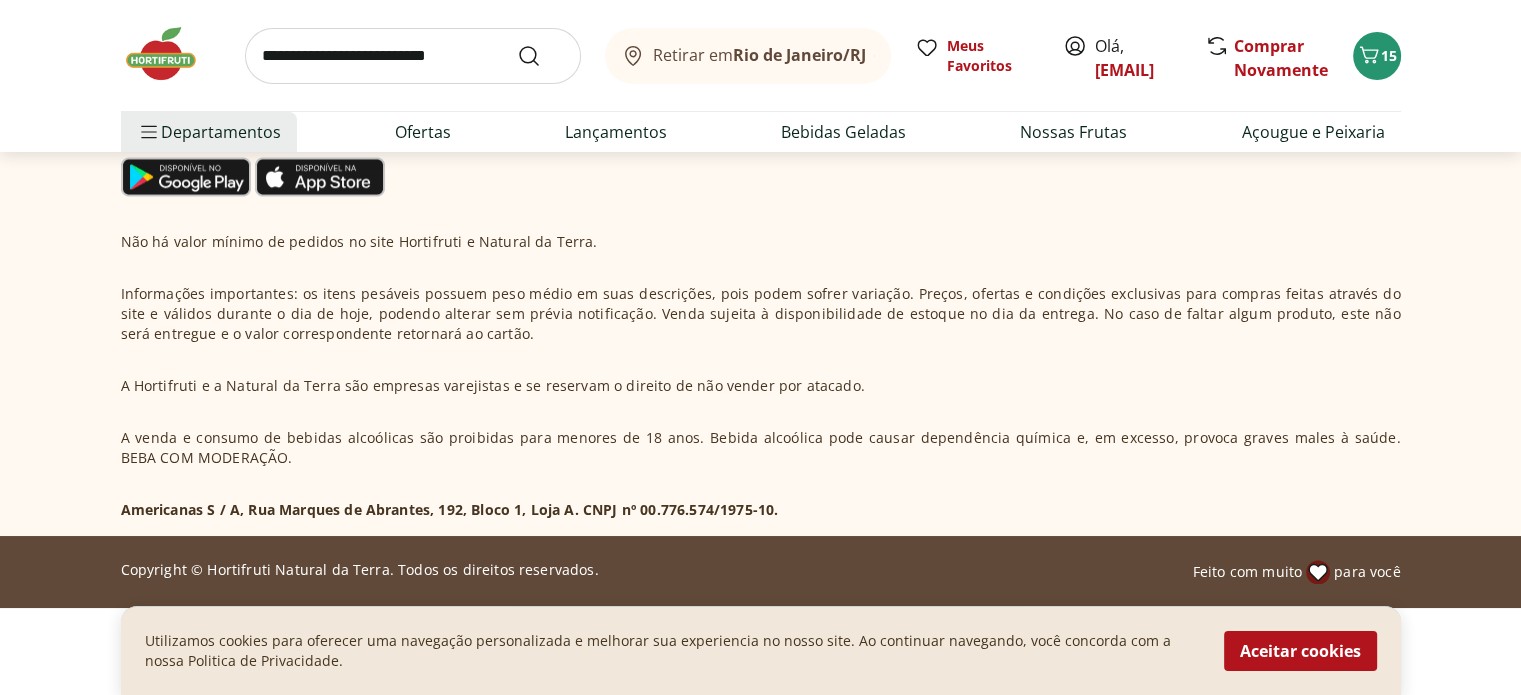 click on "Informações importantes: os itens pesáveis possuem peso médio em suas descrições, pois podem sofrer variação. Preços, ofertas e condições exclusivas para compras feitas através do site e válidos durante o dia de hoje, podendo alterar sem prévia notificação. Venda sujeita à disponibilidade de estoque no dia da entrega. No caso de faltar algum produto, este não será entregue e o valor correspondente retornará ao cartão." at bounding box center [761, 314] 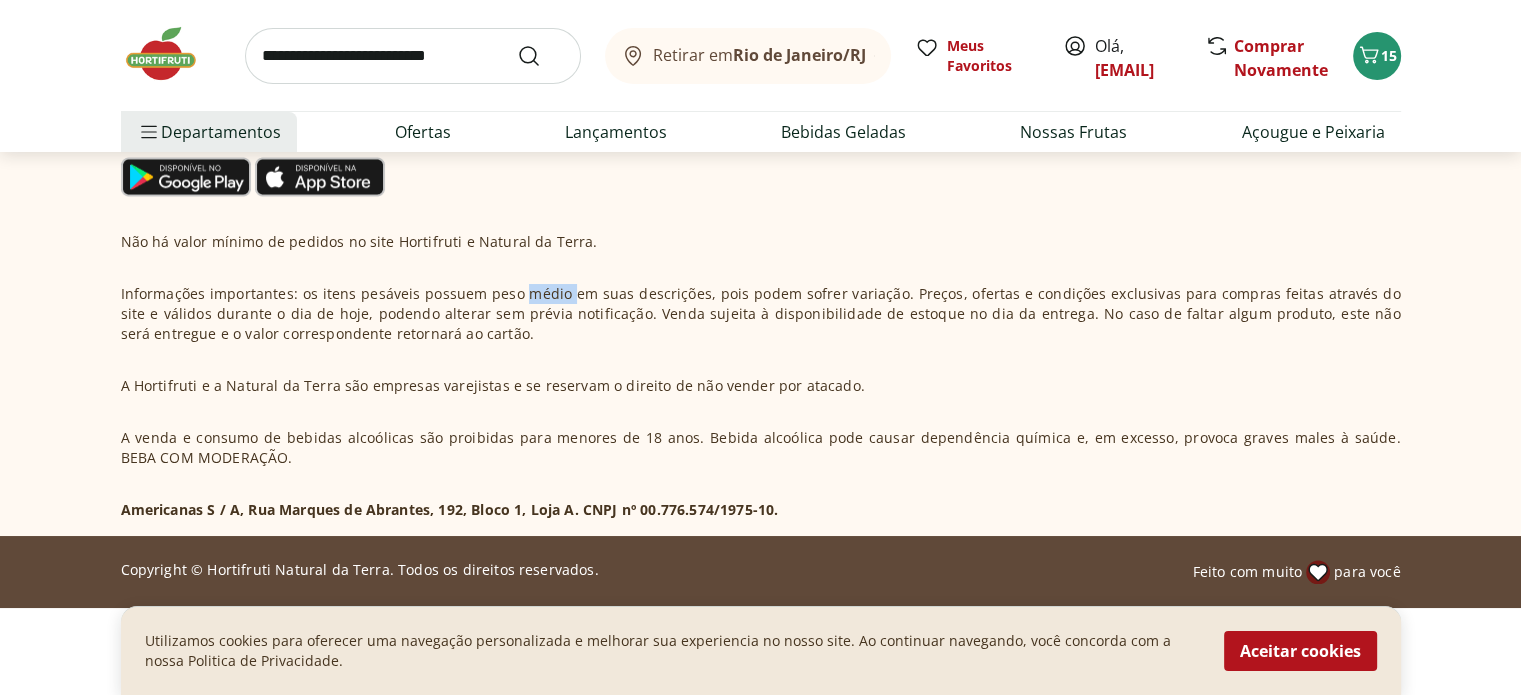 click on "Informações importantes: os itens pesáveis possuem peso médio em suas descrições, pois podem sofrer variação. Preços, ofertas e condições exclusivas para compras feitas através do site e válidos durante o dia de hoje, podendo alterar sem prévia notificação. Venda sujeita à disponibilidade de estoque no dia da entrega. No caso de faltar algum produto, este não será entregue e o valor correspondente retornará ao cartão." at bounding box center (761, 314) 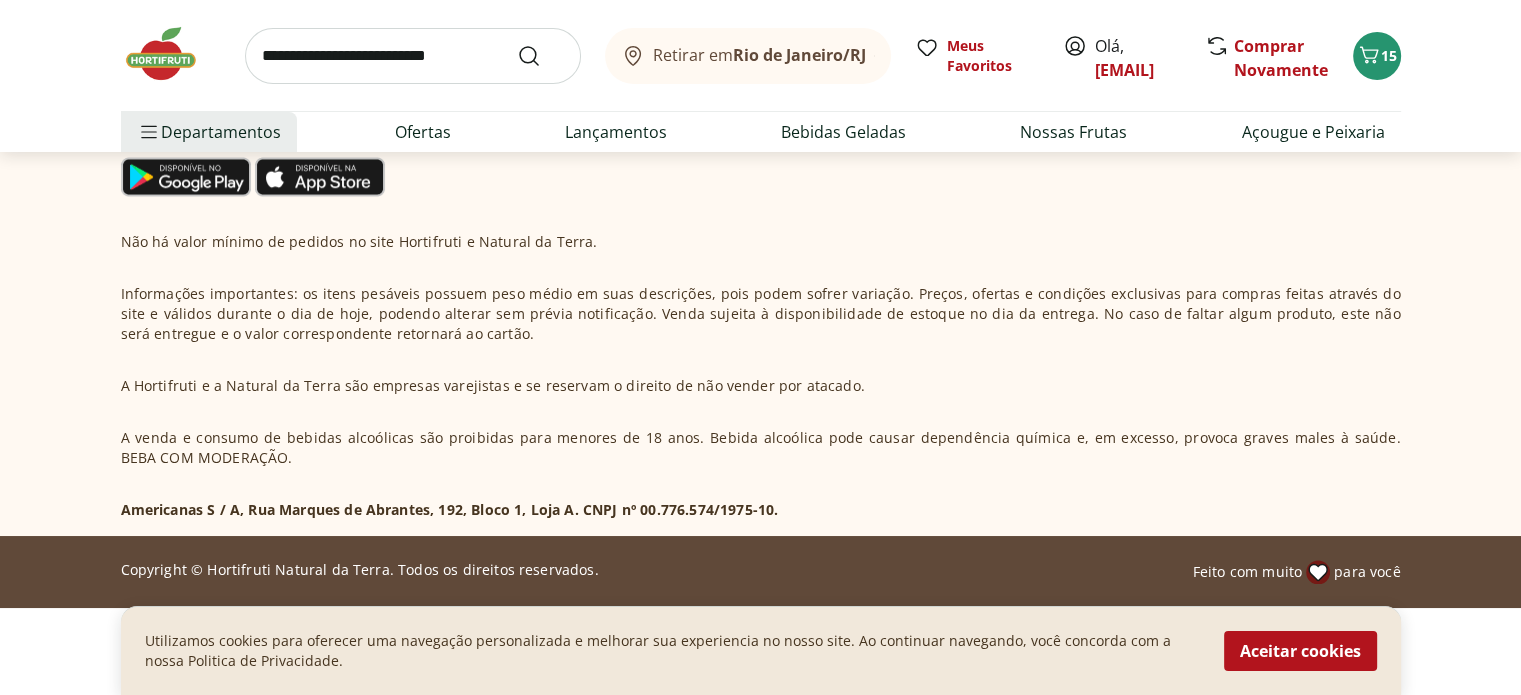 click on "Informações importantes: os itens pesáveis possuem peso médio em suas descrições, pois podem sofrer variação. Preços, ofertas e condições exclusivas para compras feitas através do site e válidos durante o dia de hoje, podendo alterar sem prévia notificação. Venda sujeita à disponibilidade de estoque no dia da entrega. No caso de faltar algum produto, este não será entregue e o valor correspondente retornará ao cartão." at bounding box center (761, 314) 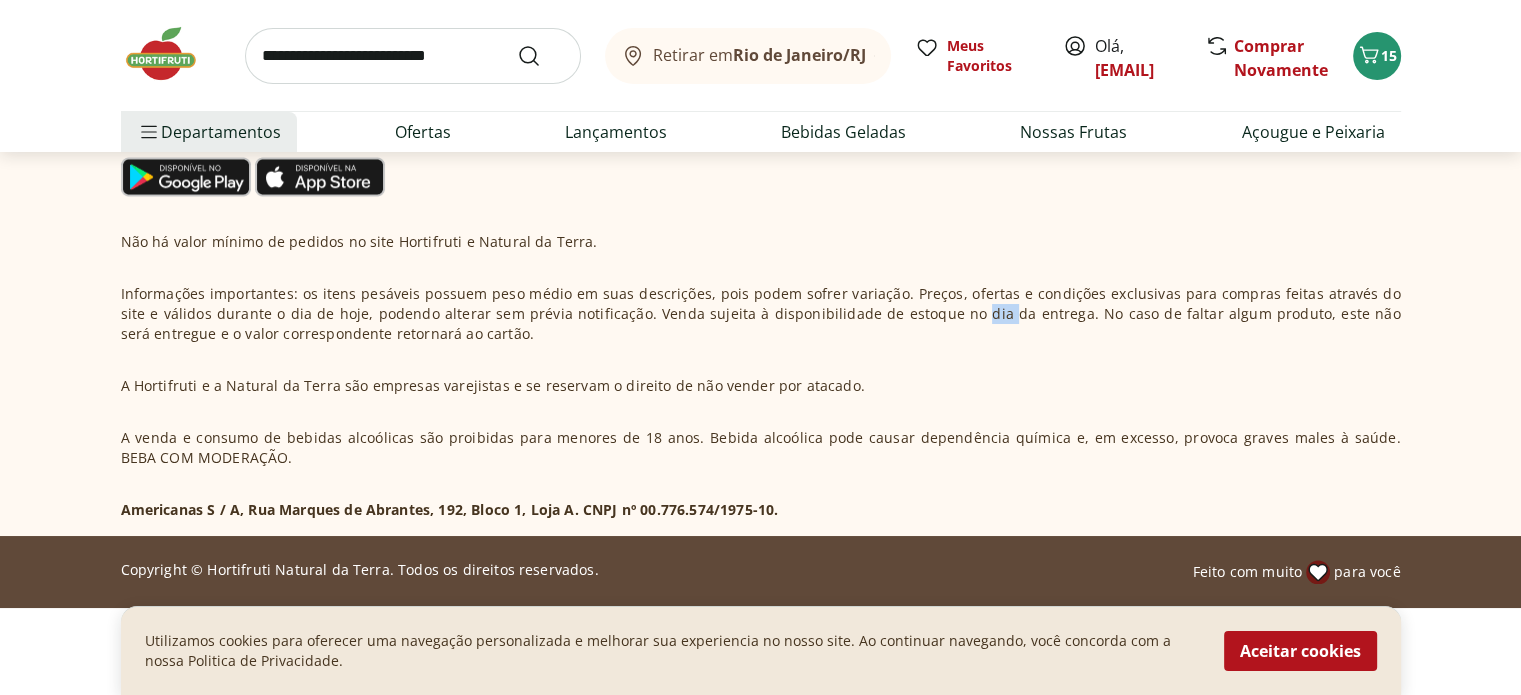 click on "Informações importantes: os itens pesáveis possuem peso médio em suas descrições, pois podem sofrer variação. Preços, ofertas e condições exclusivas para compras feitas através do site e válidos durante o dia de hoje, podendo alterar sem prévia notificação. Venda sujeita à disponibilidade de estoque no dia da entrega. No caso de faltar algum produto, este não será entregue e o valor correspondente retornará ao cartão." at bounding box center (761, 314) 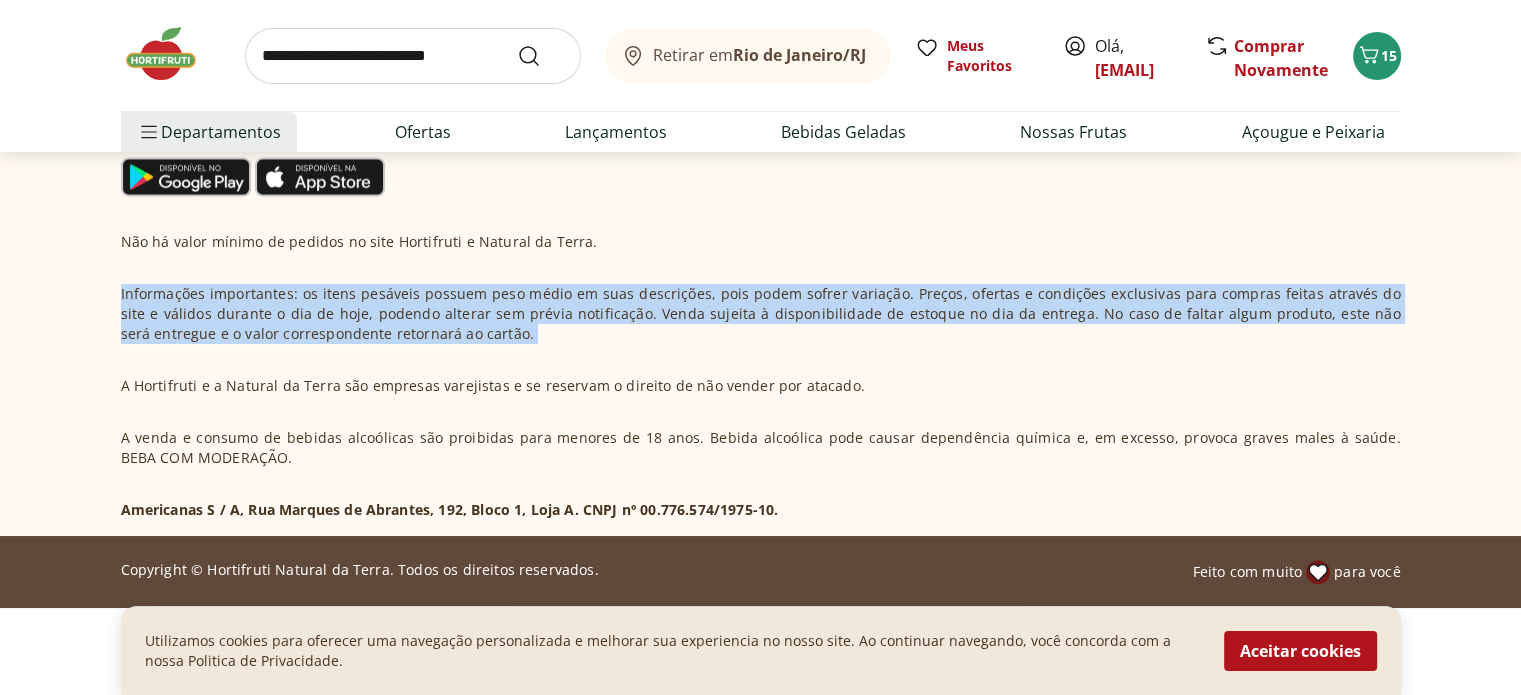 click on "Informações importantes: os itens pesáveis possuem peso médio em suas descrições, pois podem sofrer variação. Preços, ofertas e condições exclusivas para compras feitas através do site e válidos durante o dia de hoje, podendo alterar sem prévia notificação. Venda sujeita à disponibilidade de estoque no dia da entrega. No caso de faltar algum produto, este não será entregue e o valor correspondente retornará ao cartão." at bounding box center (761, 314) 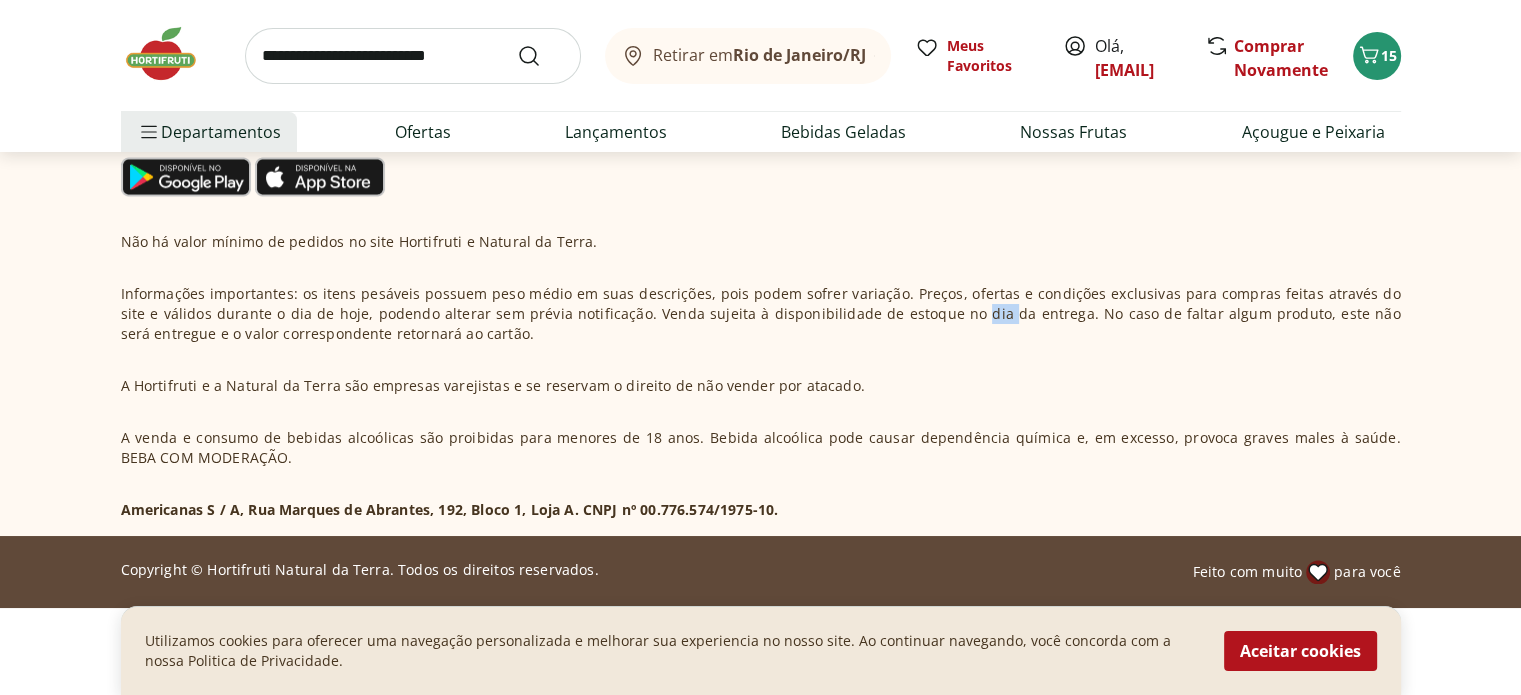 click on "Informações importantes: os itens pesáveis possuem peso médio em suas descrições, pois podem sofrer variação. Preços, ofertas e condições exclusivas para compras feitas através do site e válidos durante o dia de hoje, podendo alterar sem prévia notificação. Venda sujeita à disponibilidade de estoque no dia da entrega. No caso de faltar algum produto, este não será entregue e o valor correspondente retornará ao cartão." at bounding box center (761, 314) 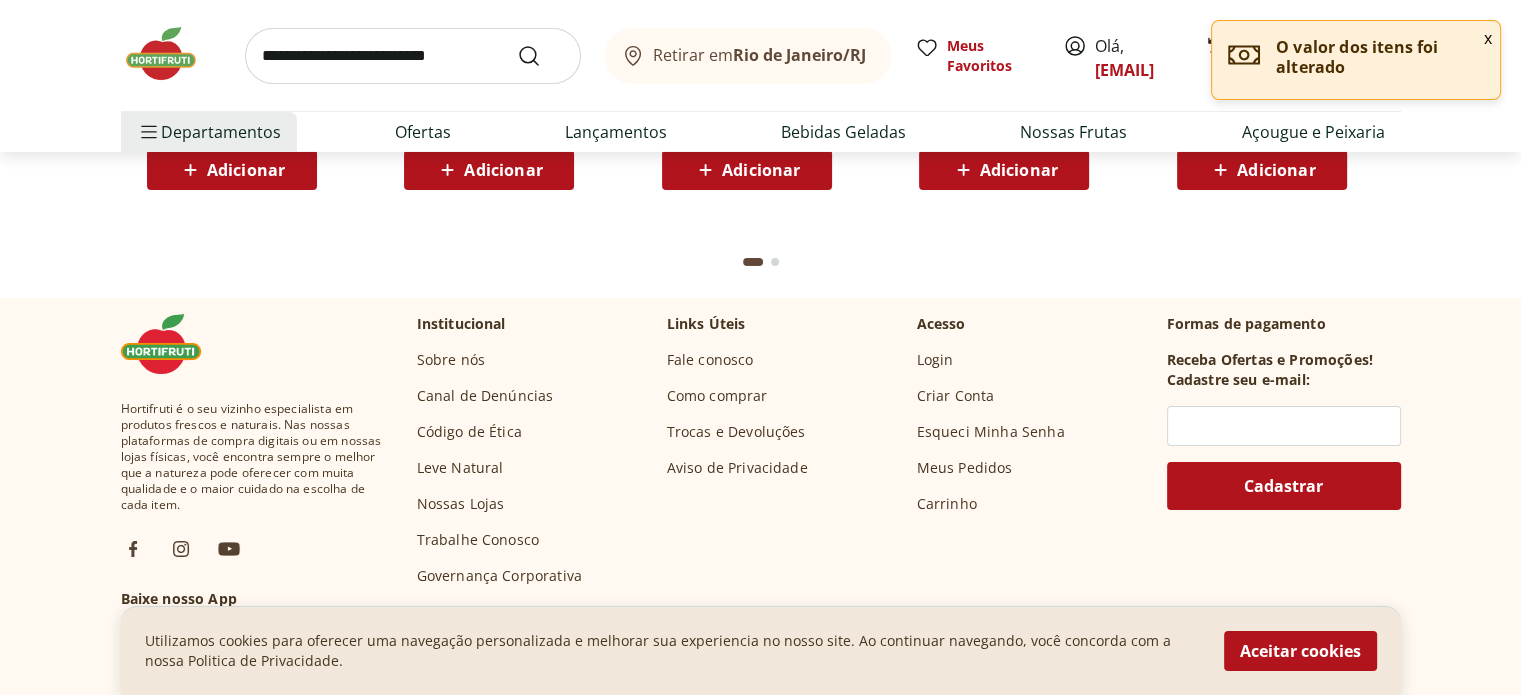 scroll, scrollTop: 6970, scrollLeft: 0, axis: vertical 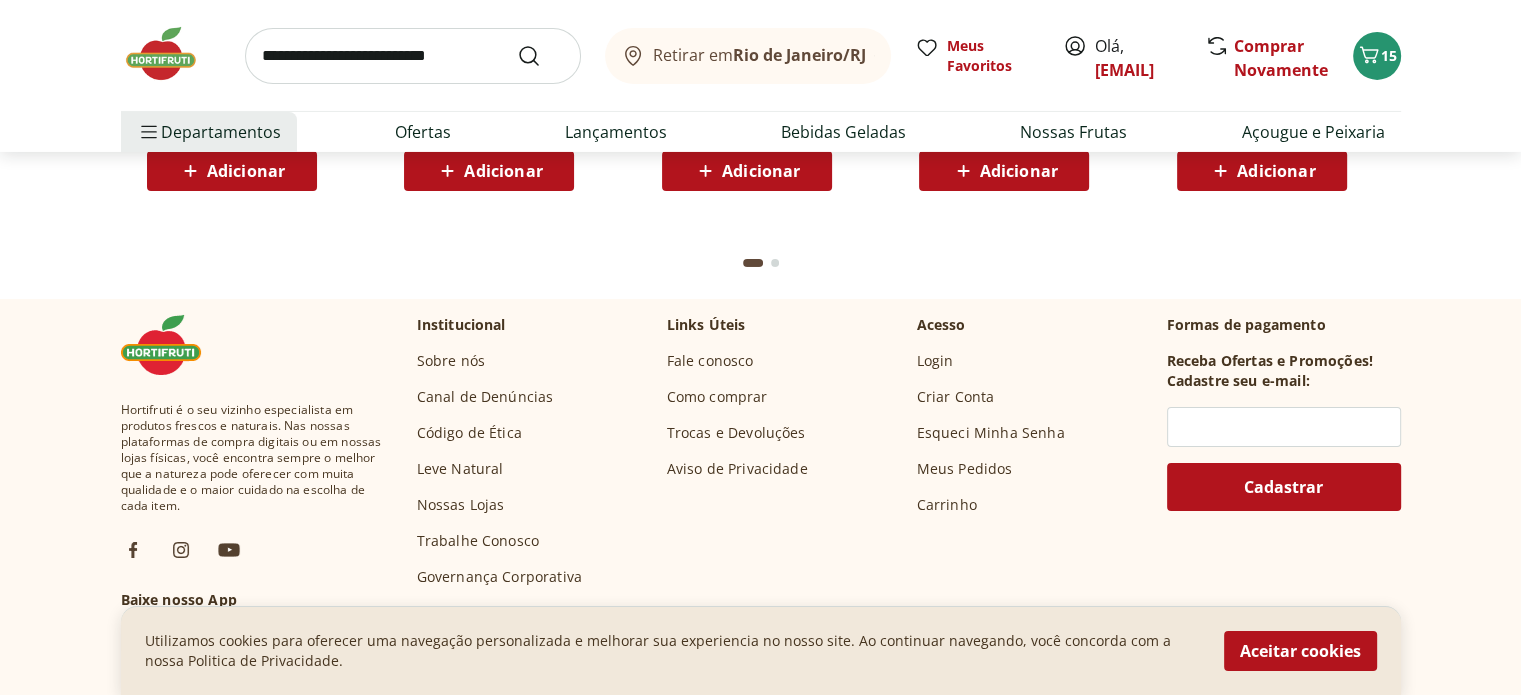 click on "Como comprar" at bounding box center [717, 397] 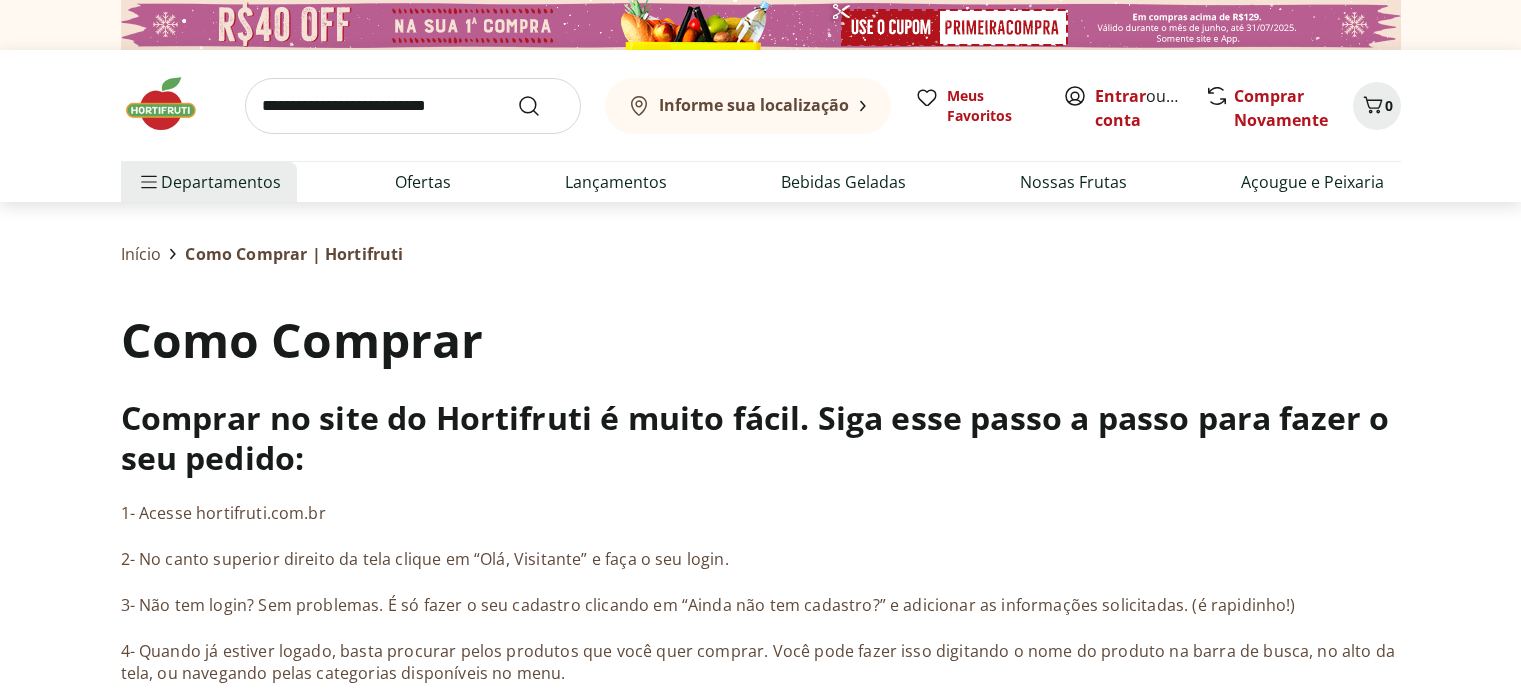scroll, scrollTop: 0, scrollLeft: 0, axis: both 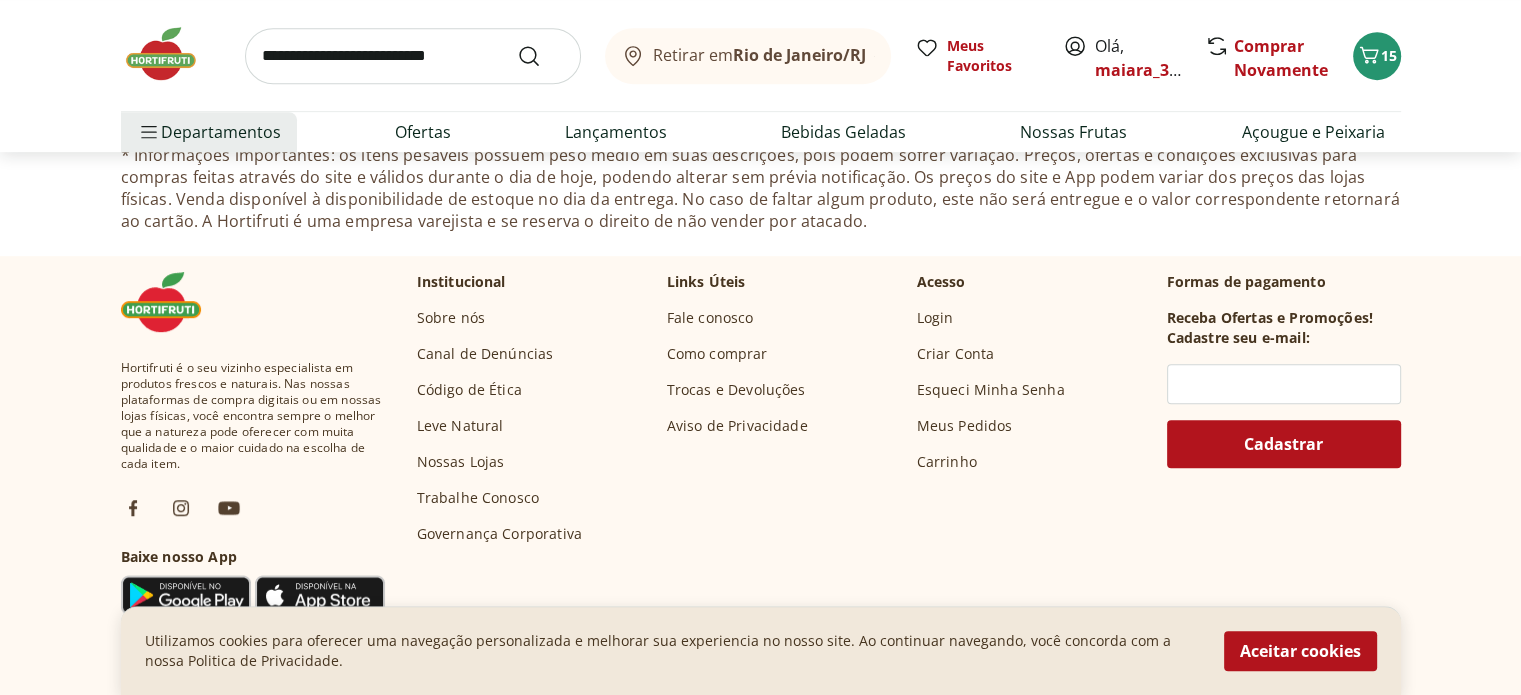 click on "Formas de pagamento" at bounding box center (1284, 282) 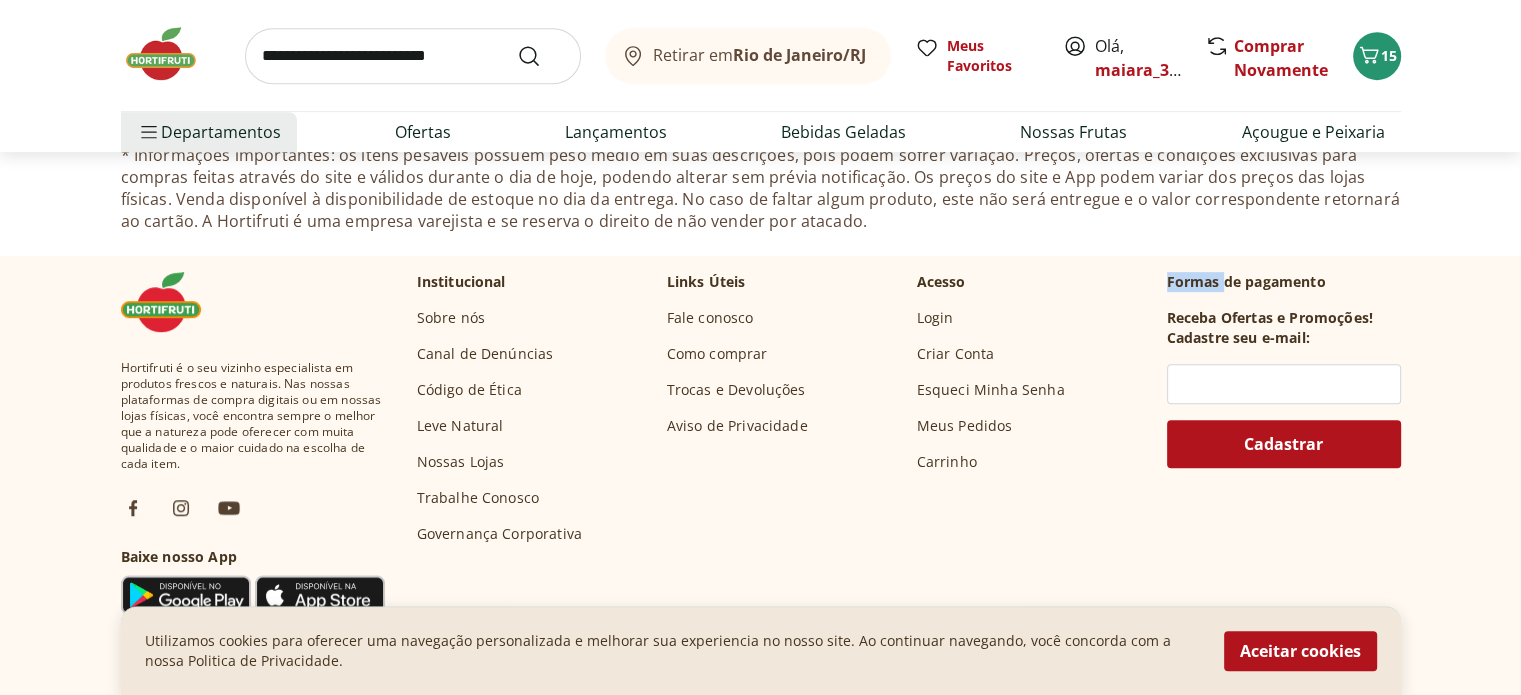 click on "Formas de pagamento" at bounding box center [1284, 282] 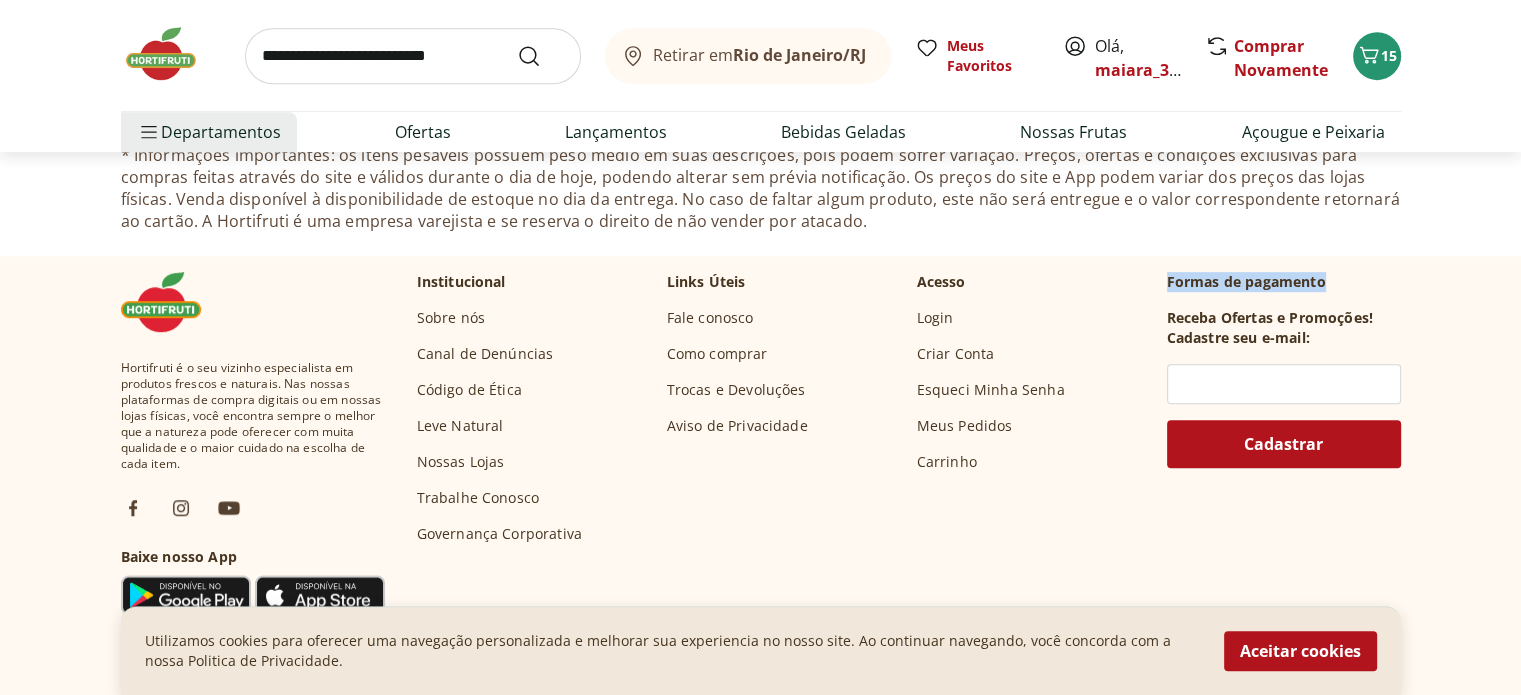 click on "Formas de pagamento" at bounding box center [1284, 282] 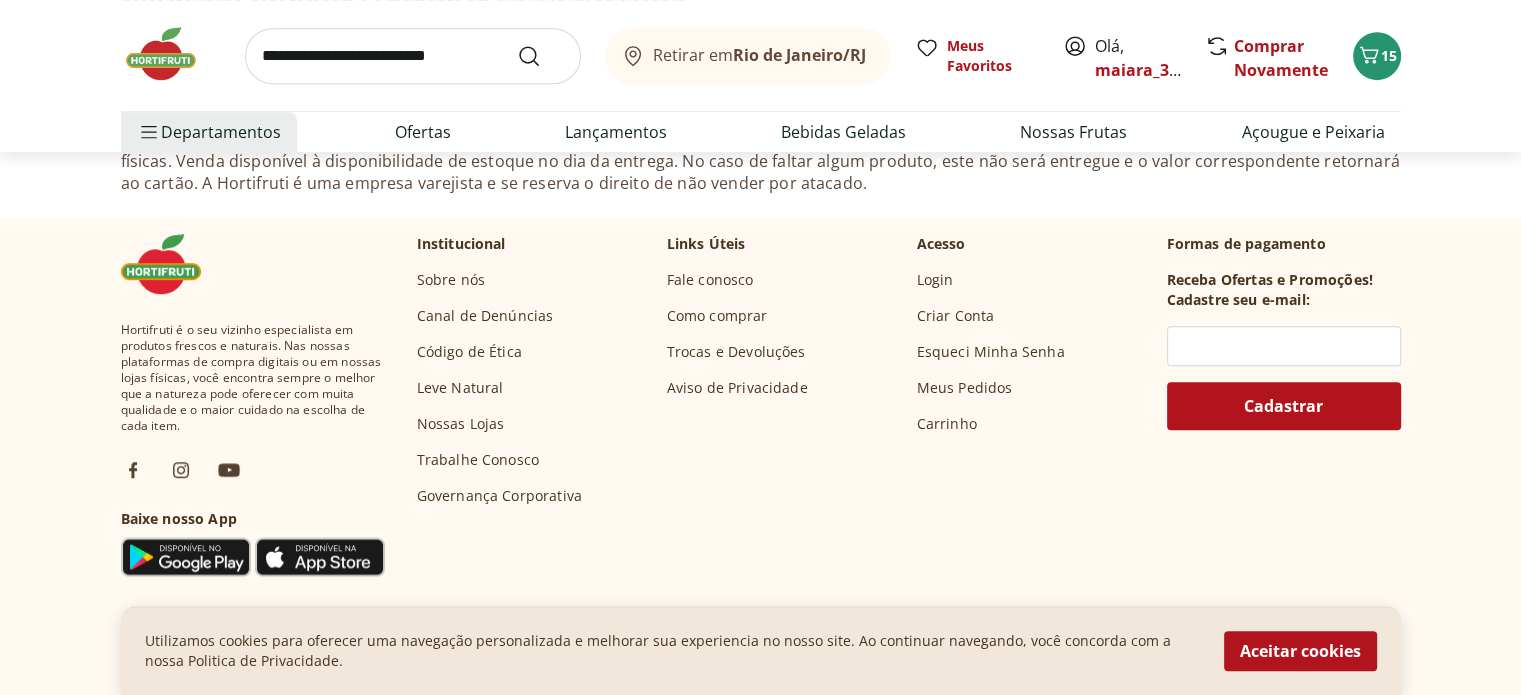 scroll, scrollTop: 967, scrollLeft: 0, axis: vertical 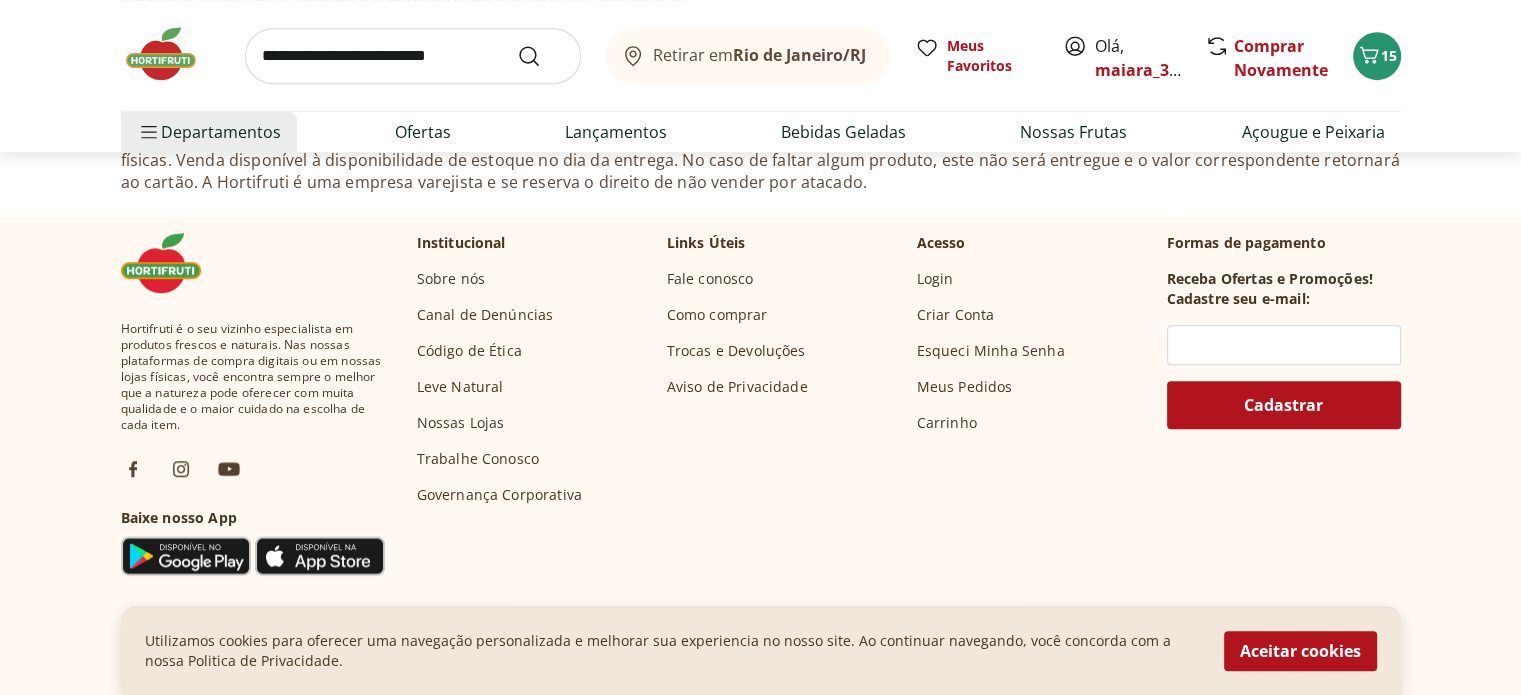 click at bounding box center (171, 54) 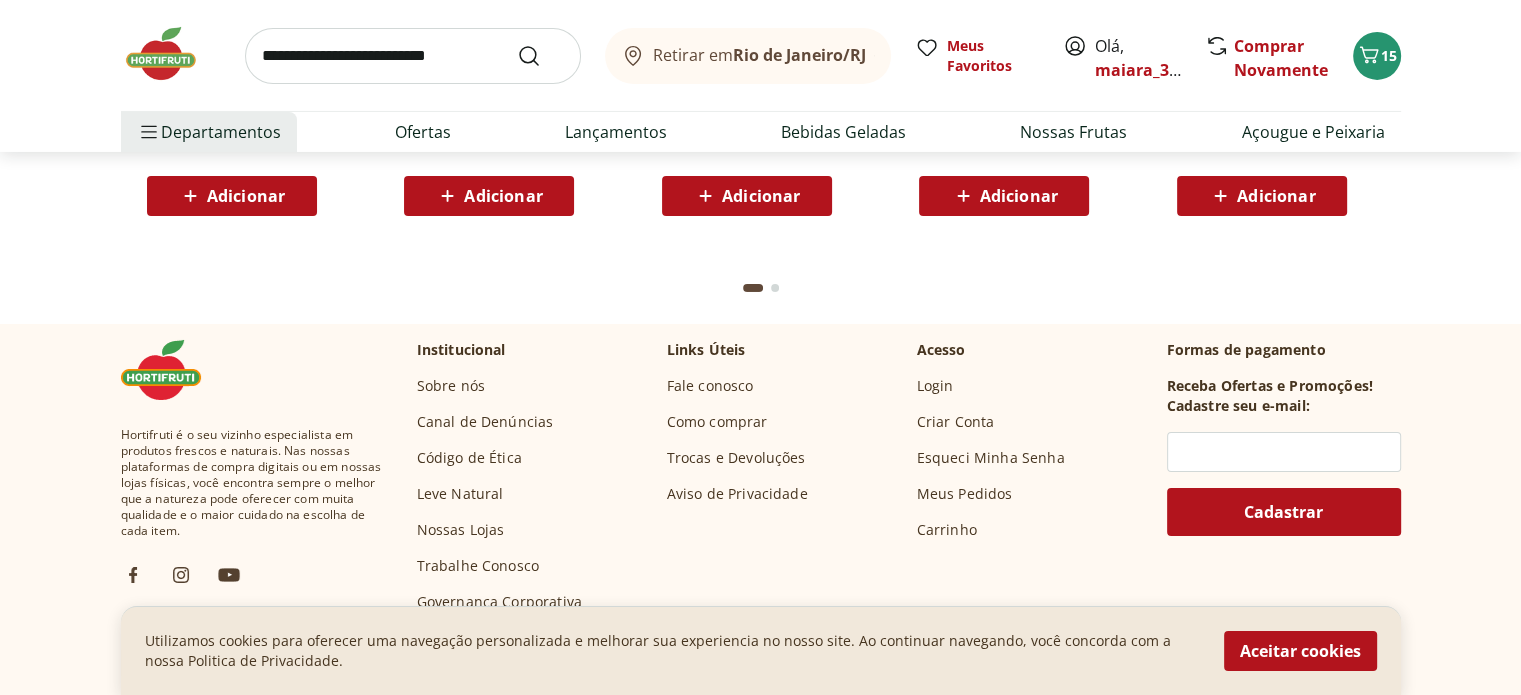 scroll, scrollTop: 6946, scrollLeft: 0, axis: vertical 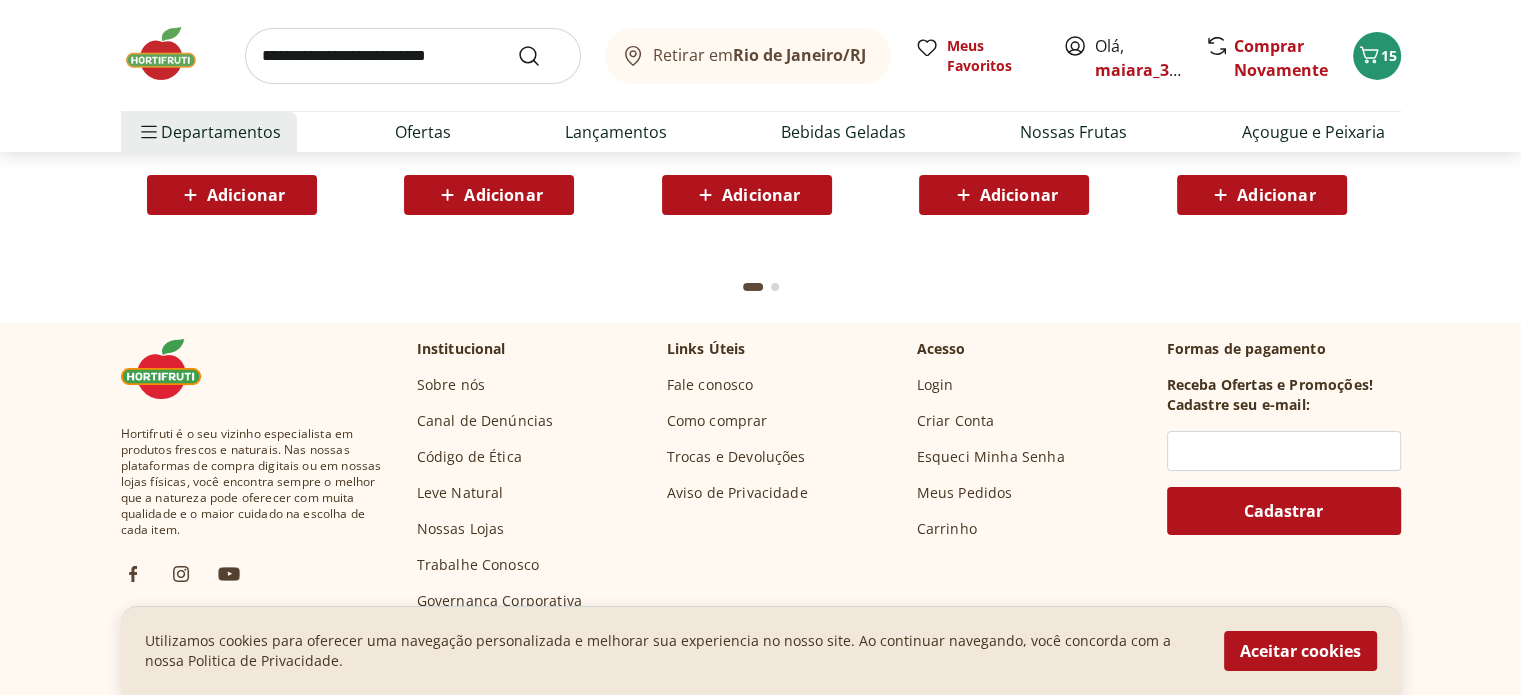 click on "Formas de pagamento" at bounding box center (1284, 349) 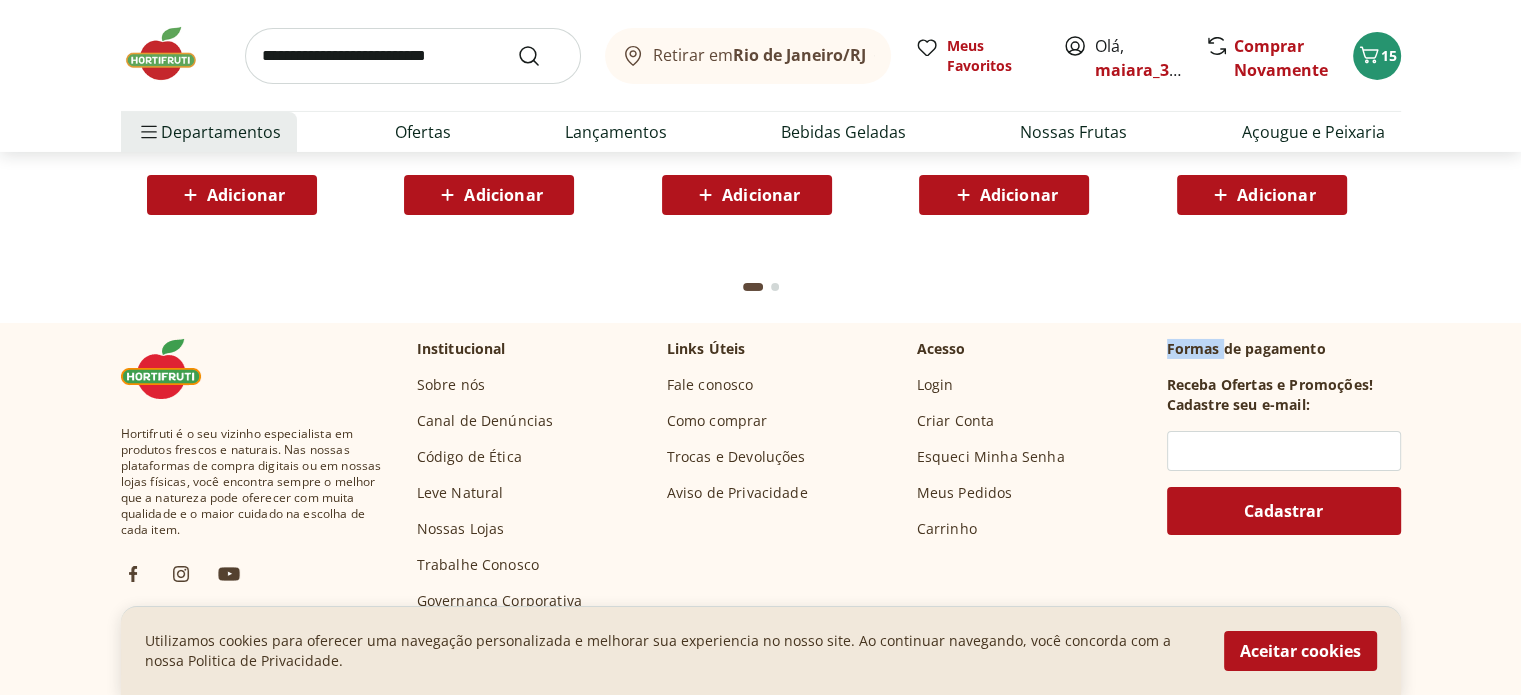 click on "Formas de pagamento" at bounding box center (1284, 349) 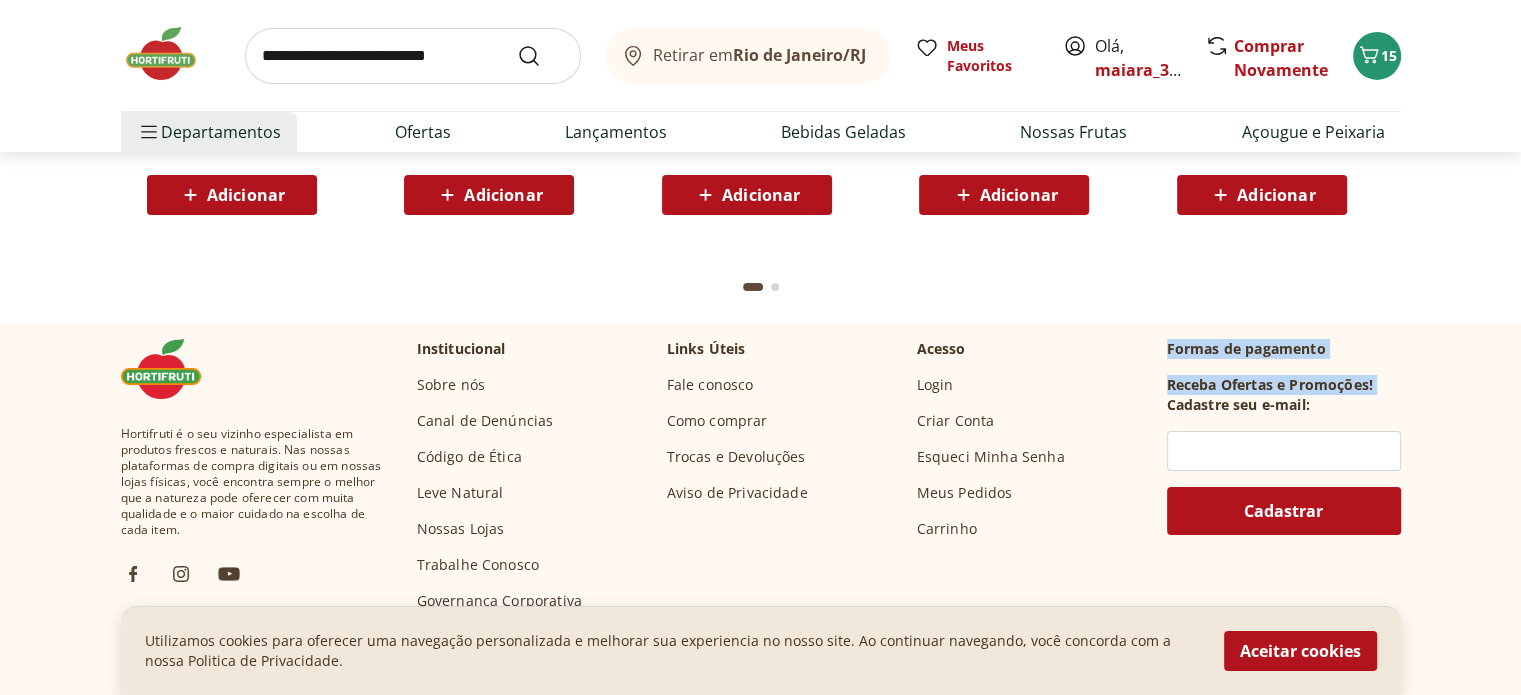 drag, startPoint x: 1185, startPoint y: 348, endPoint x: 1196, endPoint y: 391, distance: 44.38468 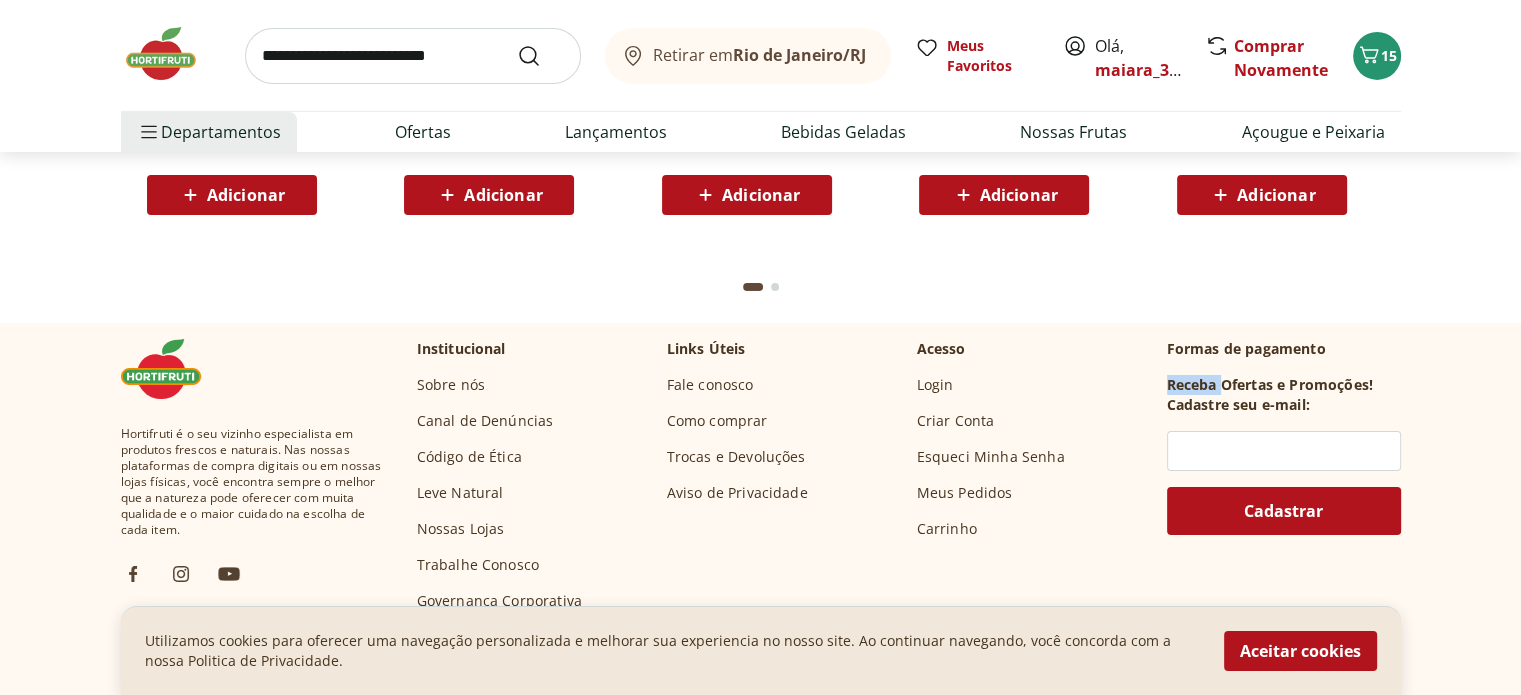 click on "Receba Ofertas e Promoções!" at bounding box center [1270, 385] 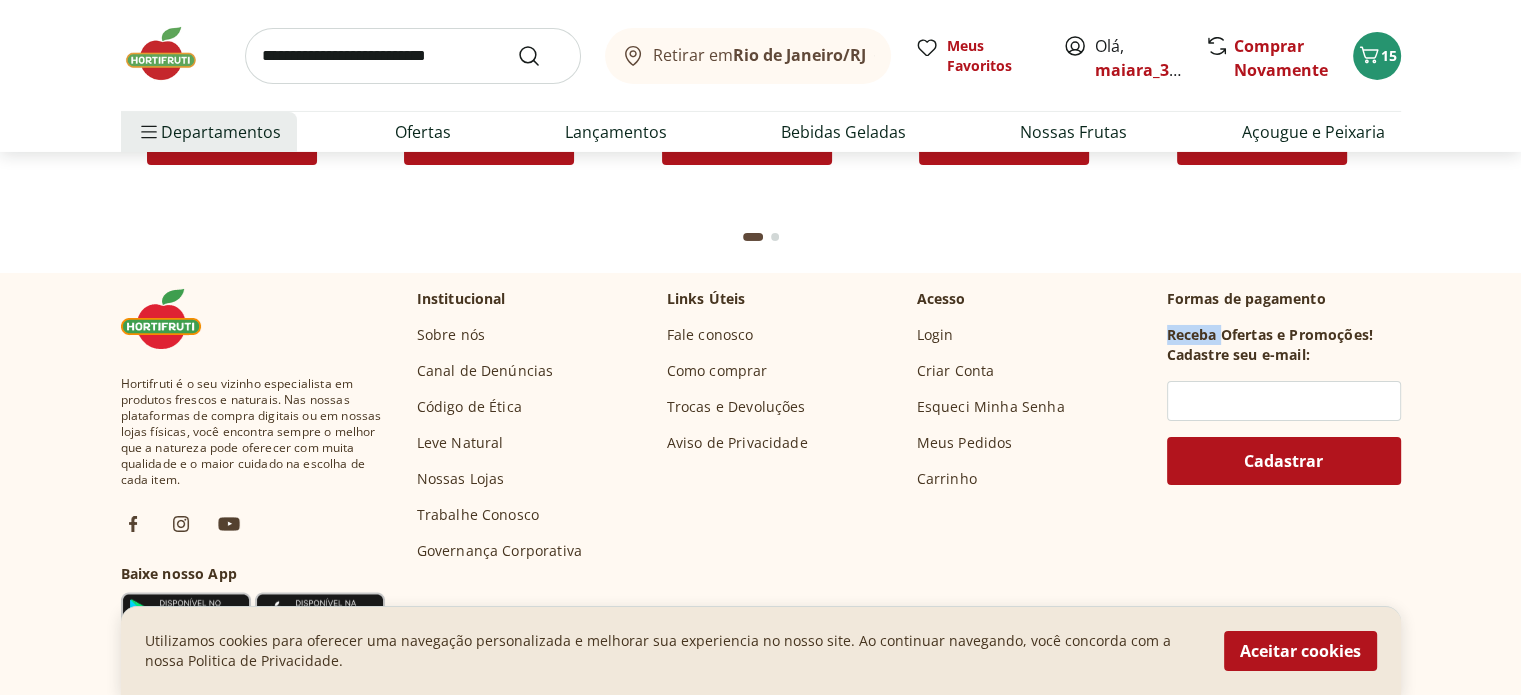 scroll, scrollTop: 6997, scrollLeft: 0, axis: vertical 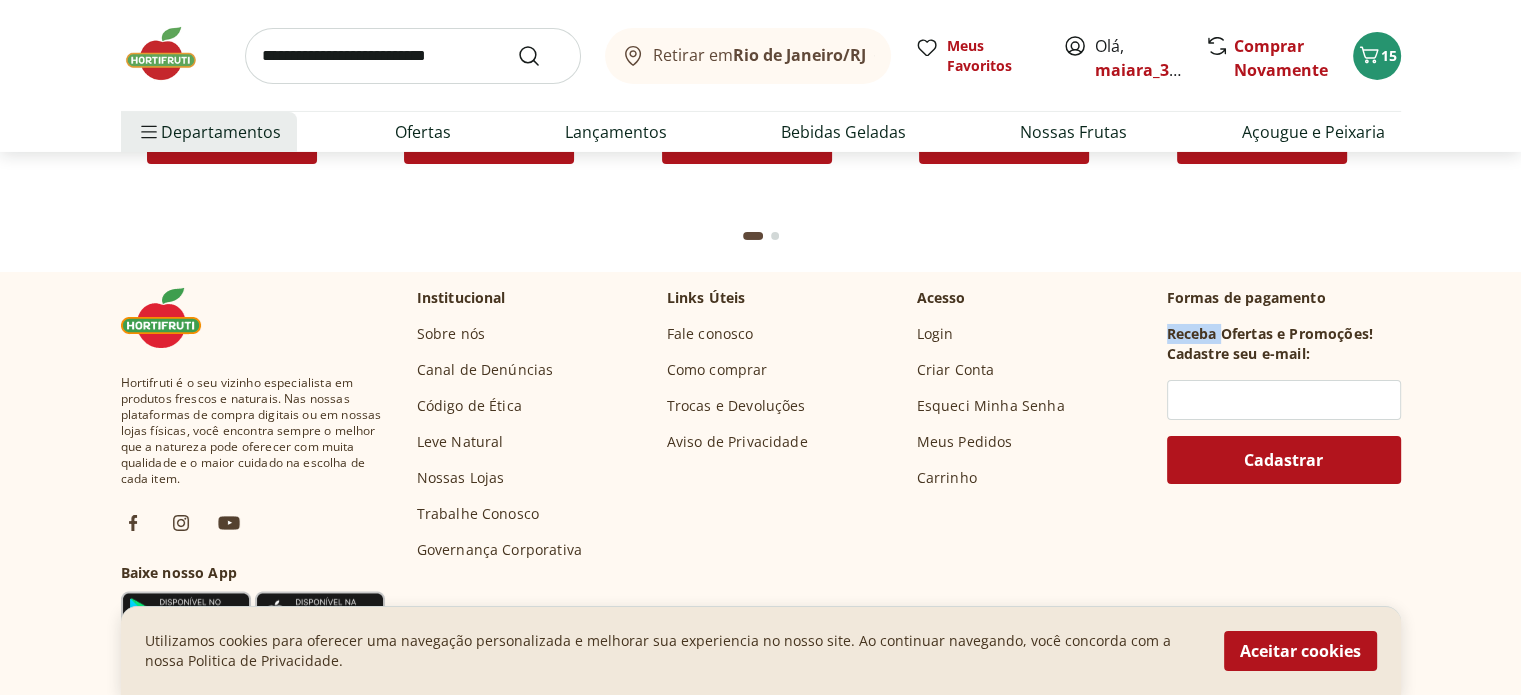 click on "Fale conosco" at bounding box center (710, 334) 